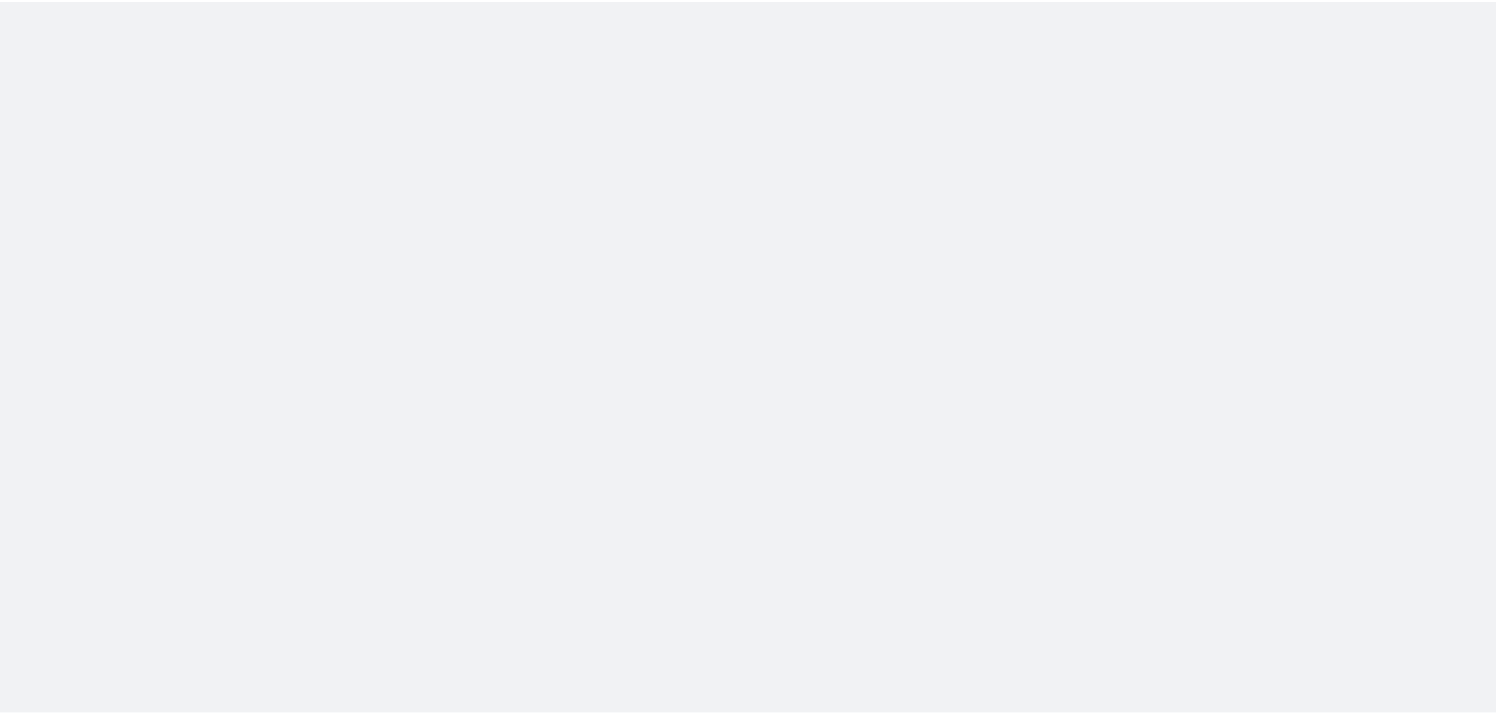 scroll, scrollTop: 0, scrollLeft: 0, axis: both 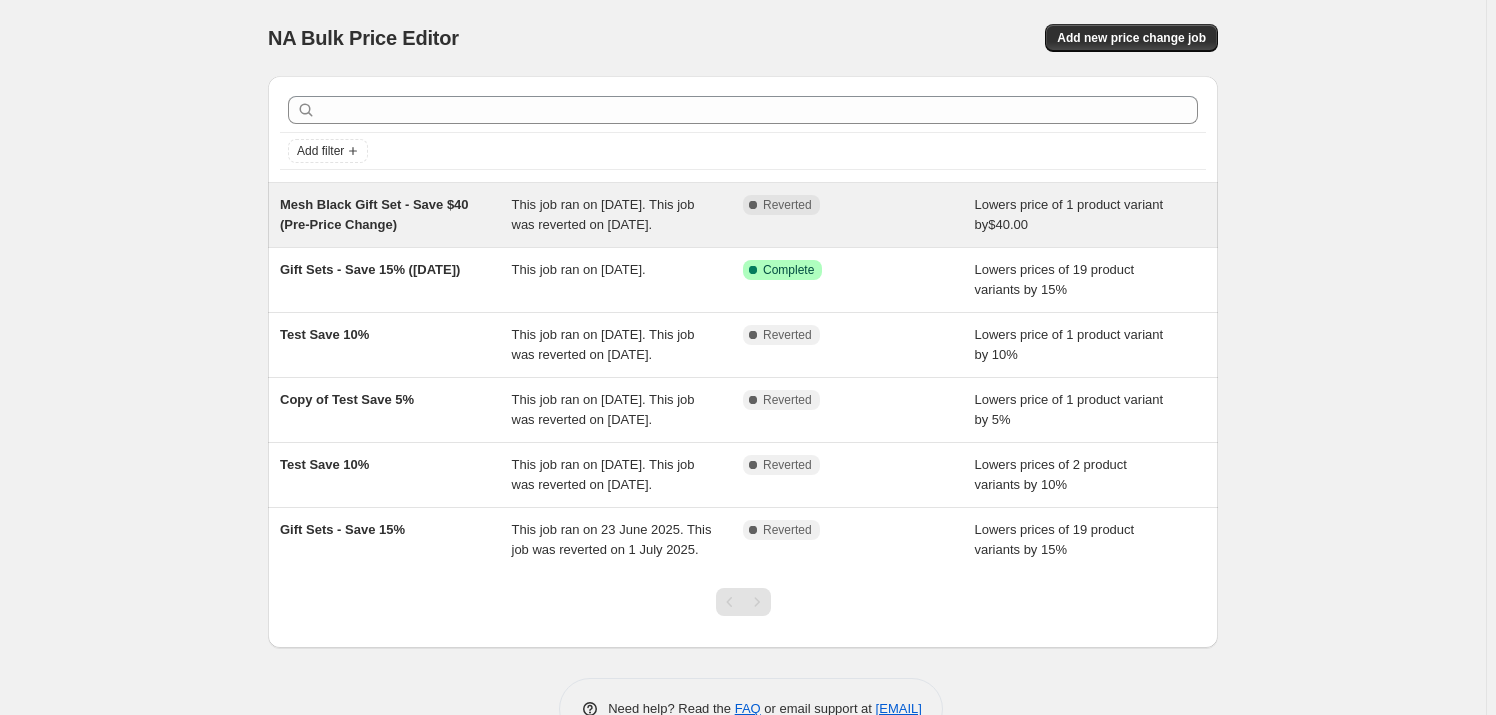 click on "Mesh Black Gift Set - Save $40 (Pre-Price Change)" at bounding box center [374, 214] 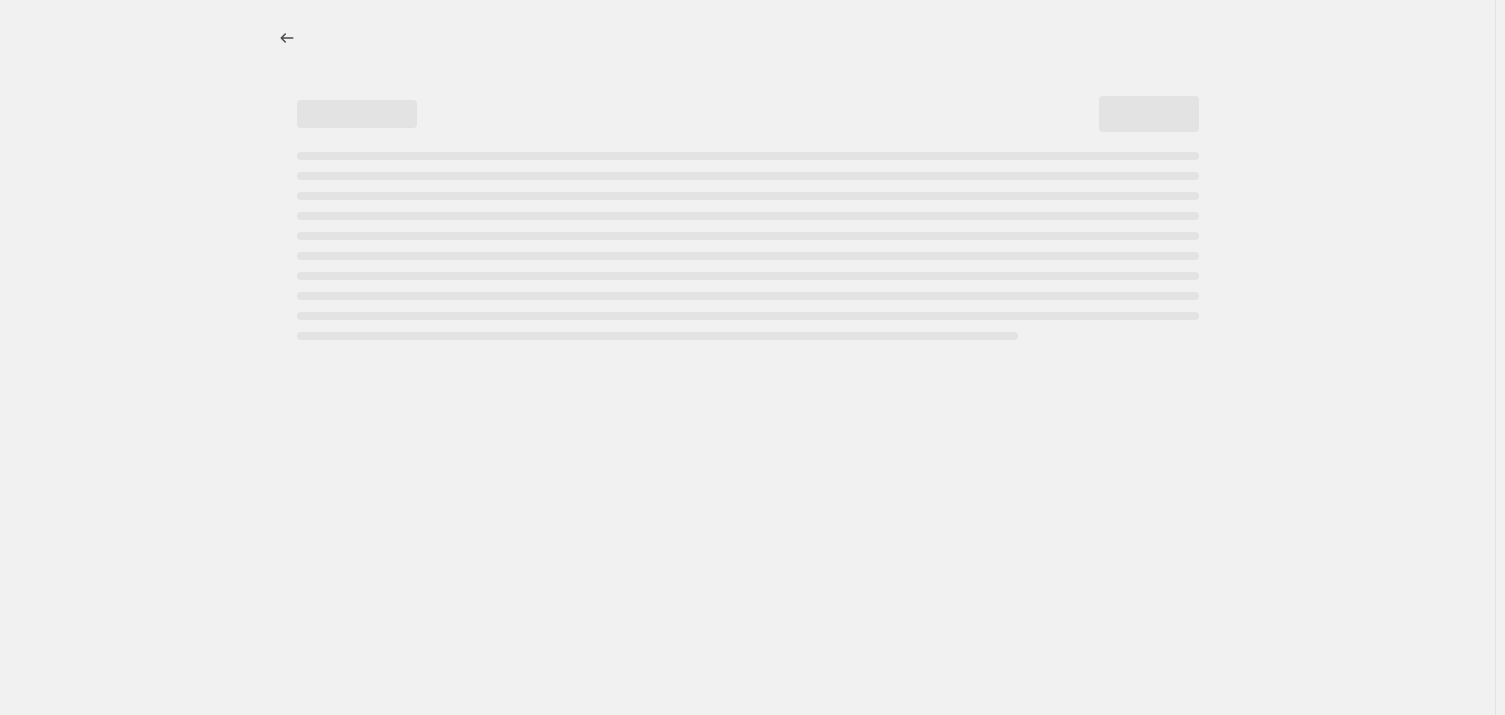 select on "by" 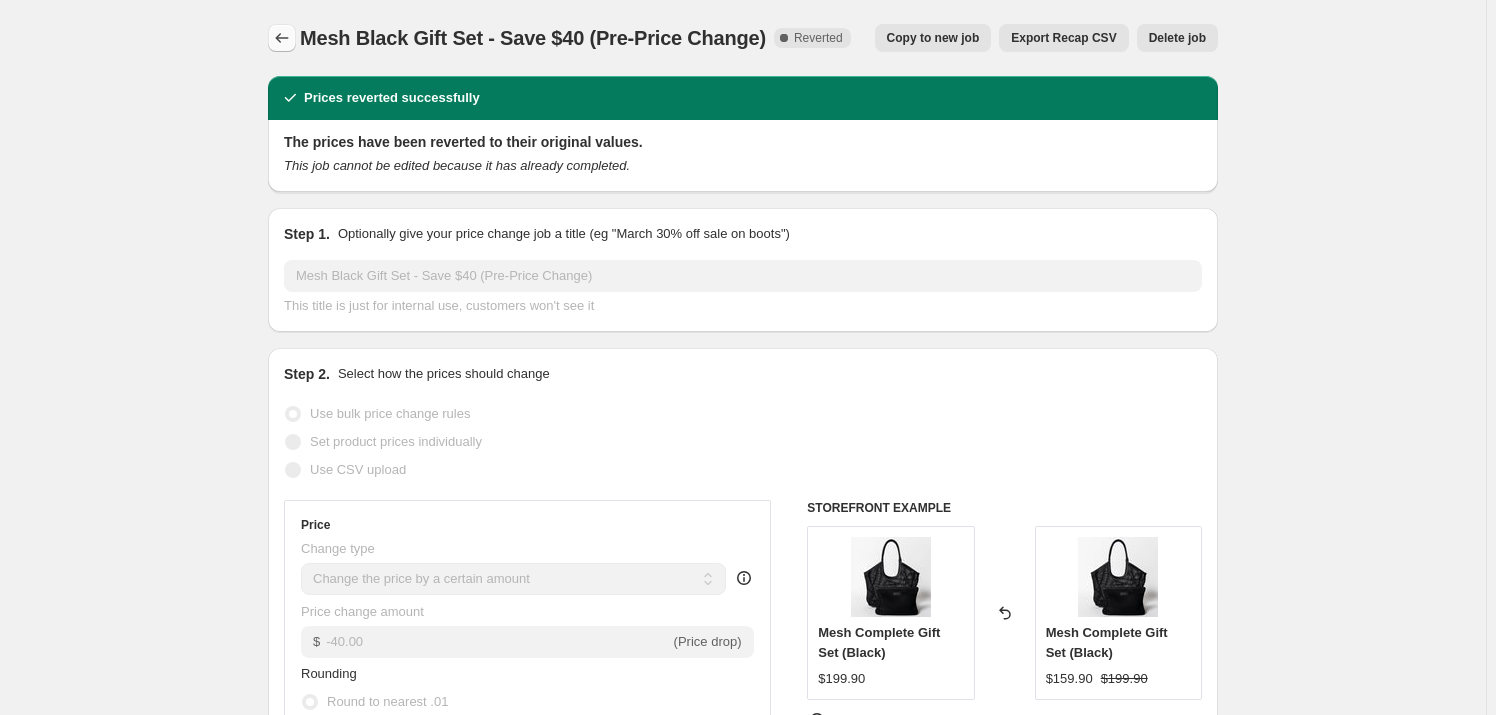 click at bounding box center (282, 38) 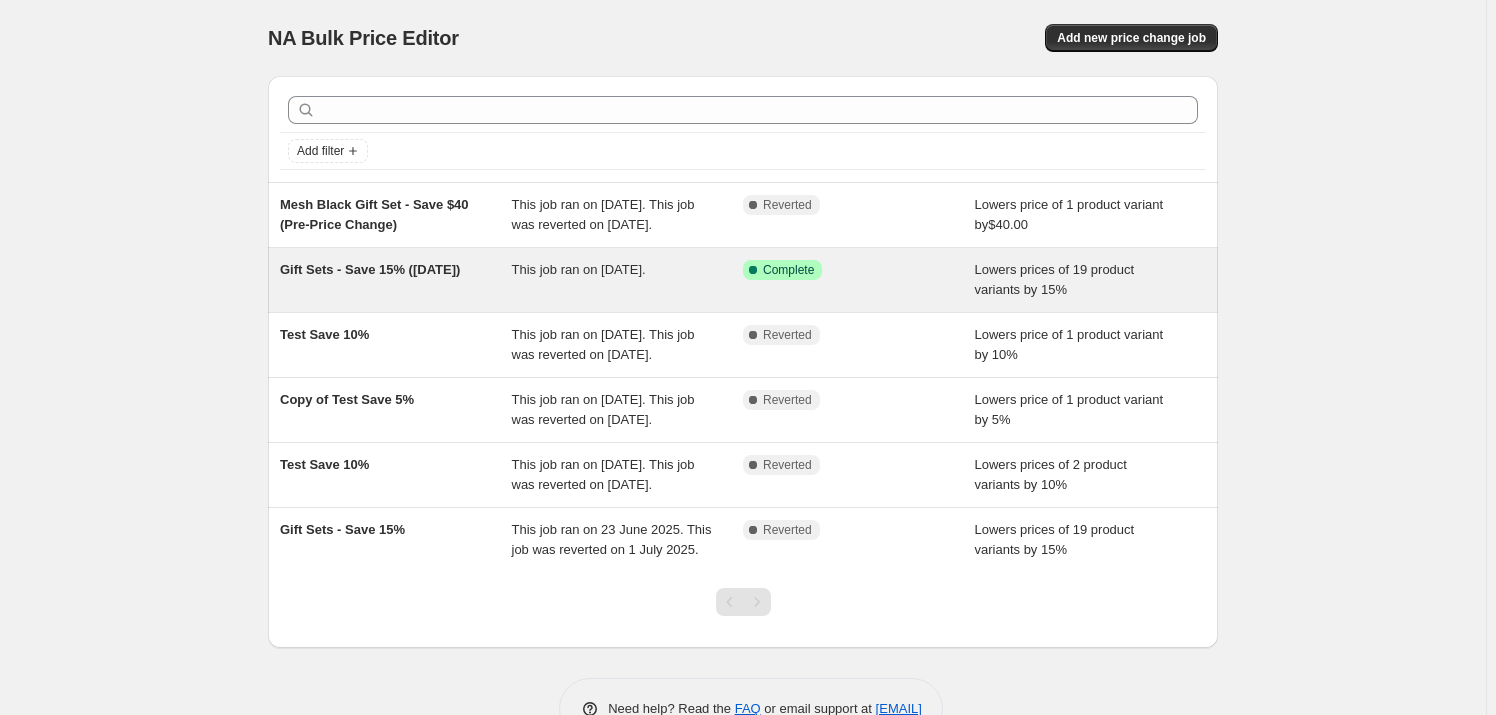 click on "Gift Sets - Save 15% ([DATE], [YEAR])" at bounding box center (370, 269) 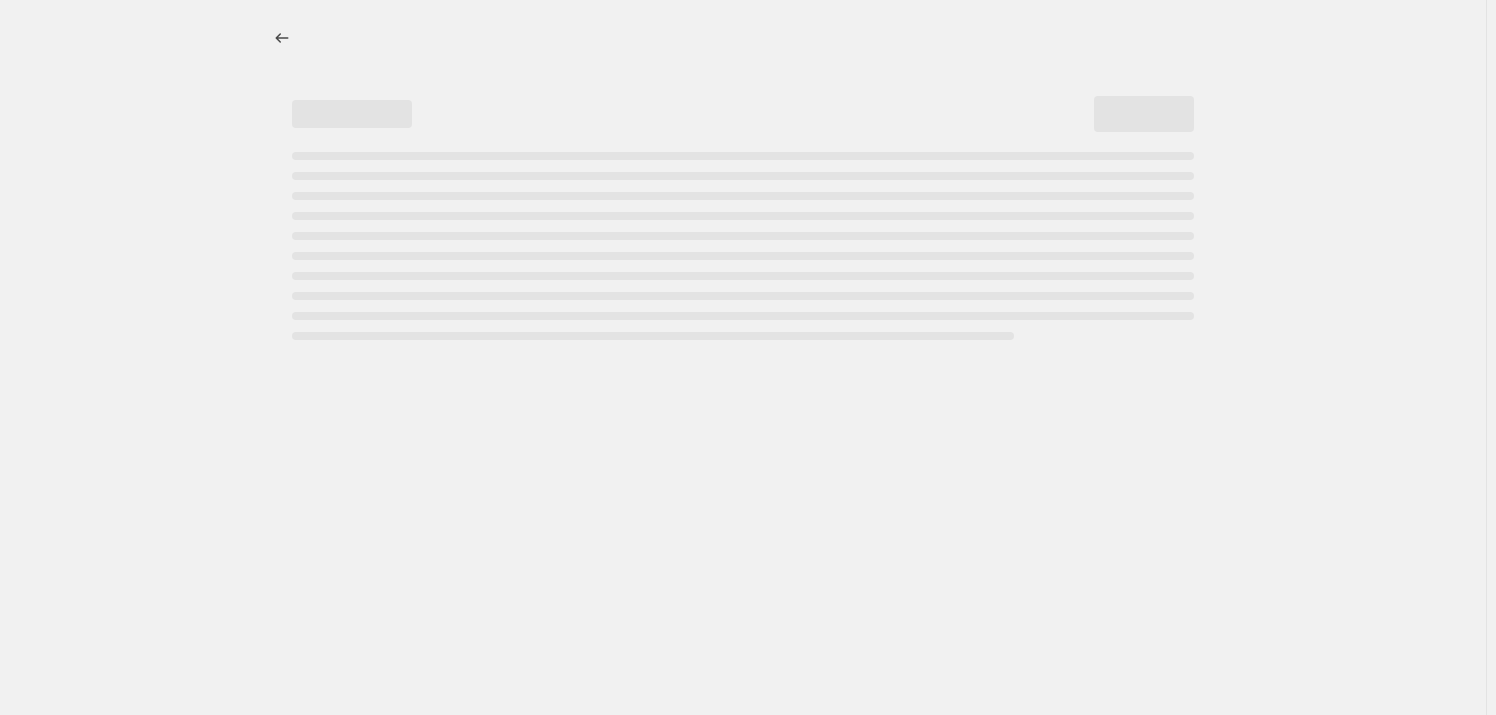 select on "percentage" 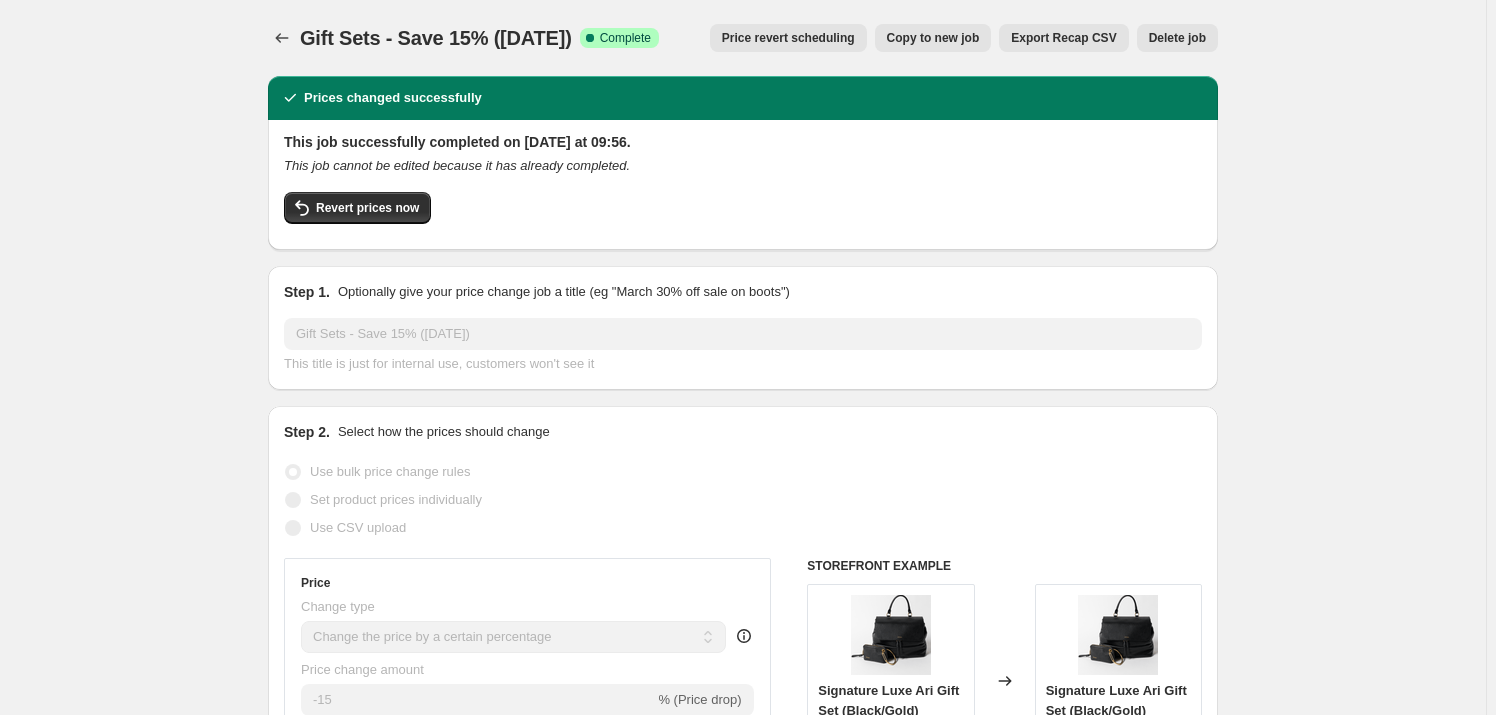 click on "Gift Sets - Save 15% (July 1, 2025). This page is ready Gift Sets - Save 15% (July 1, 2025) Success Complete Complete Price revert scheduling Copy to new job Export Recap CSV Delete job More actions Price revert scheduling Copy to new job Export Recap CSV Delete job Prices changed successfully This job successfully completed on 1 July 2025 at 09:56. This job cannot be edited because it has already completed. Revert prices now Step 1. Optionally give your price change job a title (eg "March 30% off sale on boots") Gift Sets - Save 15% (July 1, 2025) This title is just for internal use, customers won't see it Step 2. Select how the prices should change Use bulk price change rules Set product prices individually Use CSV upload Price Change type Change the price to a certain amount Change the price by a certain amount Change the price by a certain percentage Change the price to the current compare at price (price before sale) Change the price by a certain amount relative to the compare at price -15 % (Price drop)" at bounding box center [743, 1374] 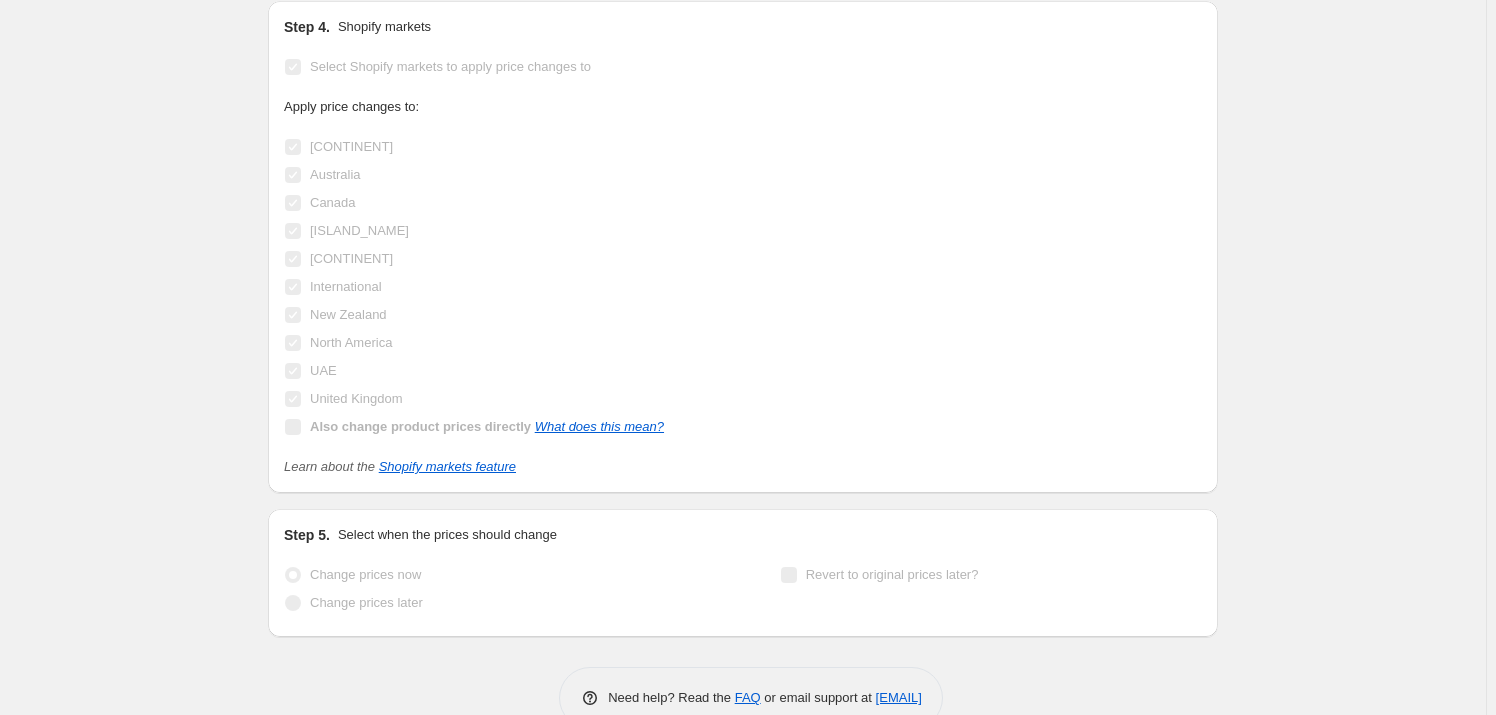 scroll, scrollTop: 2031, scrollLeft: 0, axis: vertical 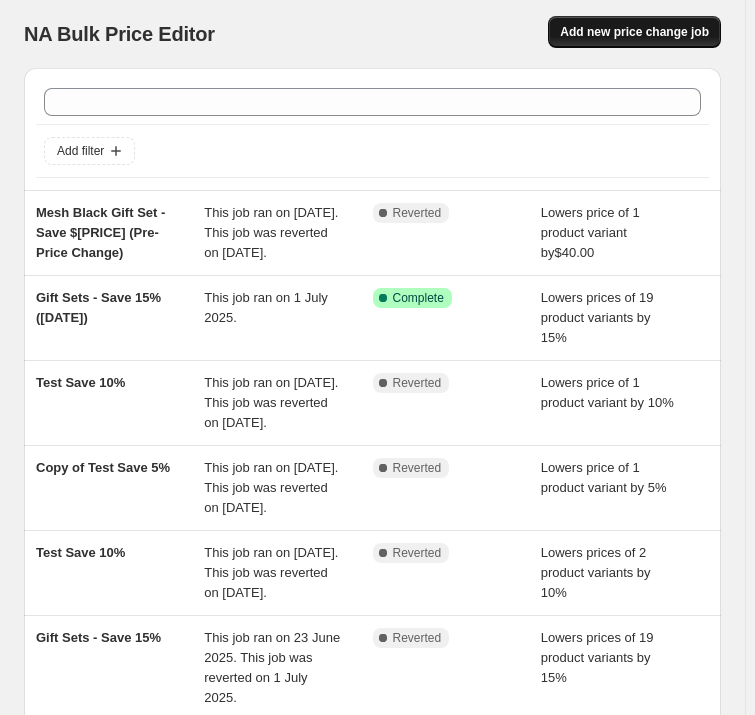click on "Add new price change job" at bounding box center (634, 32) 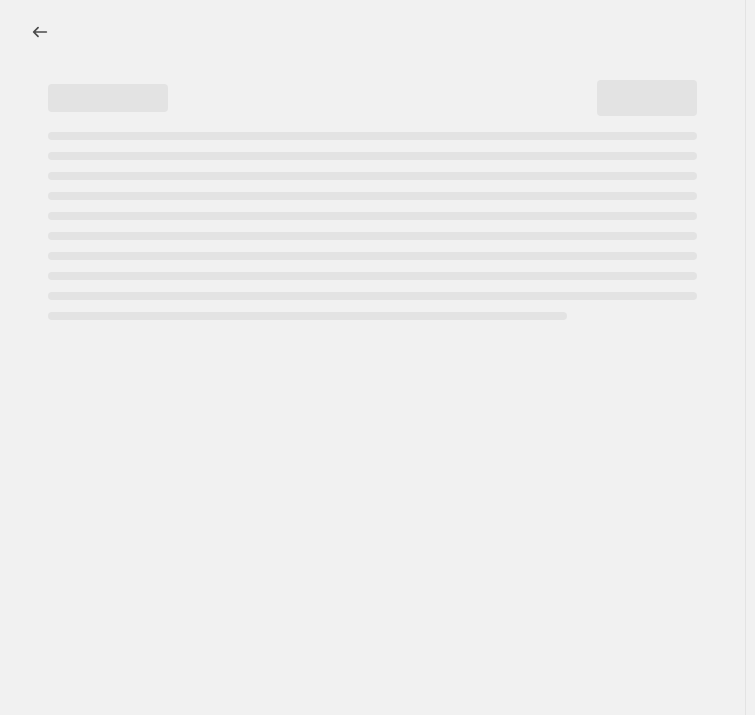 select on "percentage" 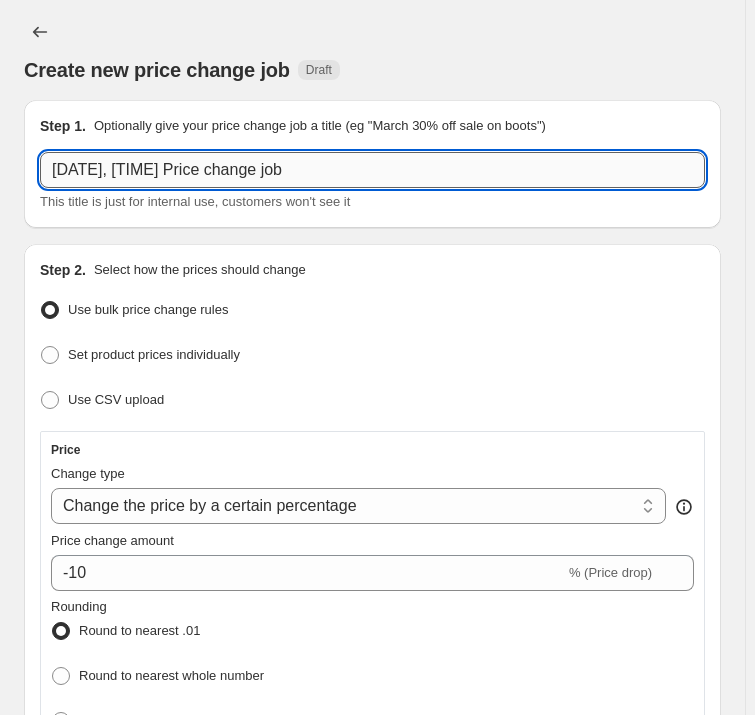 click on "7 Aug 2025, 15:36:40 Price change job" at bounding box center (372, 170) 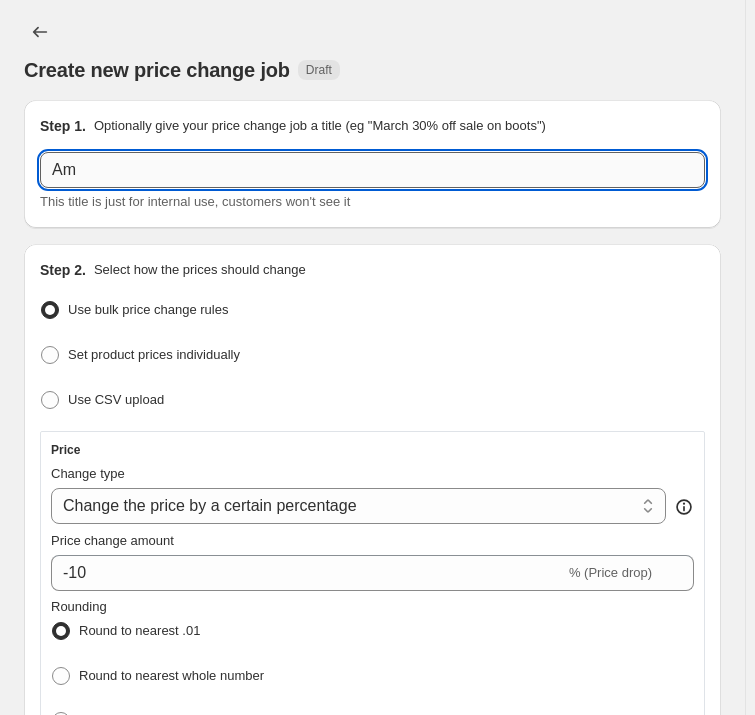 type on "A" 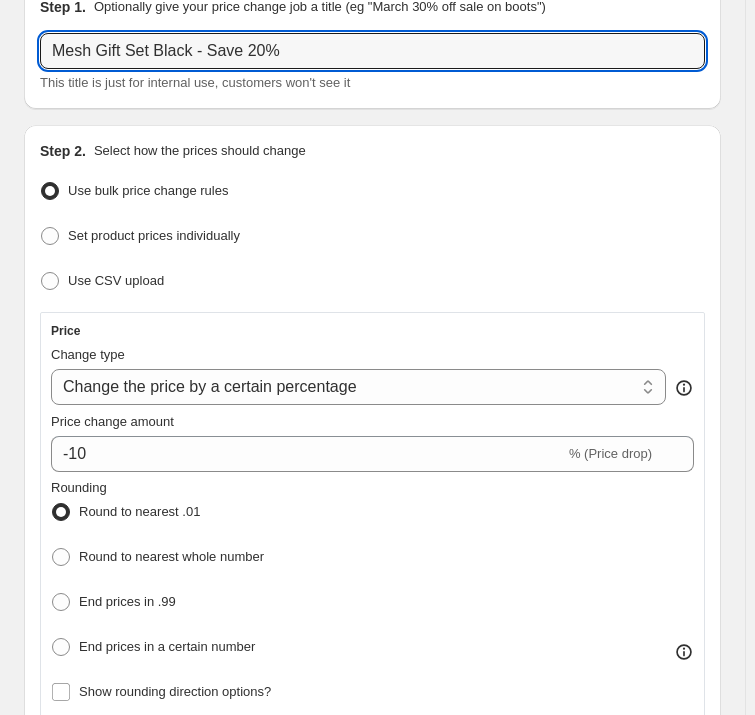 scroll, scrollTop: 181, scrollLeft: 0, axis: vertical 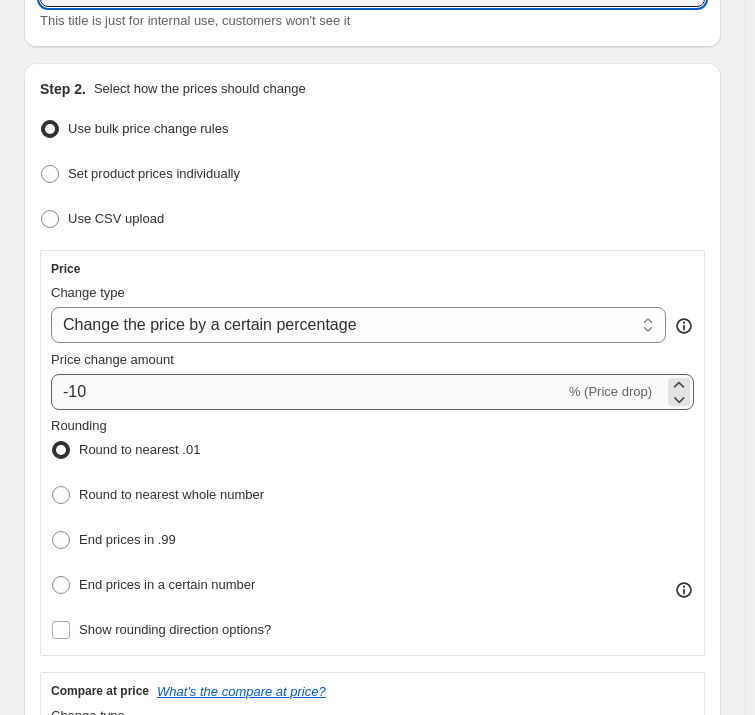 type on "Mesh Gift Set Black - Save 20%" 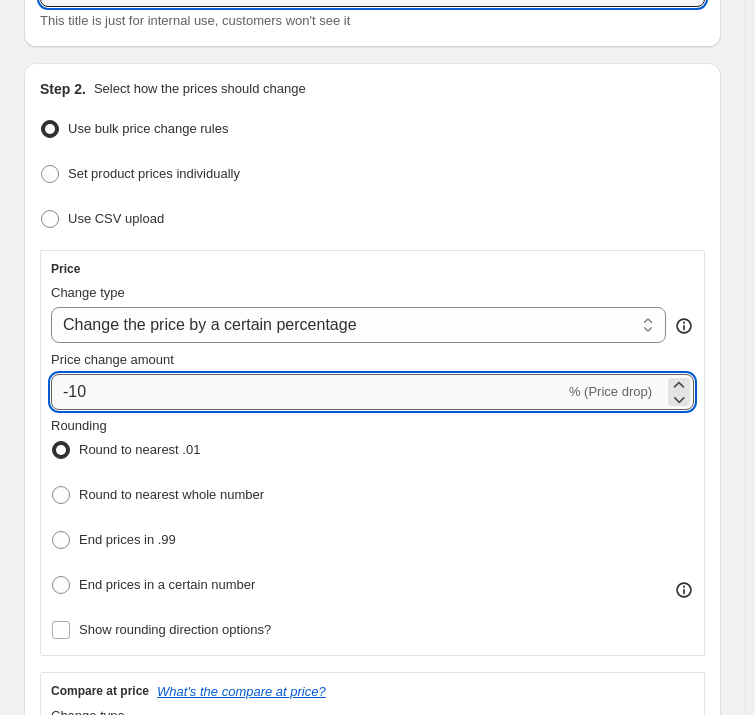 click on "-10" at bounding box center [308, 392] 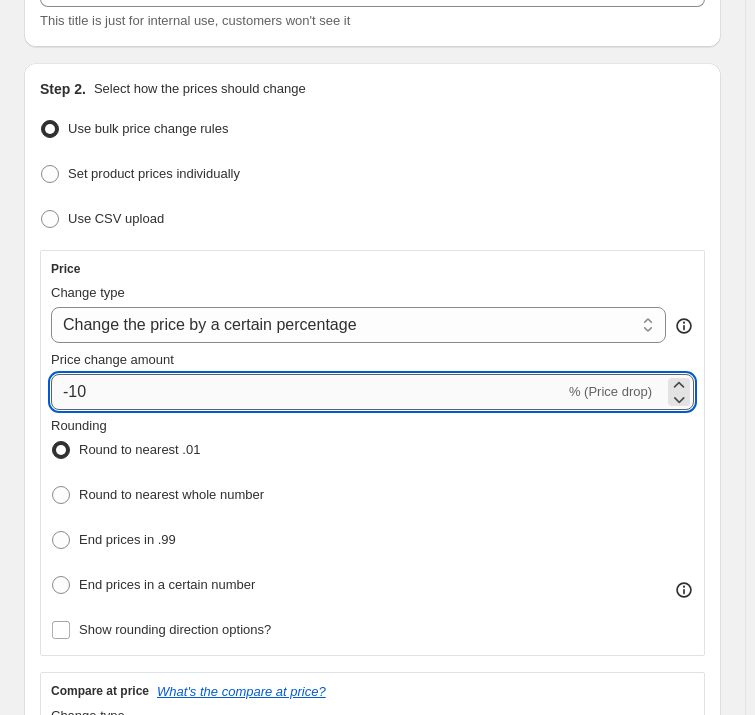 type on "-1" 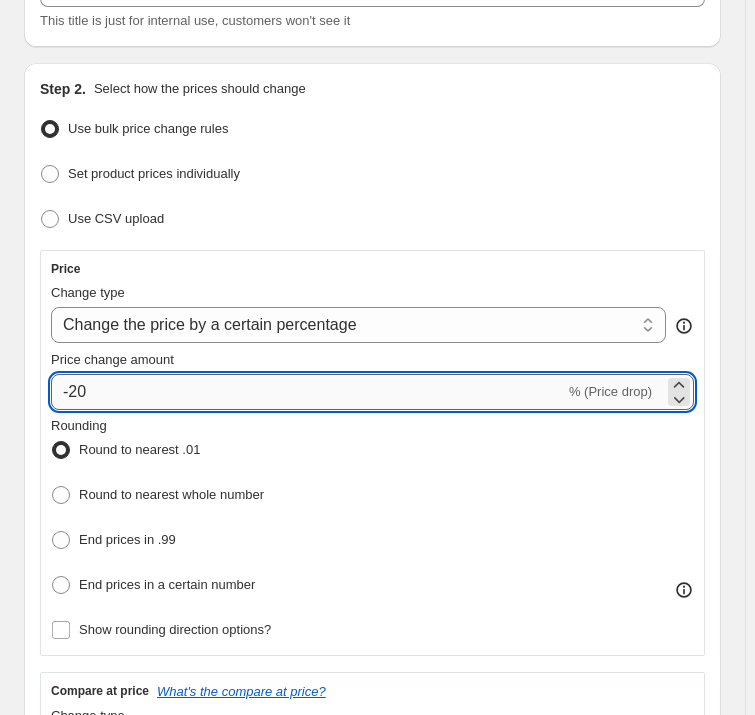 type on "-20" 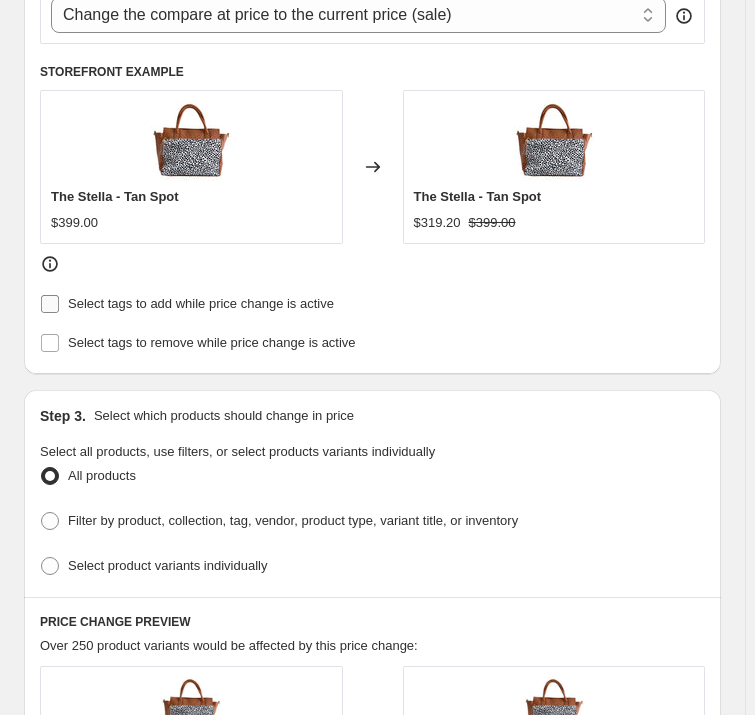 scroll, scrollTop: 1090, scrollLeft: 0, axis: vertical 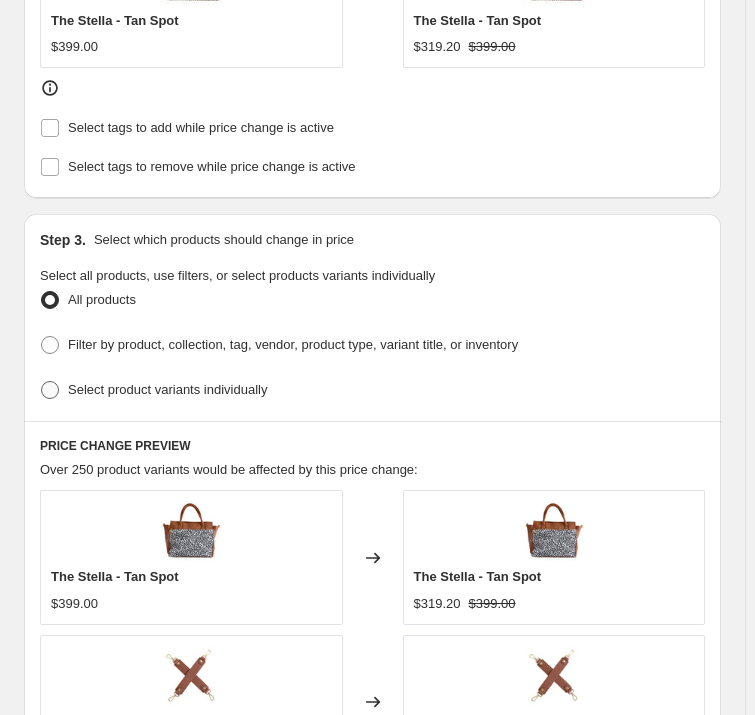 click on "Select product variants individually" at bounding box center [167, 389] 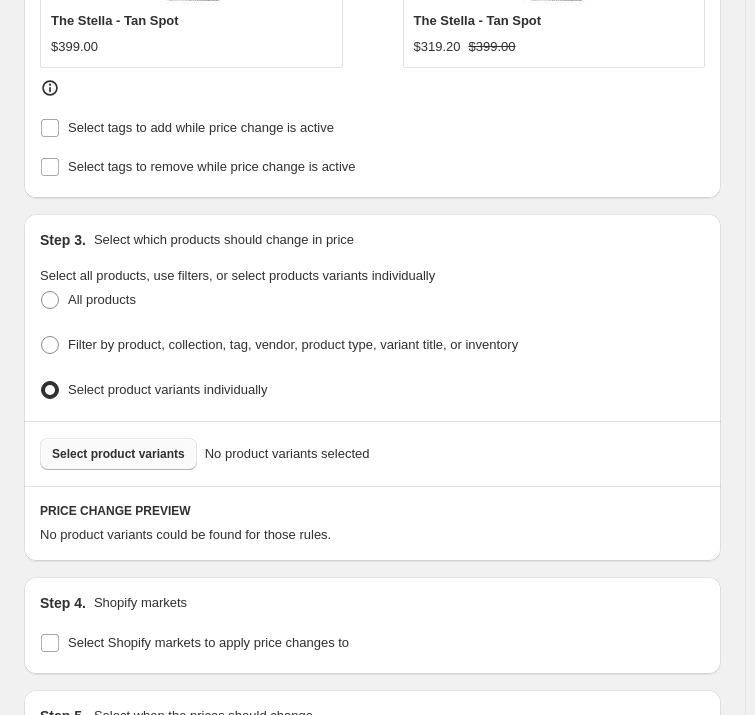 click on "Select product variants" at bounding box center [118, 454] 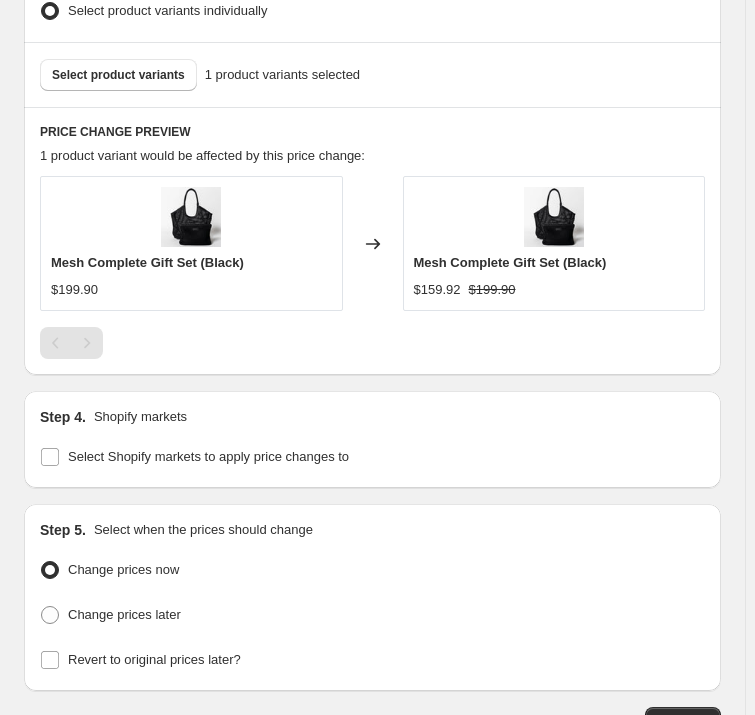 scroll, scrollTop: 1605, scrollLeft: 0, axis: vertical 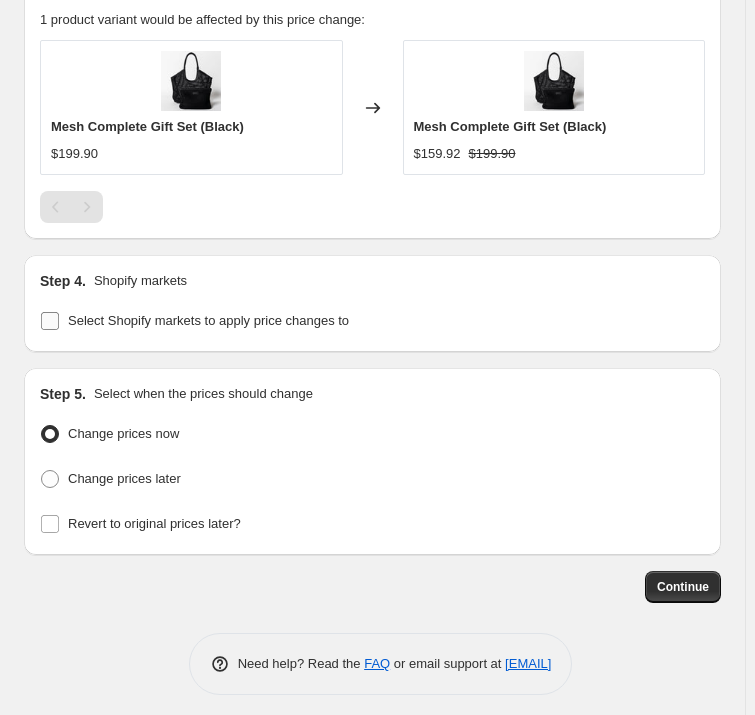 click on "Select Shopify markets to apply price changes to" at bounding box center [208, 320] 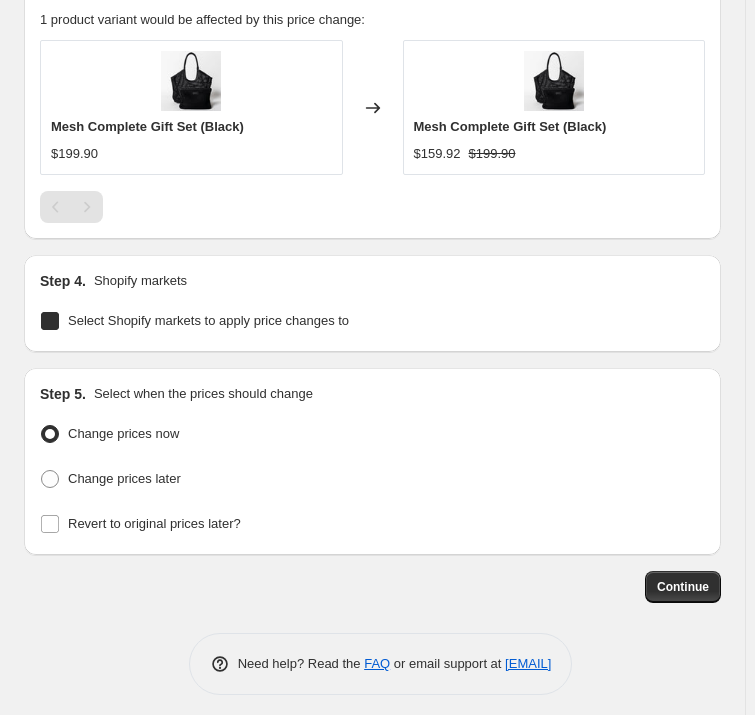 checkbox on "true" 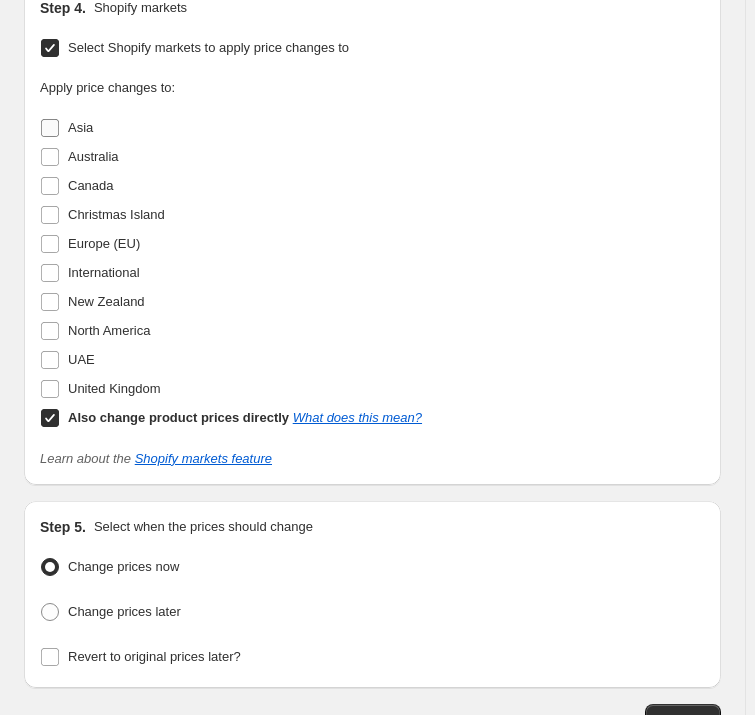 click on "Asia" at bounding box center (66, 128) 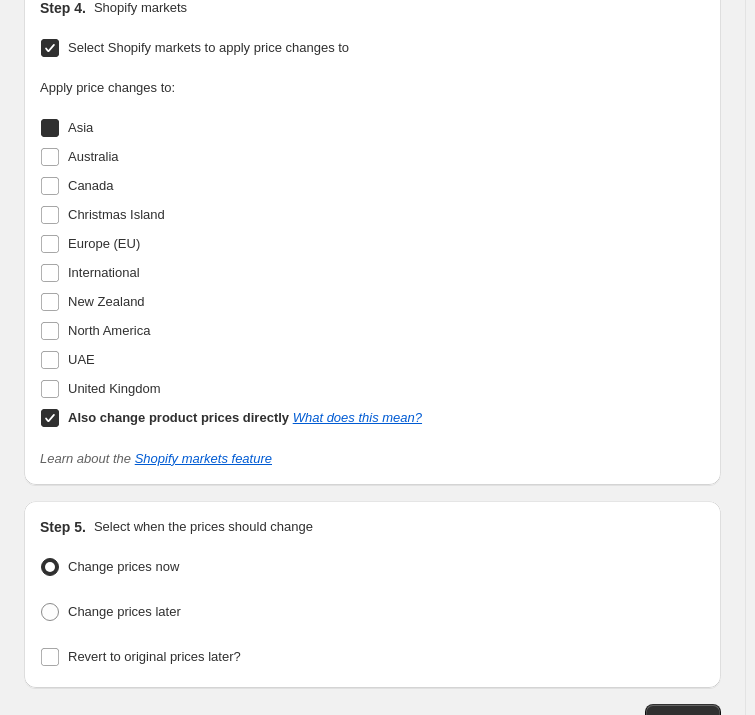 checkbox on "true" 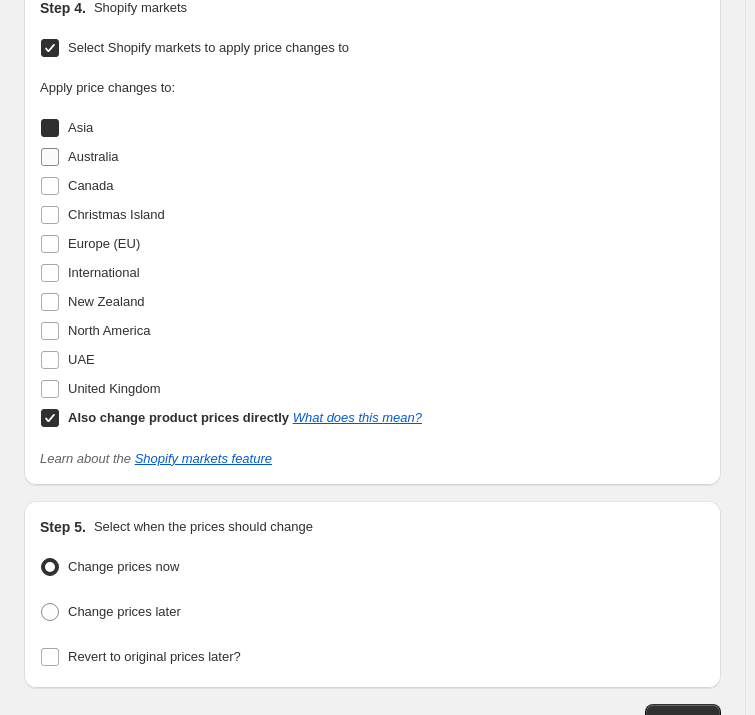 scroll, scrollTop: 1906, scrollLeft: 0, axis: vertical 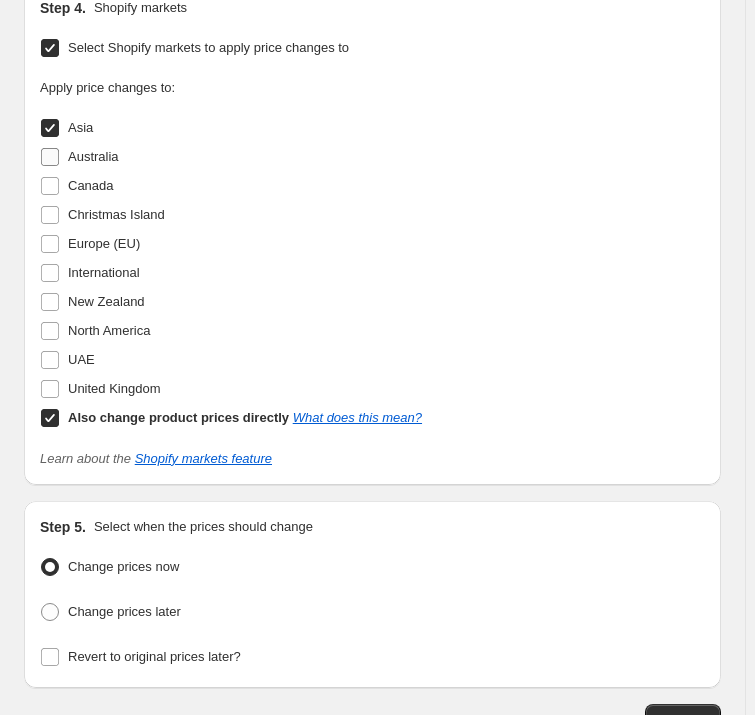 click on "Australia" at bounding box center [79, 157] 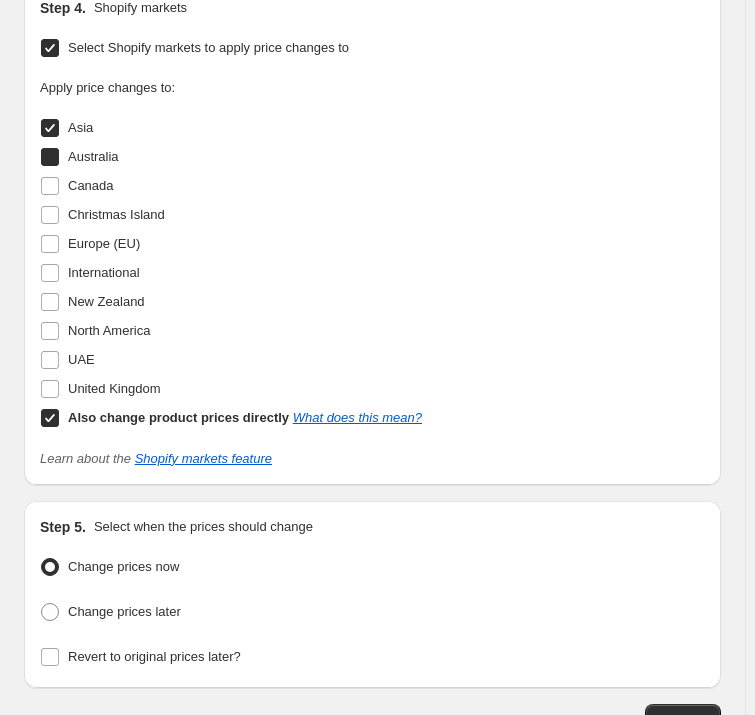 checkbox on "true" 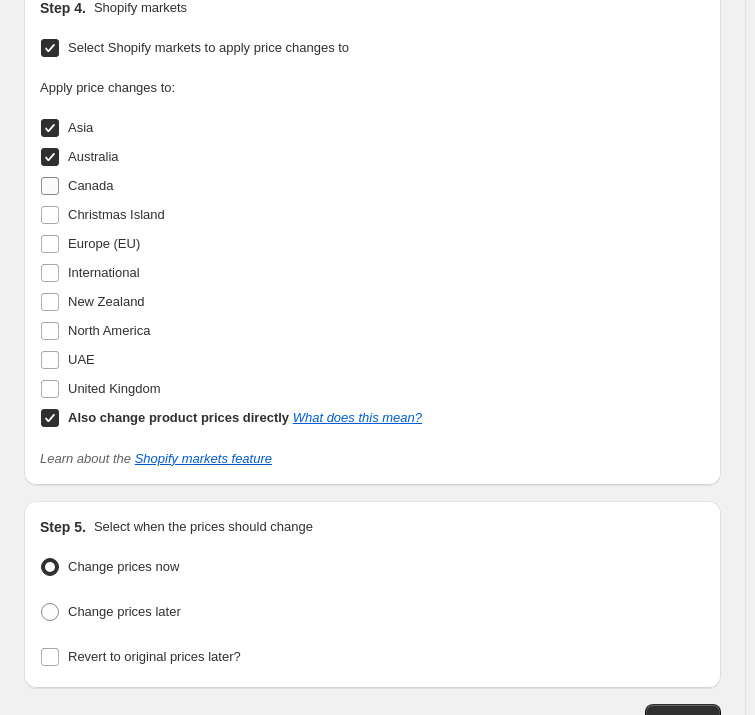 click on "Canada" at bounding box center [77, 186] 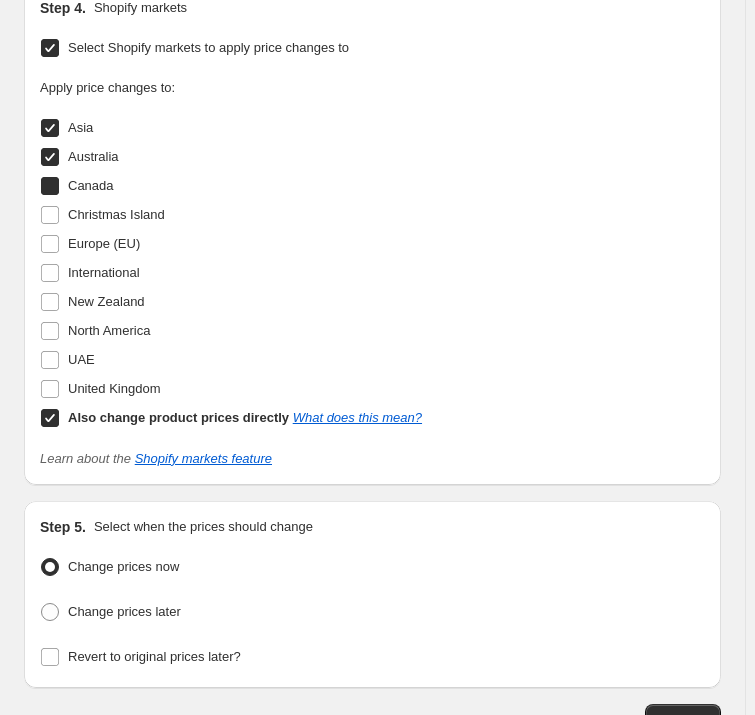 checkbox on "true" 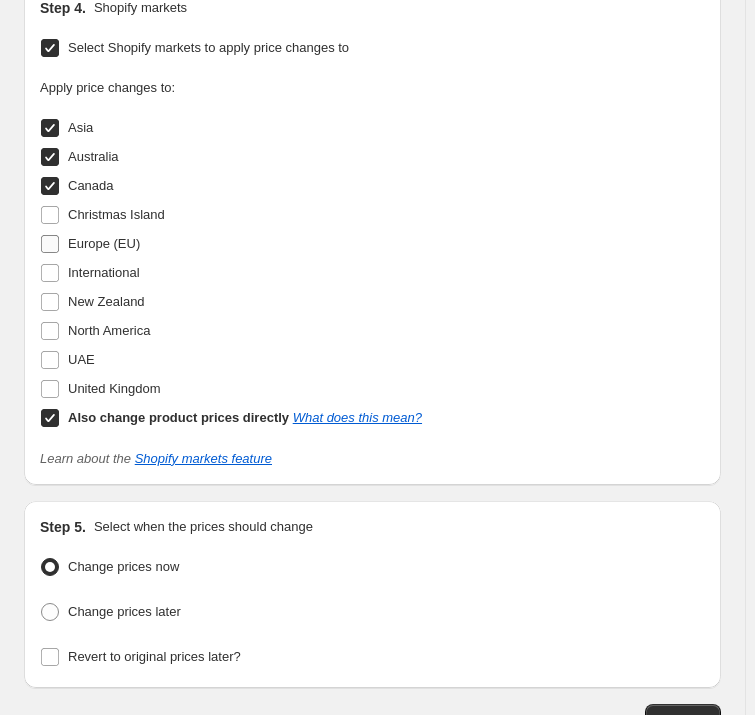 drag, startPoint x: 68, startPoint y: 203, endPoint x: 72, endPoint y: 224, distance: 21.377558 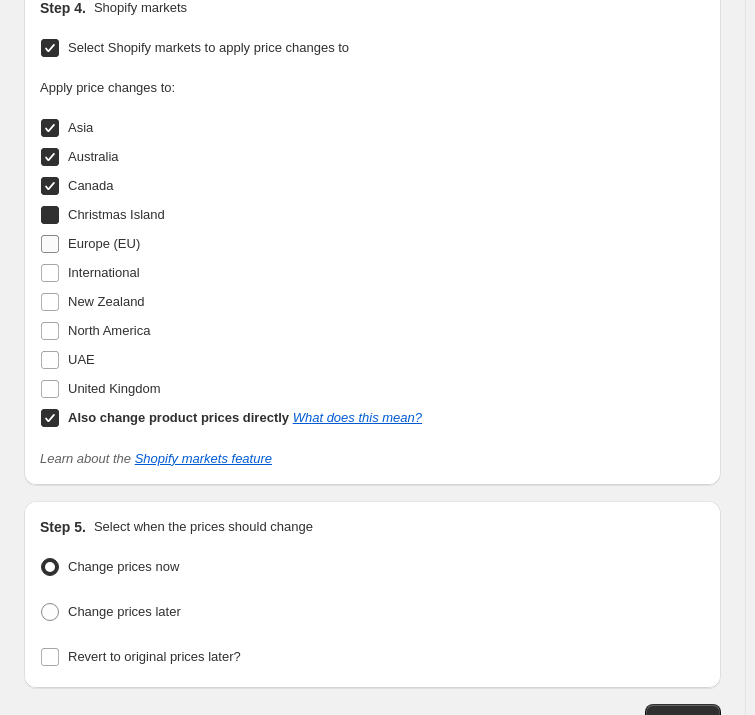 checkbox on "true" 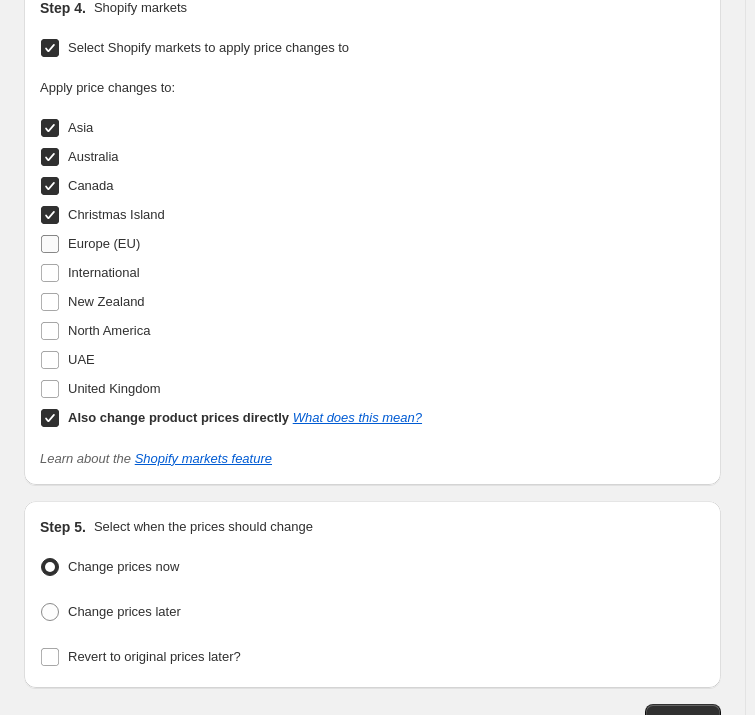 click on "Europe (EU)" at bounding box center [104, 243] 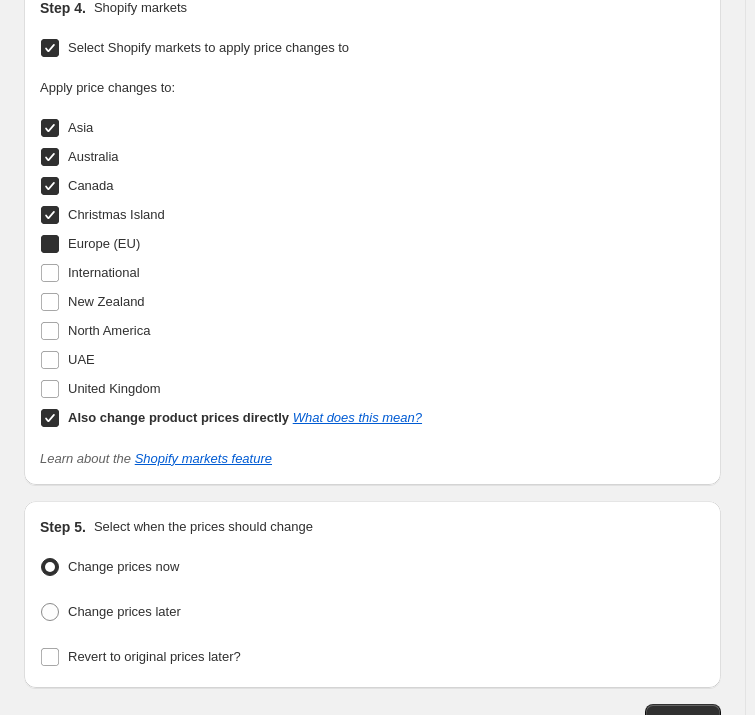 checkbox on "true" 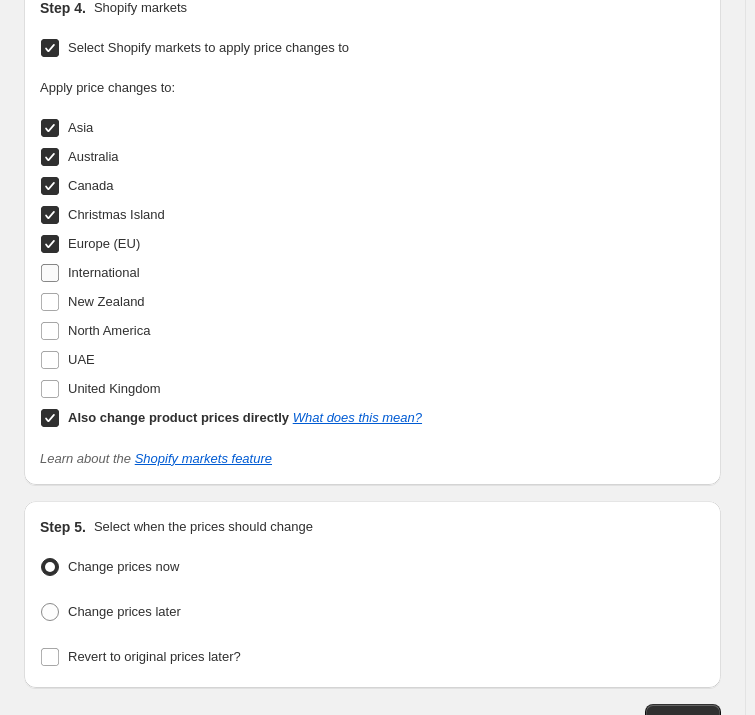 click on "International" at bounding box center (104, 272) 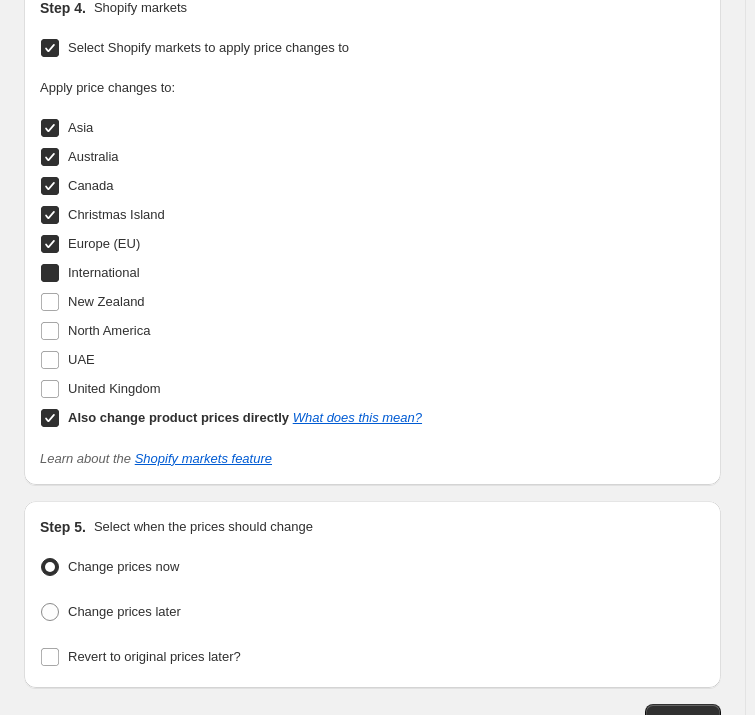 checkbox on "true" 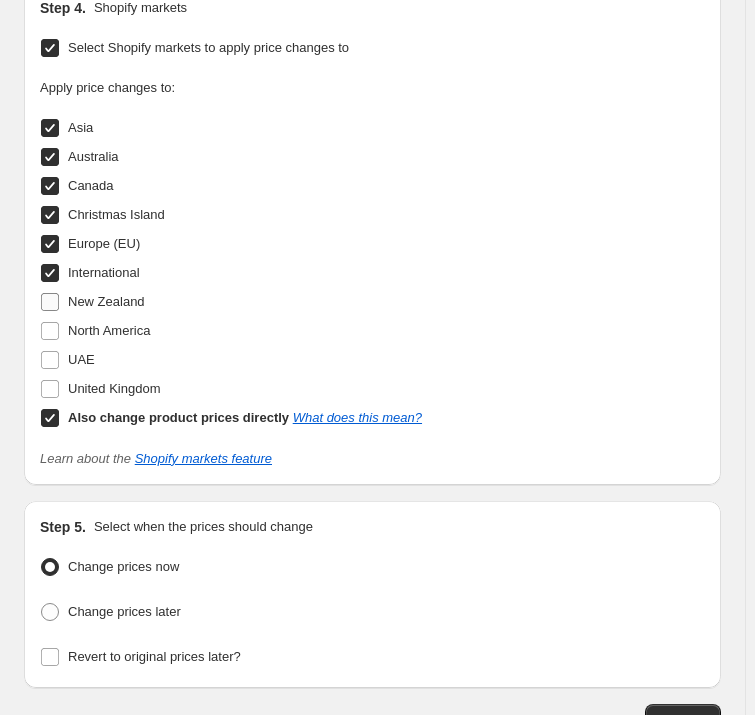 click on "New Zealand" at bounding box center [106, 301] 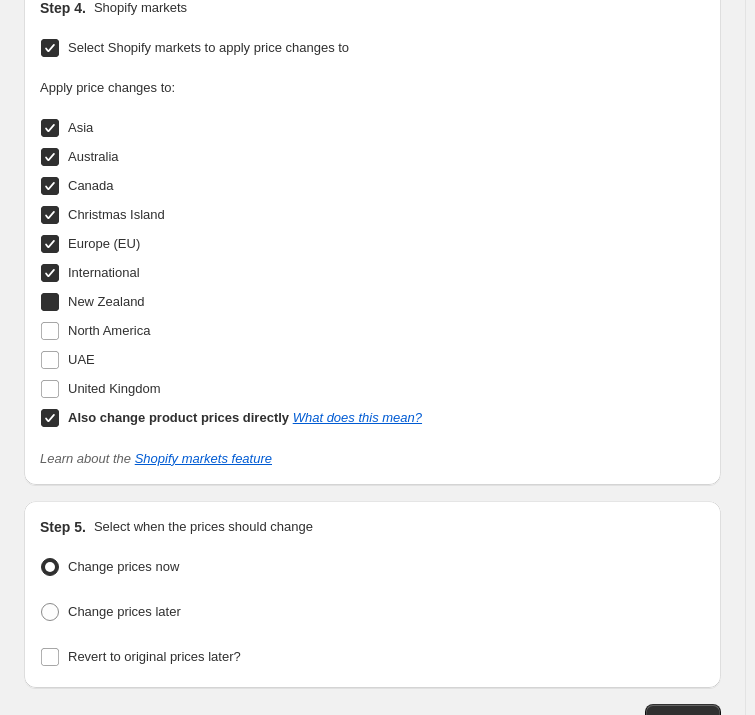 checkbox on "true" 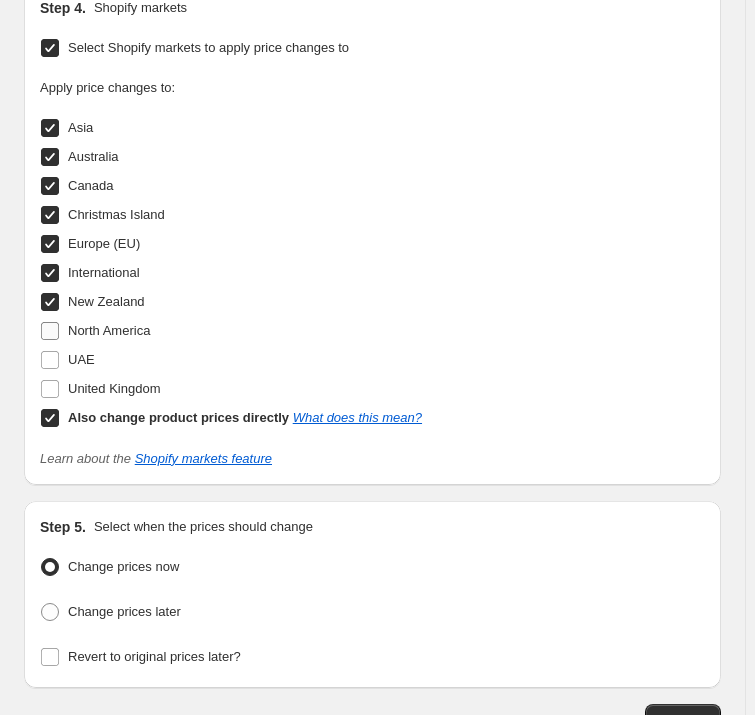 click on "North America" at bounding box center (109, 330) 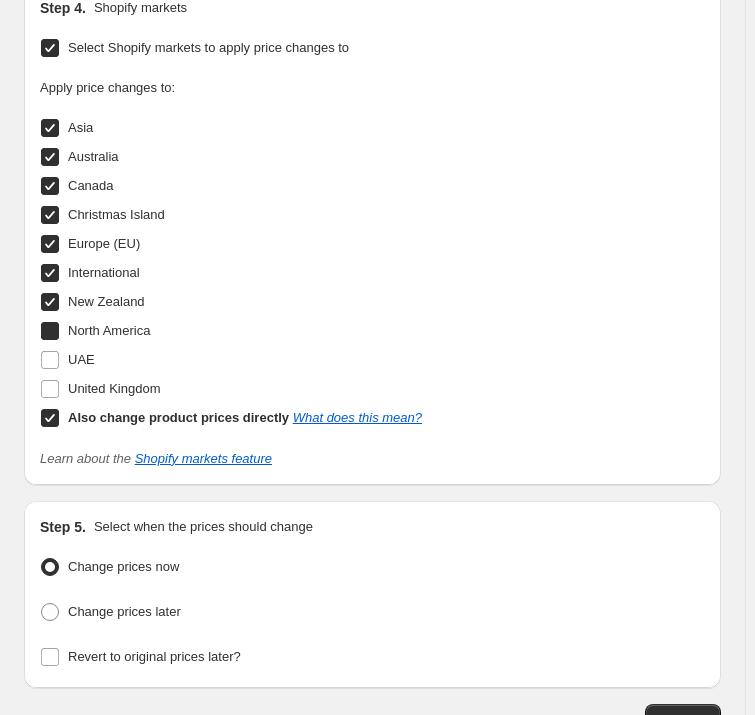 checkbox on "true" 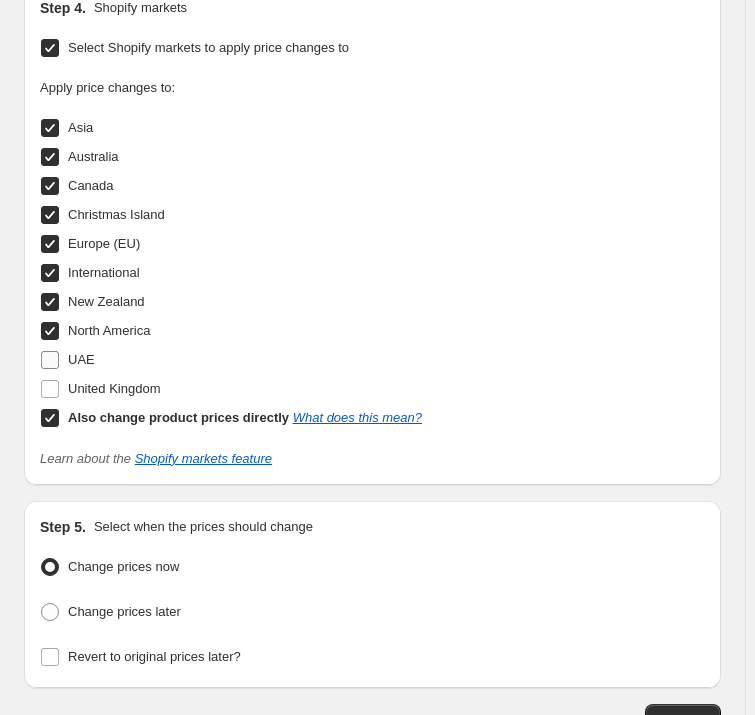 click on "UAE" at bounding box center [81, 359] 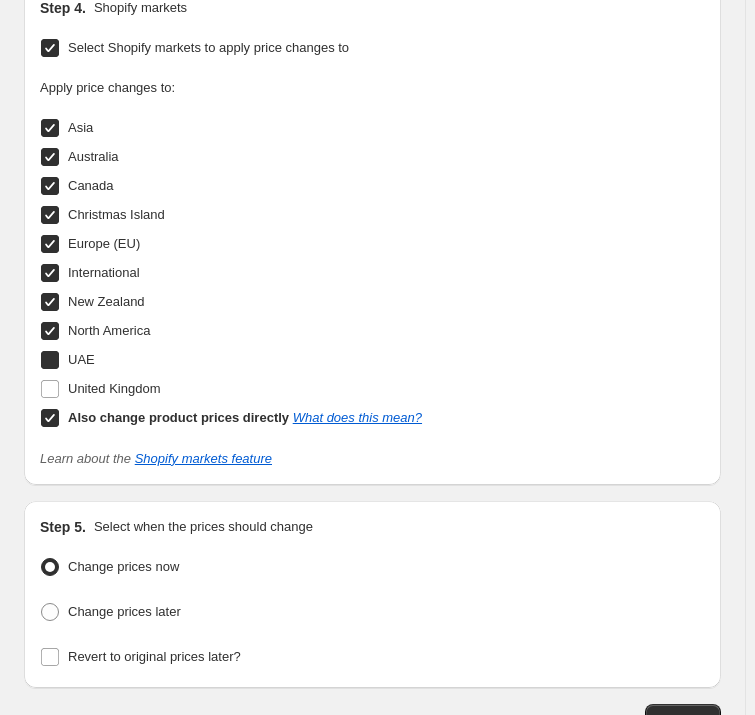 checkbox on "true" 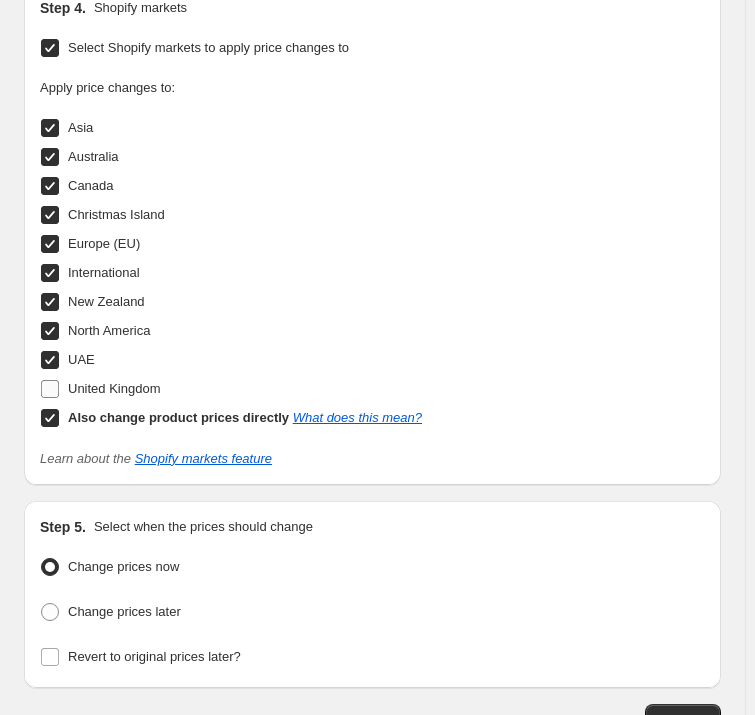 click on "United Kingdom" at bounding box center [114, 388] 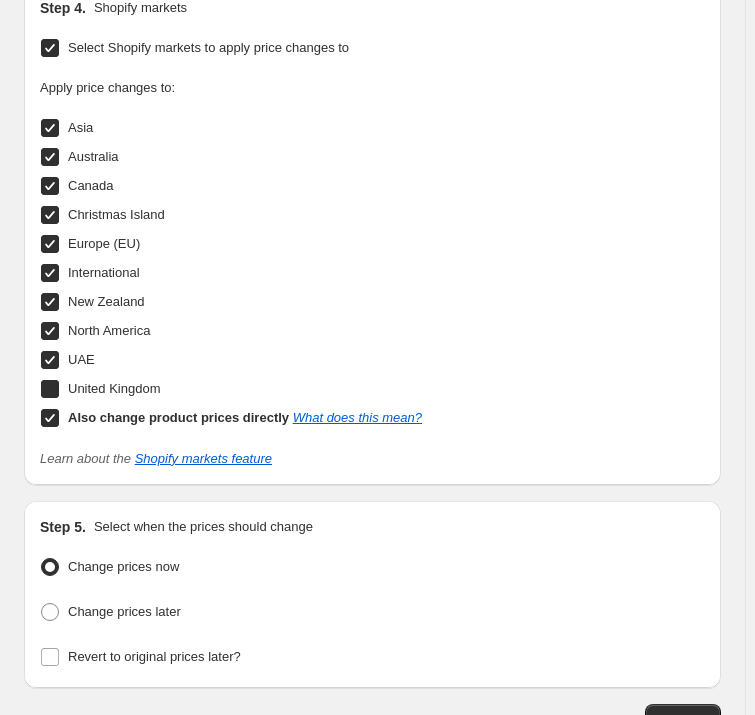 checkbox on "true" 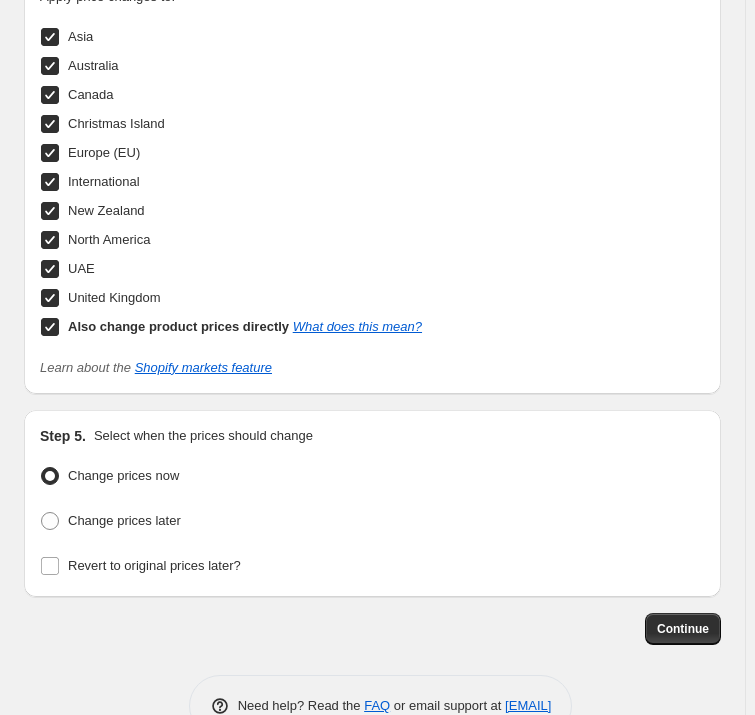 scroll, scrollTop: 1542, scrollLeft: 0, axis: vertical 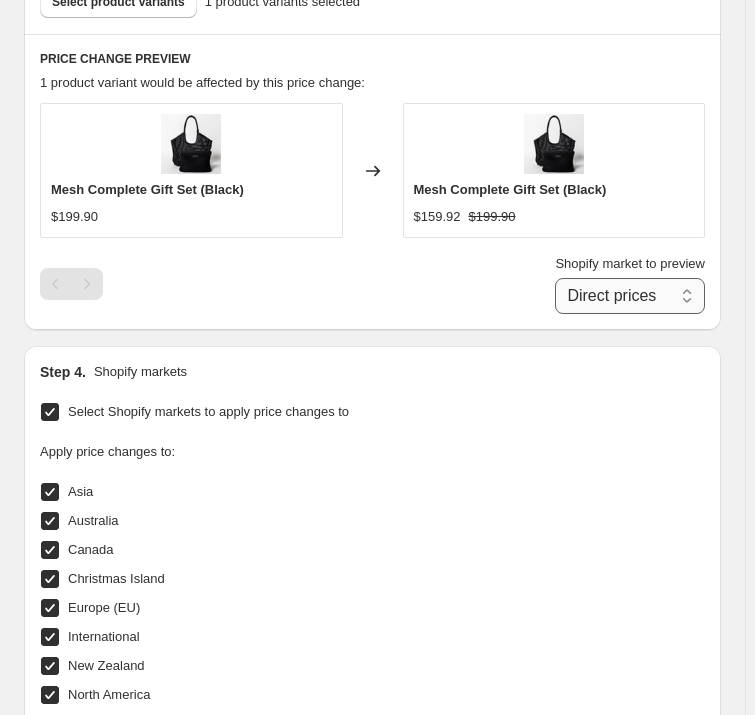 click on "Direct prices Asia Australia Canada Christmas Island Europe (EU) International New Zealand North America UAE United Kingdom" at bounding box center [630, 296] 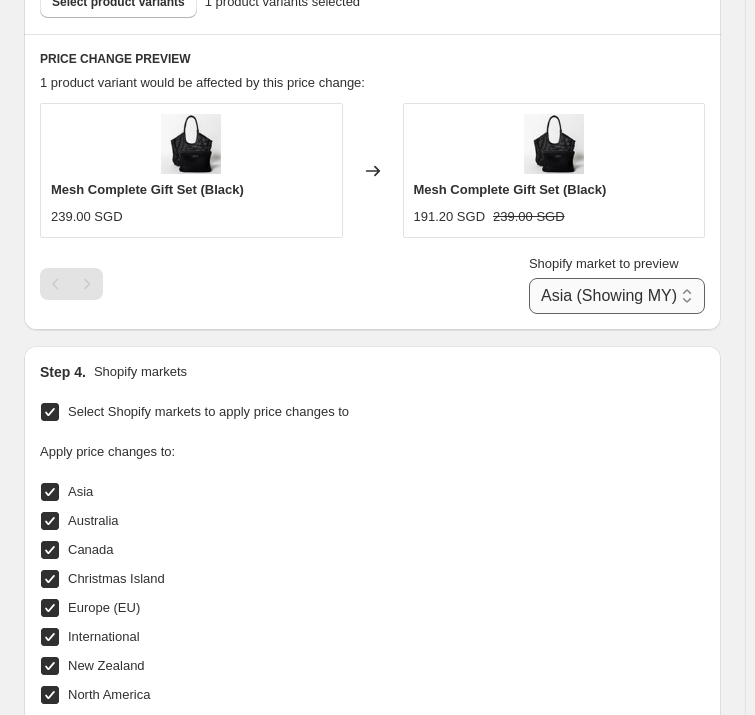 click on "Direct prices Asia (Showing MY) Australia Canada Christmas Island Europe (EU) International New Zealand North America UAE United Kingdom" at bounding box center [617, 296] 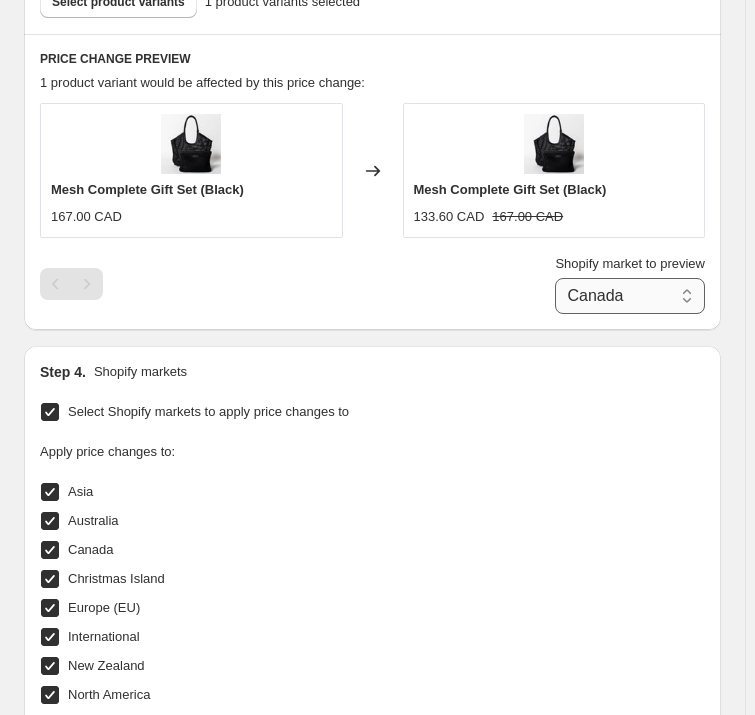 click on "Direct prices Asia Australia Canada Christmas Island Europe (EU) International New Zealand North America UAE United Kingdom" at bounding box center [630, 296] 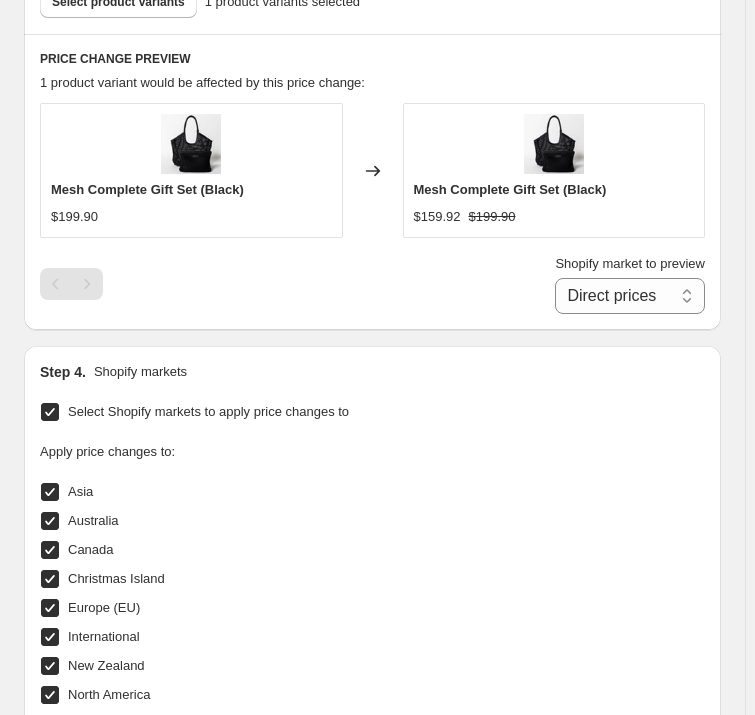 click on "Create new price change job. This page is ready Create new price change job Draft Step 1. Optionally give your price change job a title (eg "March 30% off sale on boots") Mesh Gift Set Black - Save 20% This title is just for internal use, customers won't see it Step 2. Select how the prices should change Use bulk price change rules Set product prices individually Use CSV upload Price Change type Change the price to a certain amount Change the price by a certain amount Change the price by a certain percentage Change the price to the current compare at price (price before sale) Change the price by a certain amount relative to the compare at price Change the price by a certain percentage relative to the compare at price Don't change the price Change the price by a certain percentage relative to the cost per item Change price to certain cost margin Change the price by a certain percentage Price change amount -20 % (Price drop) Rounding Round to nearest .01 Round to nearest whole number End prices in .99 $199.90 1" at bounding box center (372, -160) 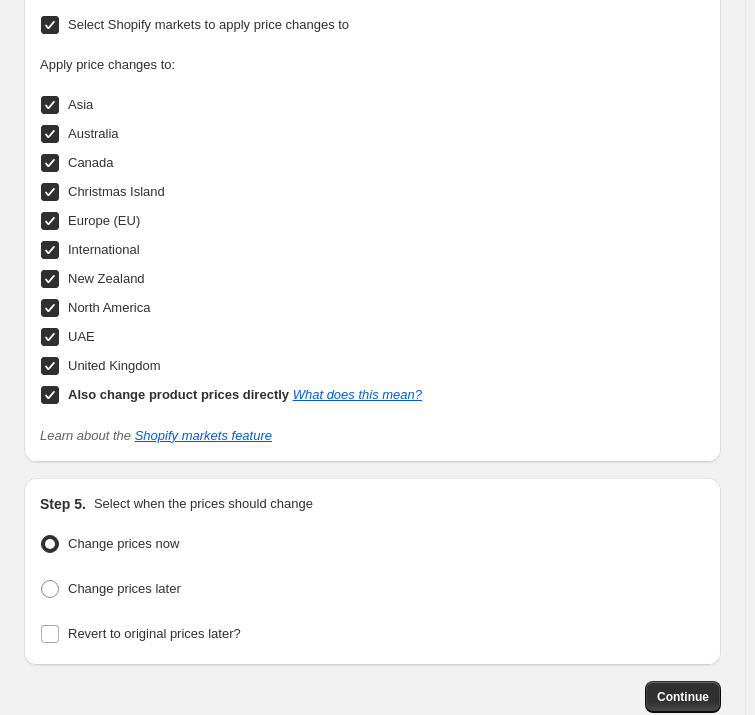 scroll, scrollTop: 1670, scrollLeft: 0, axis: vertical 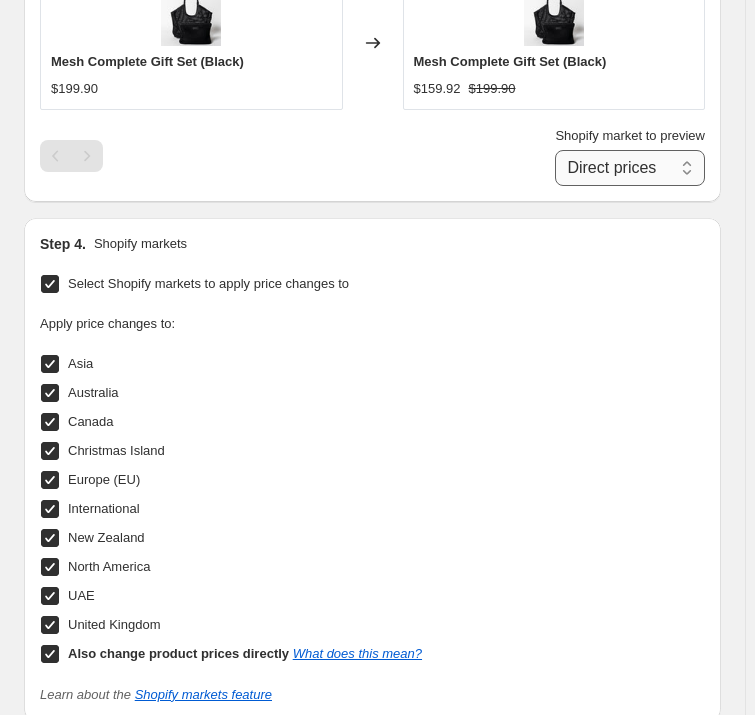 click on "Direct prices Asia Australia Canada Christmas Island Europe (EU) International New Zealand North America UAE United Kingdom" at bounding box center [630, 168] 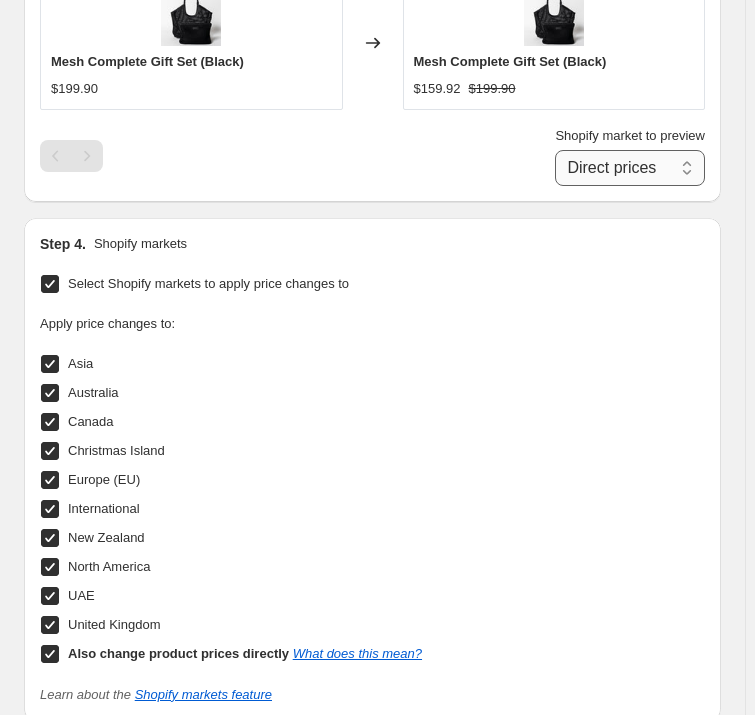click on "Direct prices Asia Australia Canada Christmas Island Europe (EU) International New Zealand North America UAE United Kingdom" at bounding box center [630, 168] 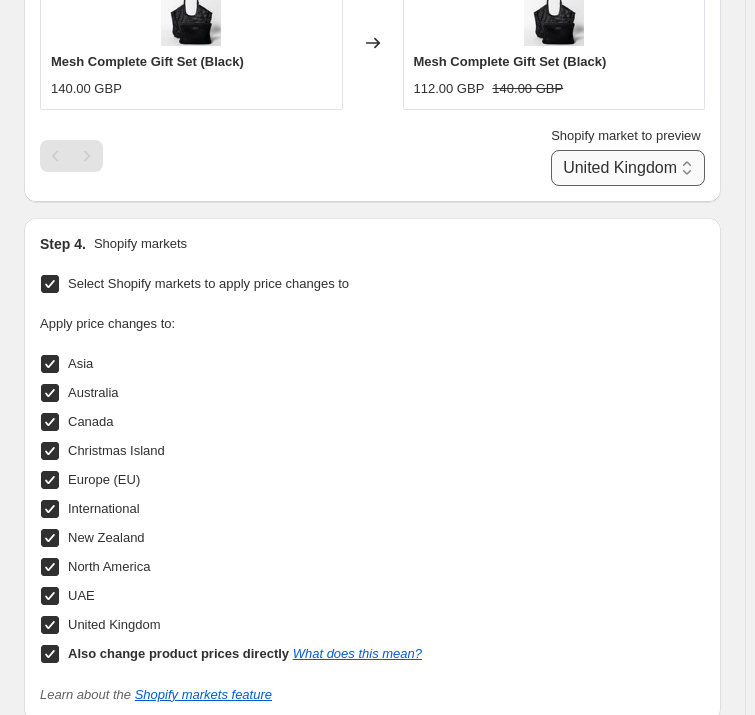 click on "Direct prices Asia Australia Canada Christmas Island Europe (EU) International New Zealand North America UAE United Kingdom" at bounding box center (628, 168) 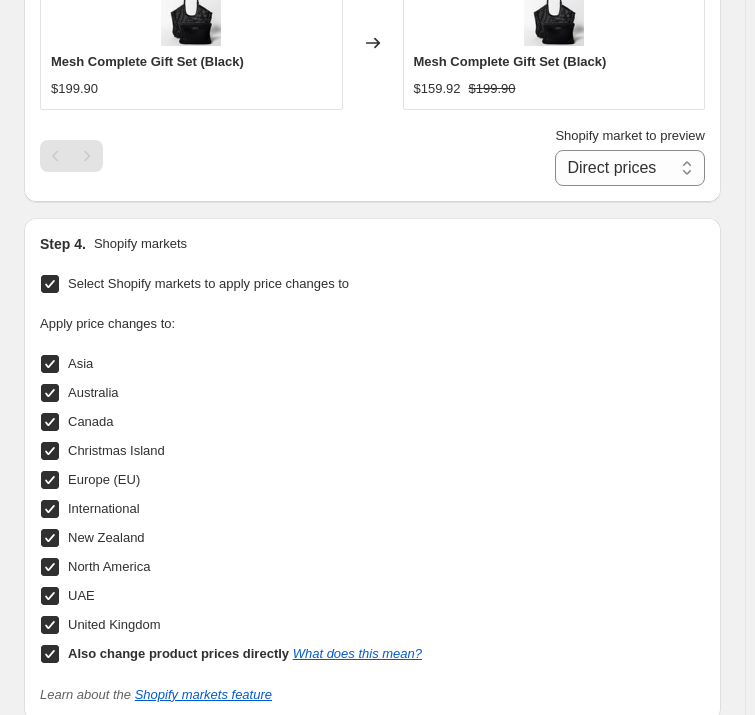 drag, startPoint x: 750, startPoint y: 284, endPoint x: 726, endPoint y: 274, distance: 26 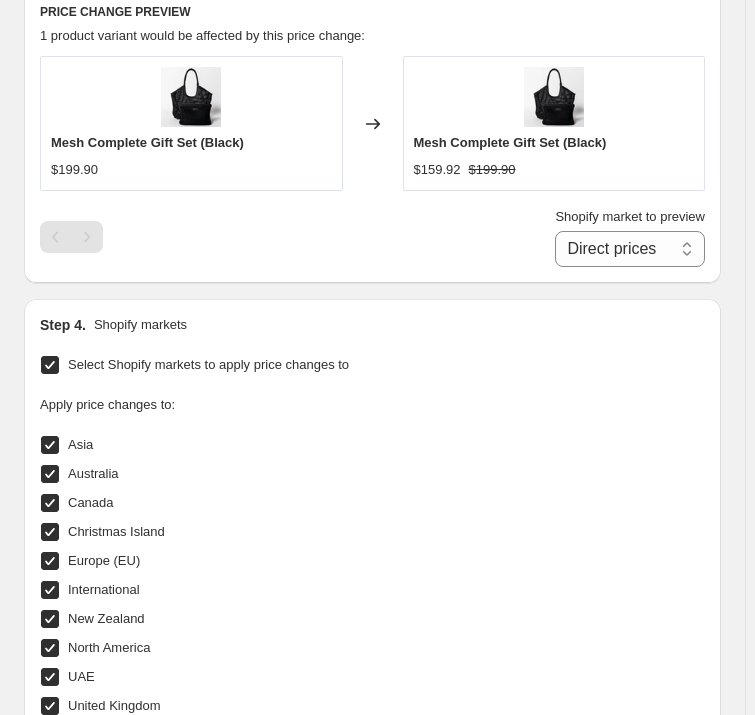 scroll, scrollTop: 1398, scrollLeft: 0, axis: vertical 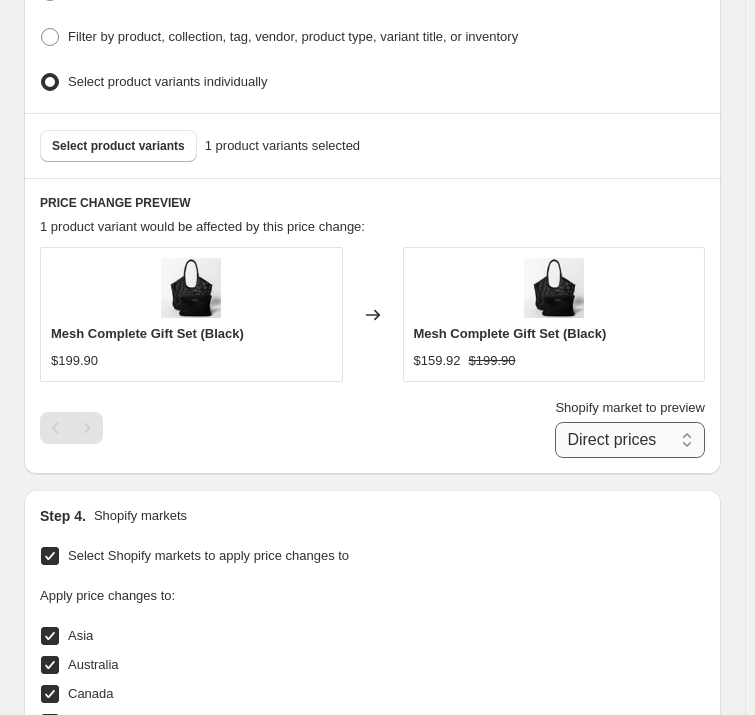 drag, startPoint x: 650, startPoint y: 441, endPoint x: 671, endPoint y: 434, distance: 22.135944 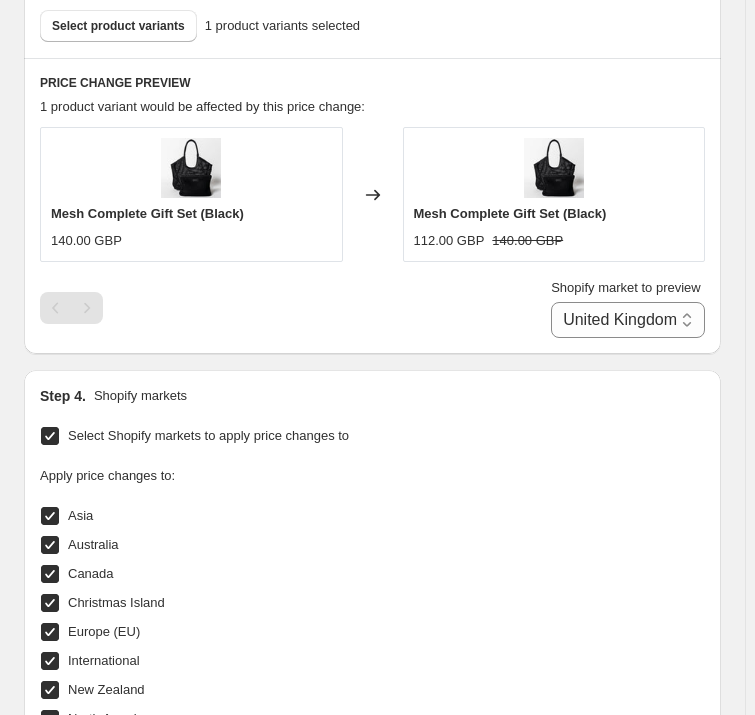scroll, scrollTop: 1489, scrollLeft: 0, axis: vertical 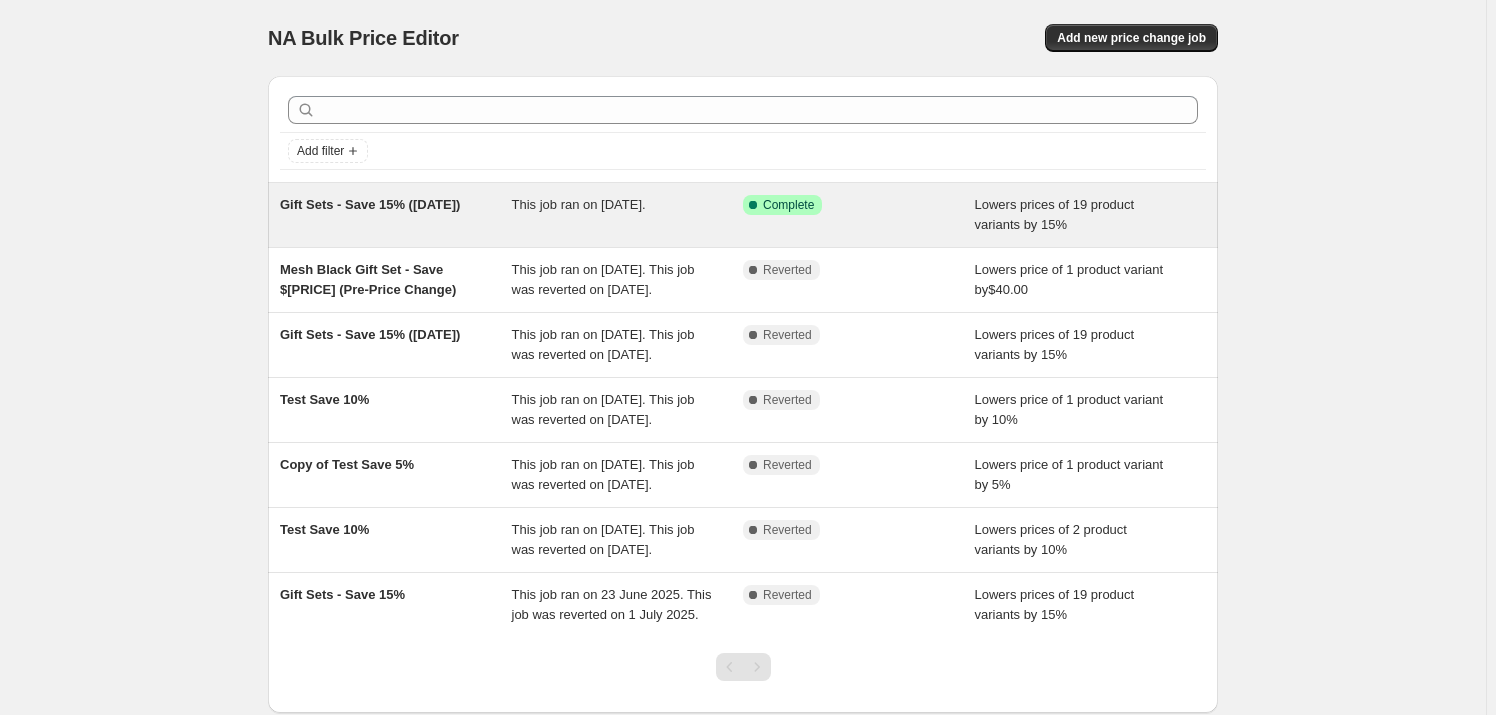 click on "This job ran on [DATE] [YEAR]." at bounding box center [579, 204] 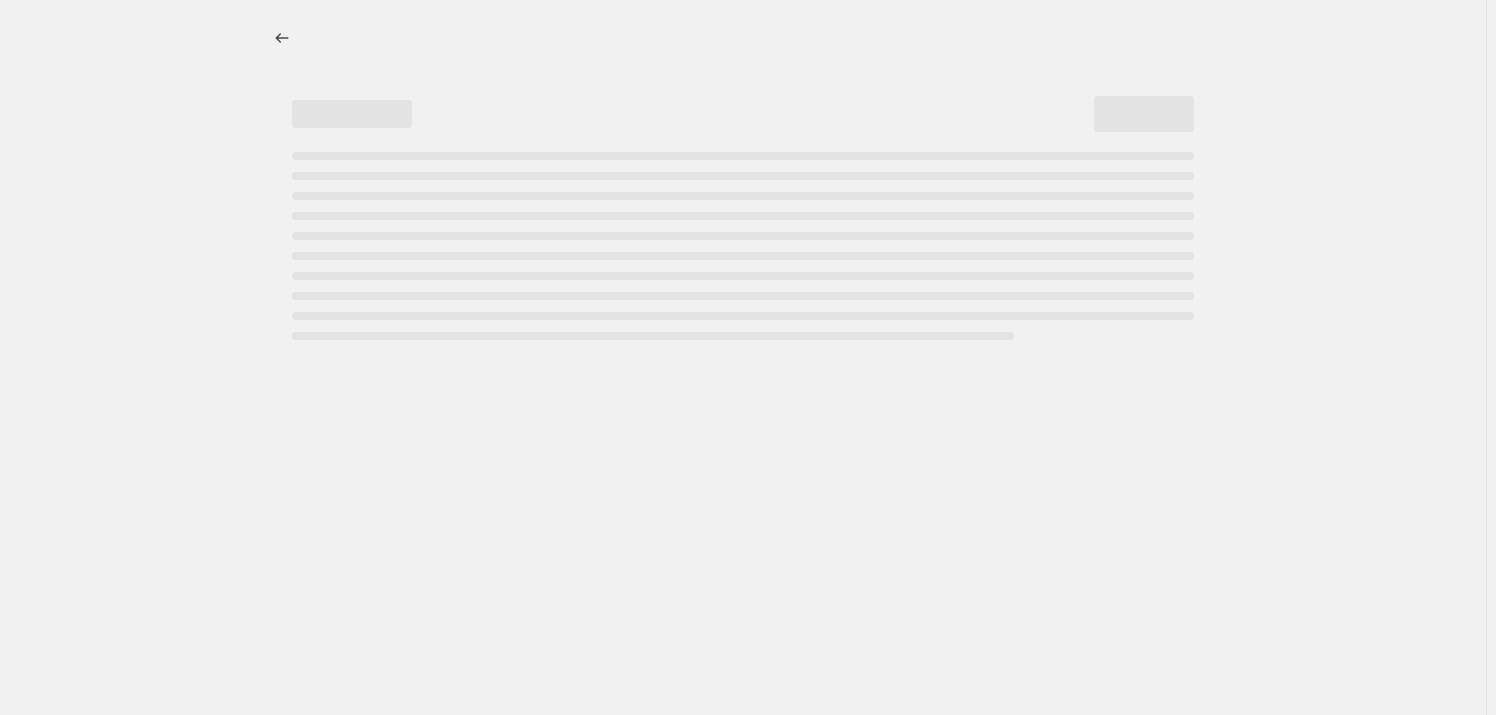 select on "percentage" 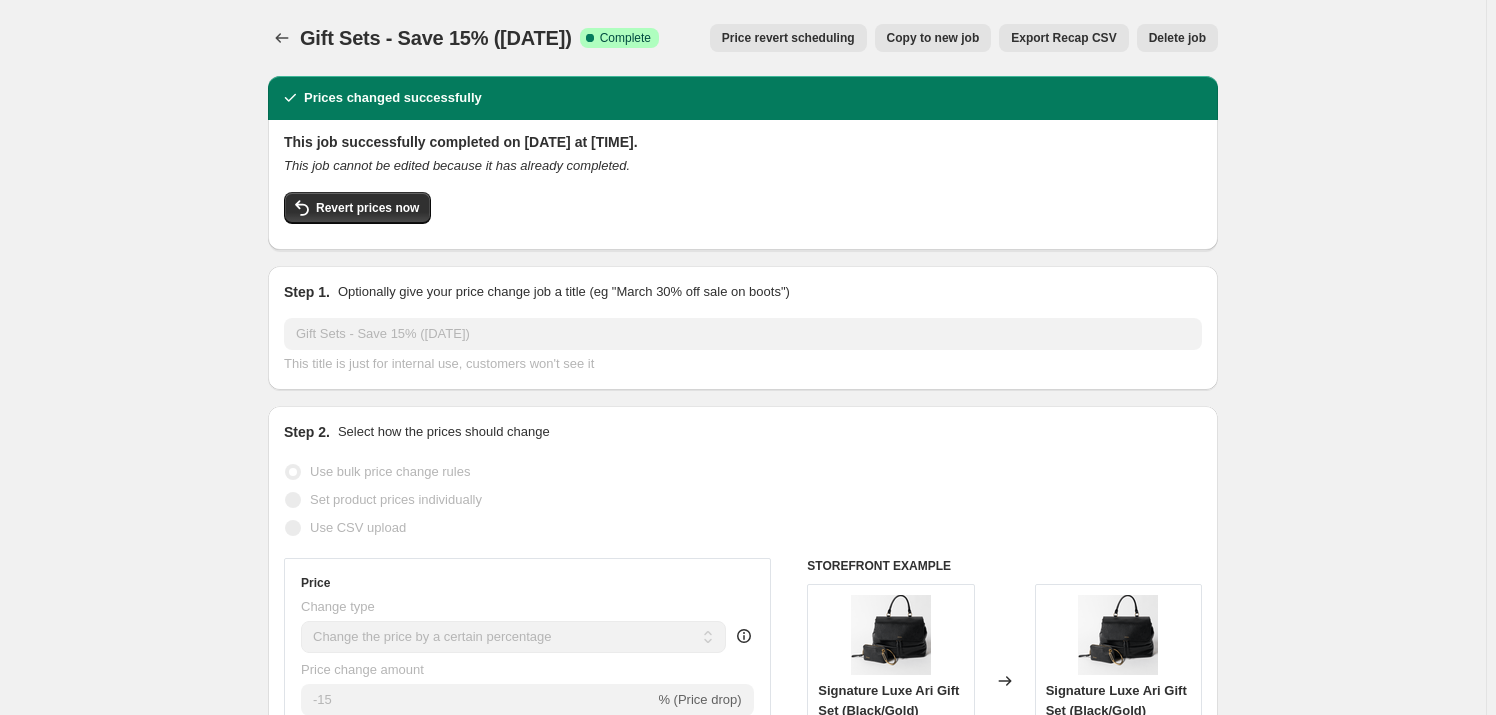 click on "Copy to new job" at bounding box center [933, 38] 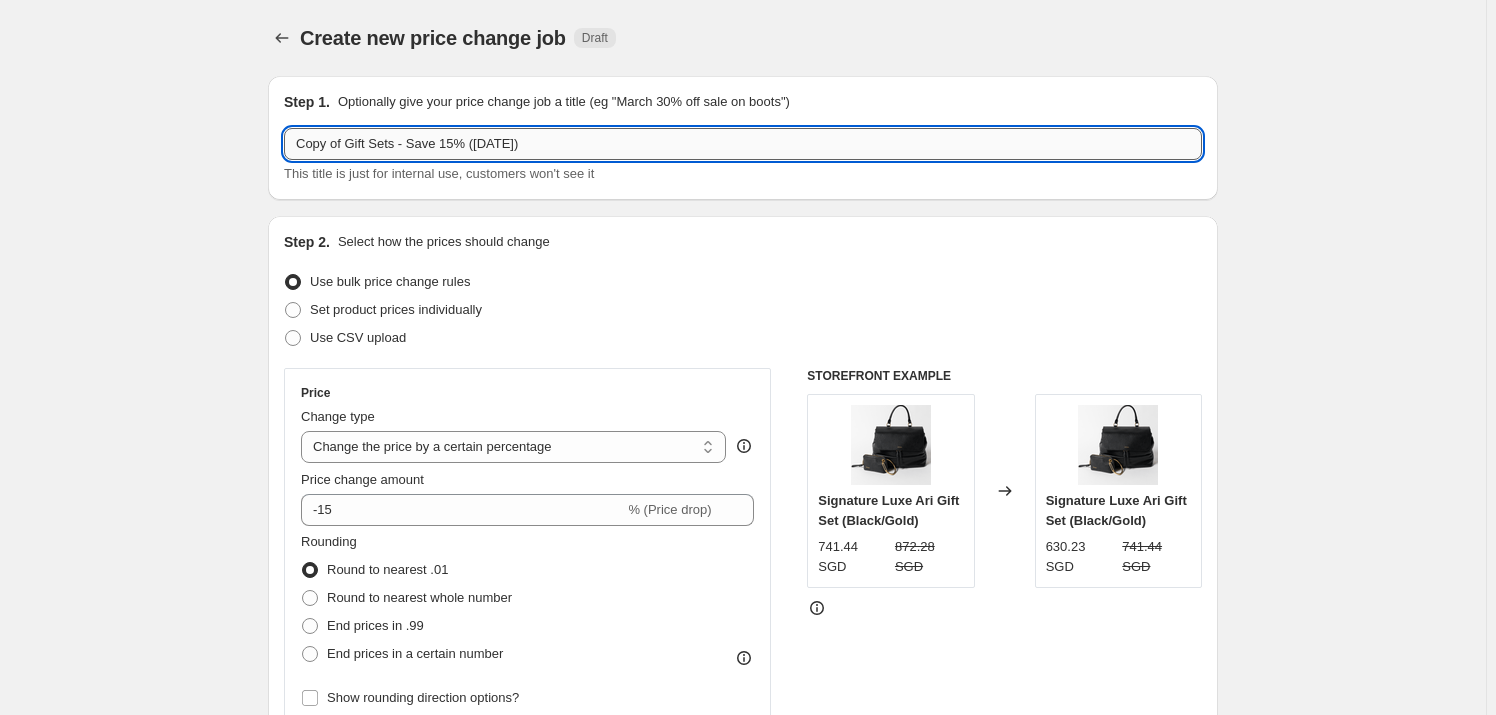 click on "Copy of Gift Sets - Save 15% (Aug 7, 2025)" at bounding box center (743, 144) 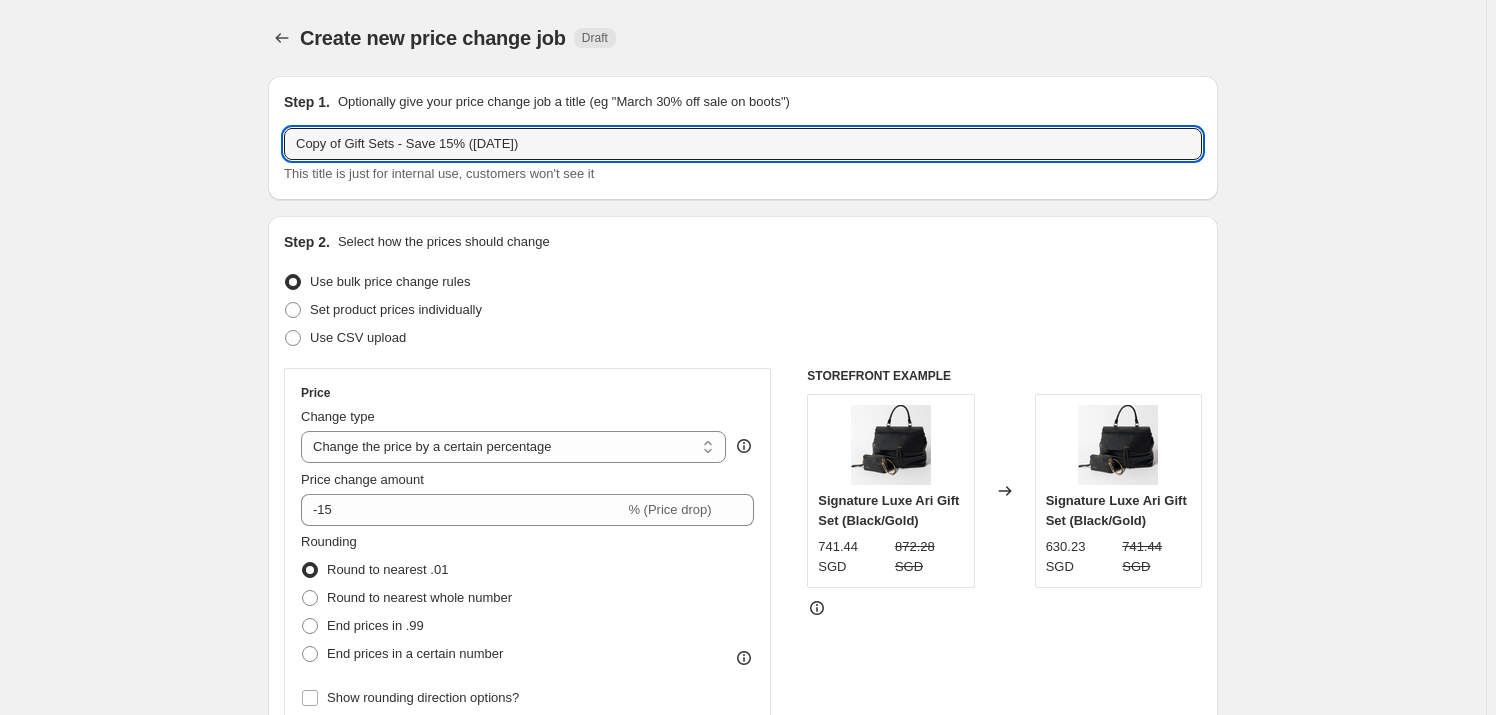 drag, startPoint x: 348, startPoint y: 146, endPoint x: 286, endPoint y: 142, distance: 62.1289 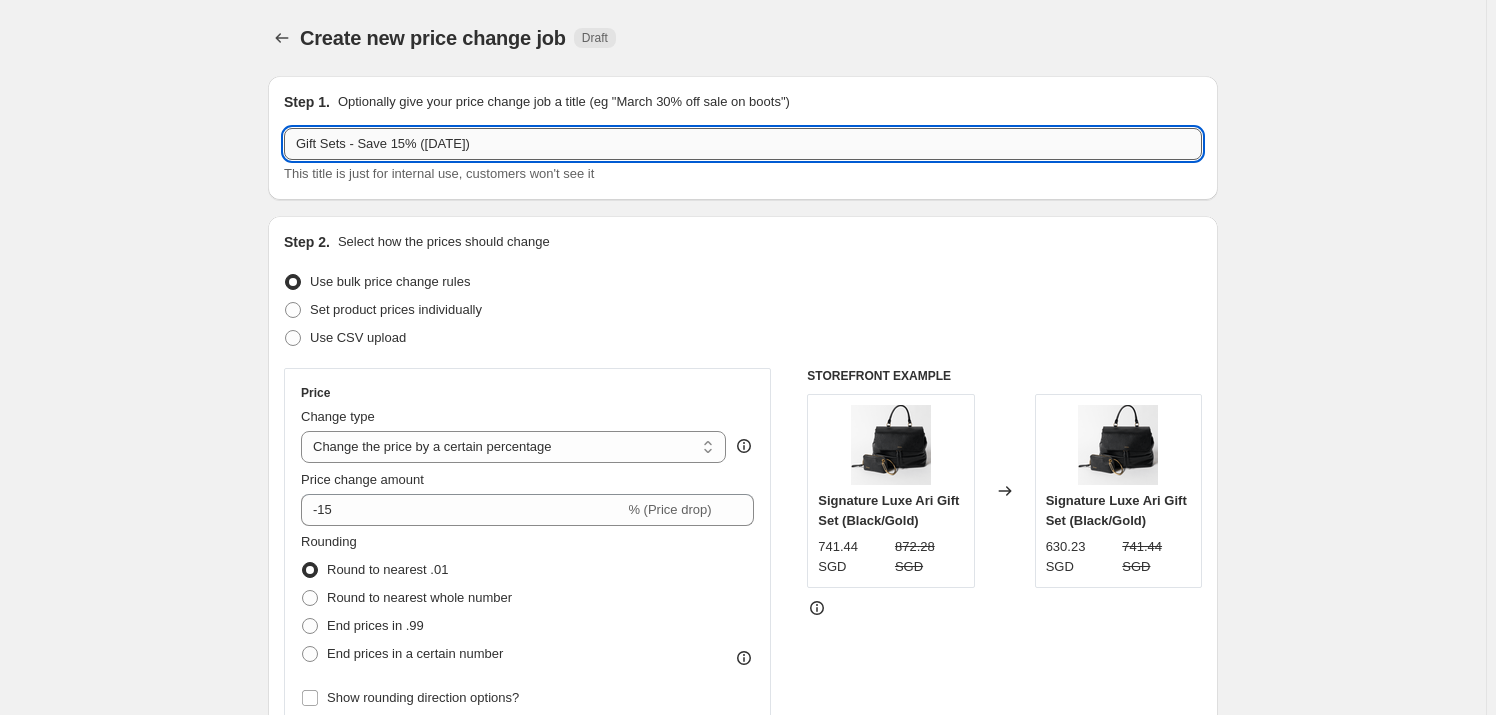 click on "Gift Sets - Save 15% ([DATE])" at bounding box center (743, 144) 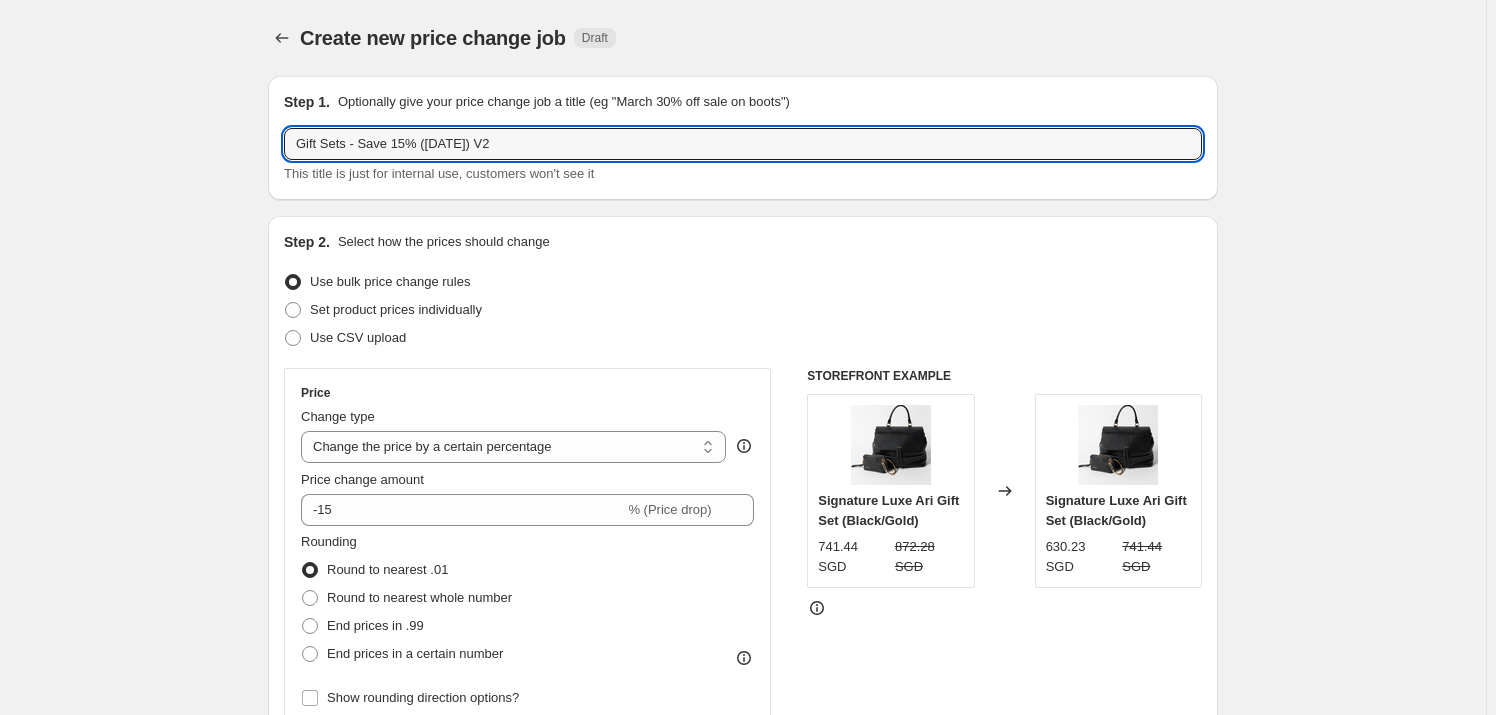 type on "Gift Sets - Save 15% ([DATE]) V2" 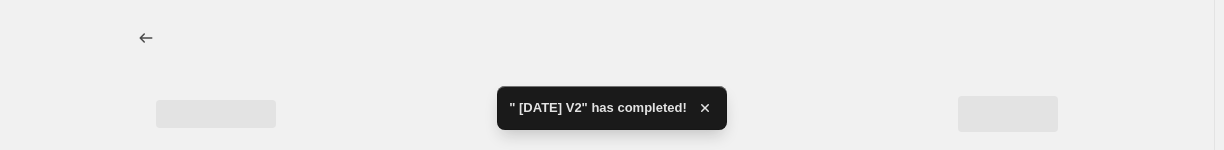 select on "percentage" 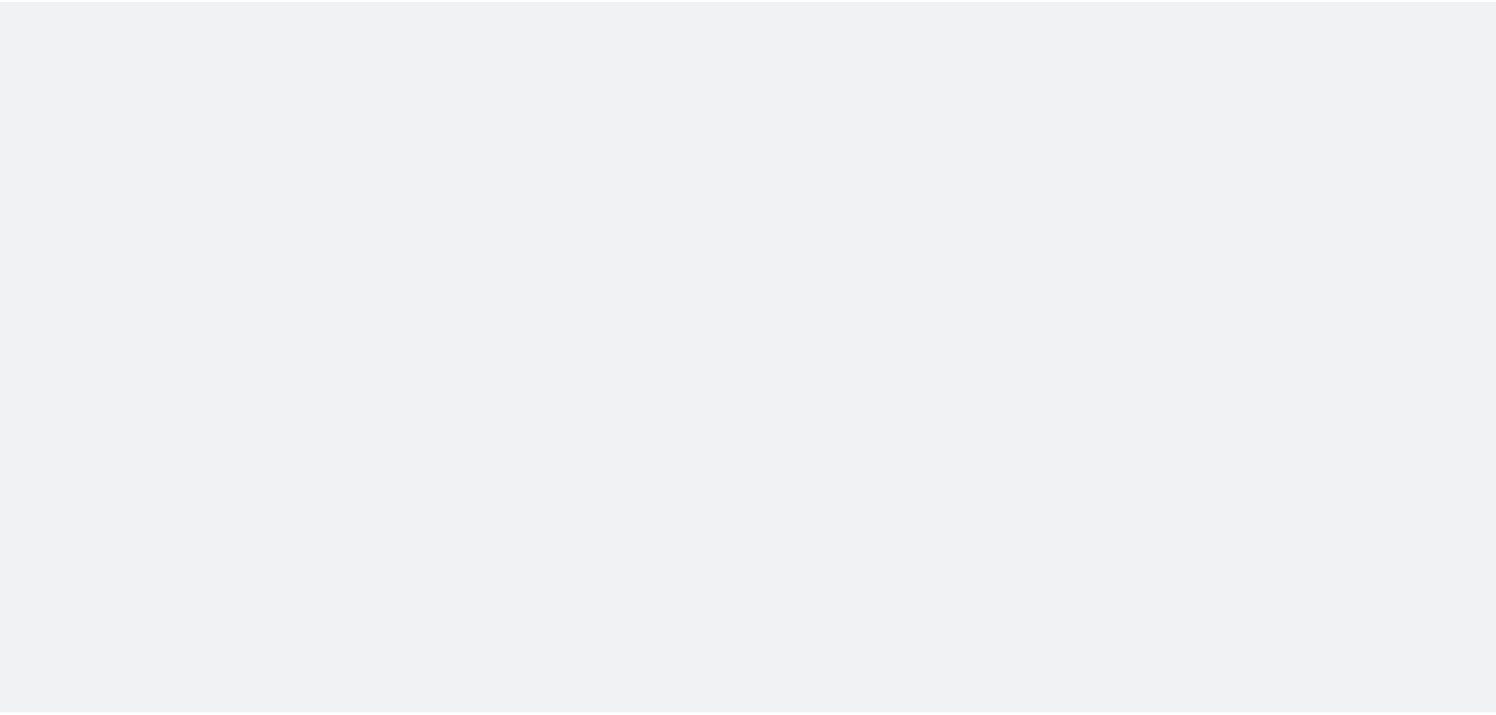scroll, scrollTop: 0, scrollLeft: 0, axis: both 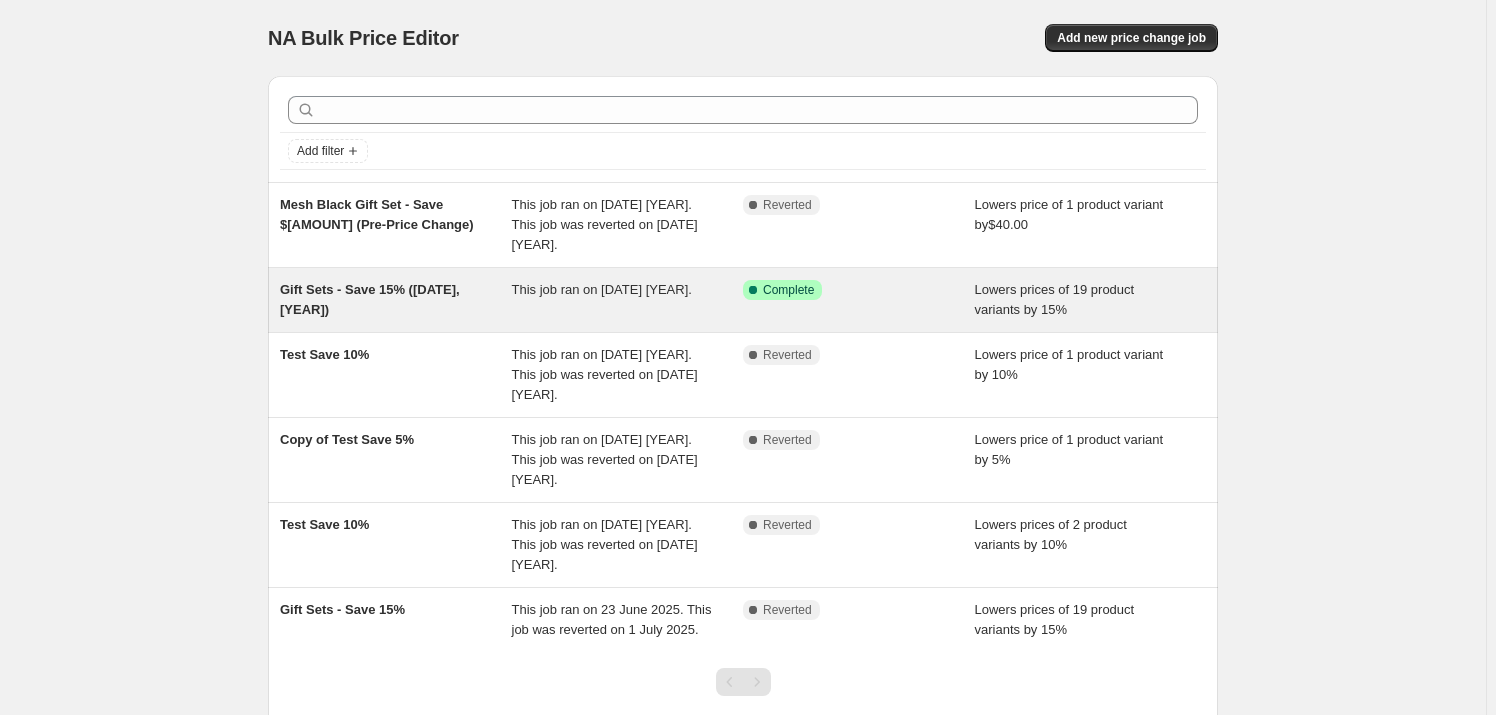 click on "This job ran on [DATE] [YEAR]." at bounding box center [602, 289] 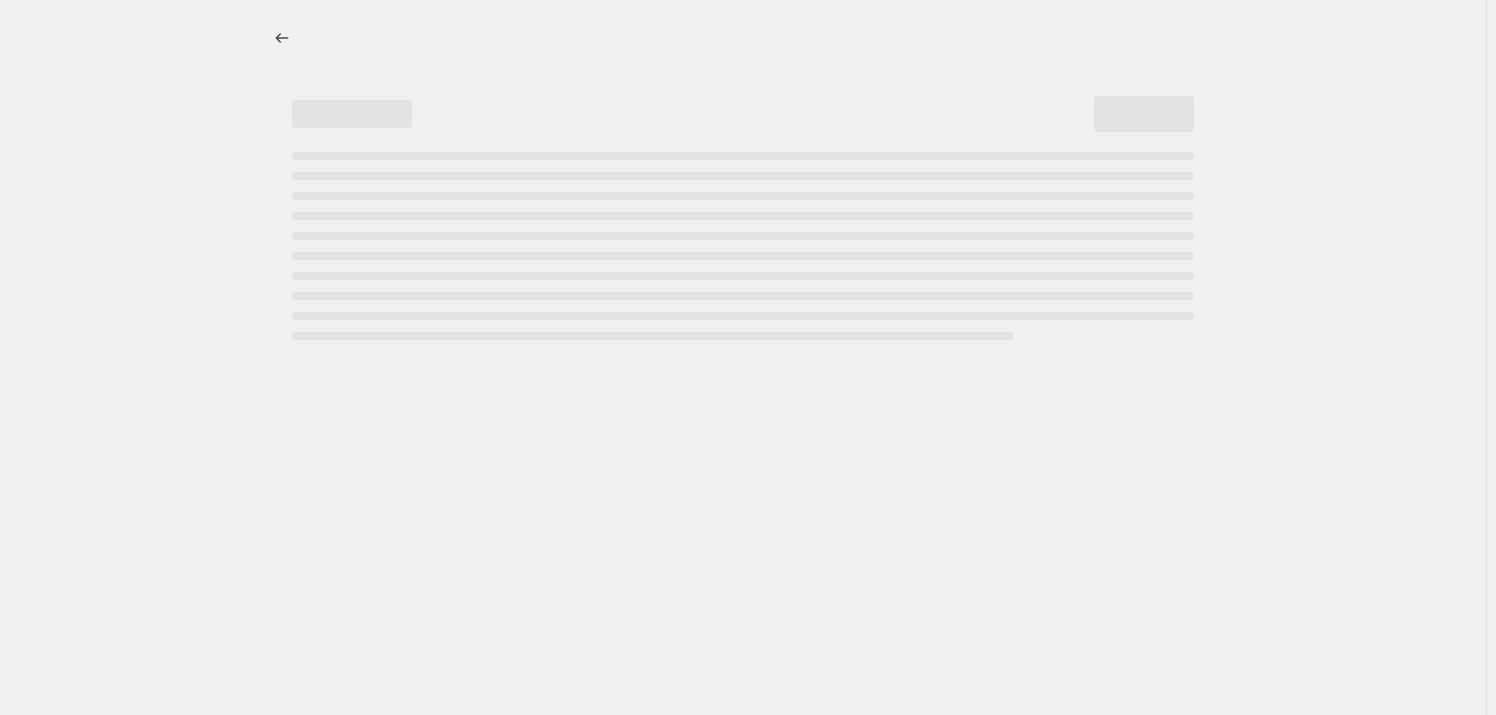 select on "percentage" 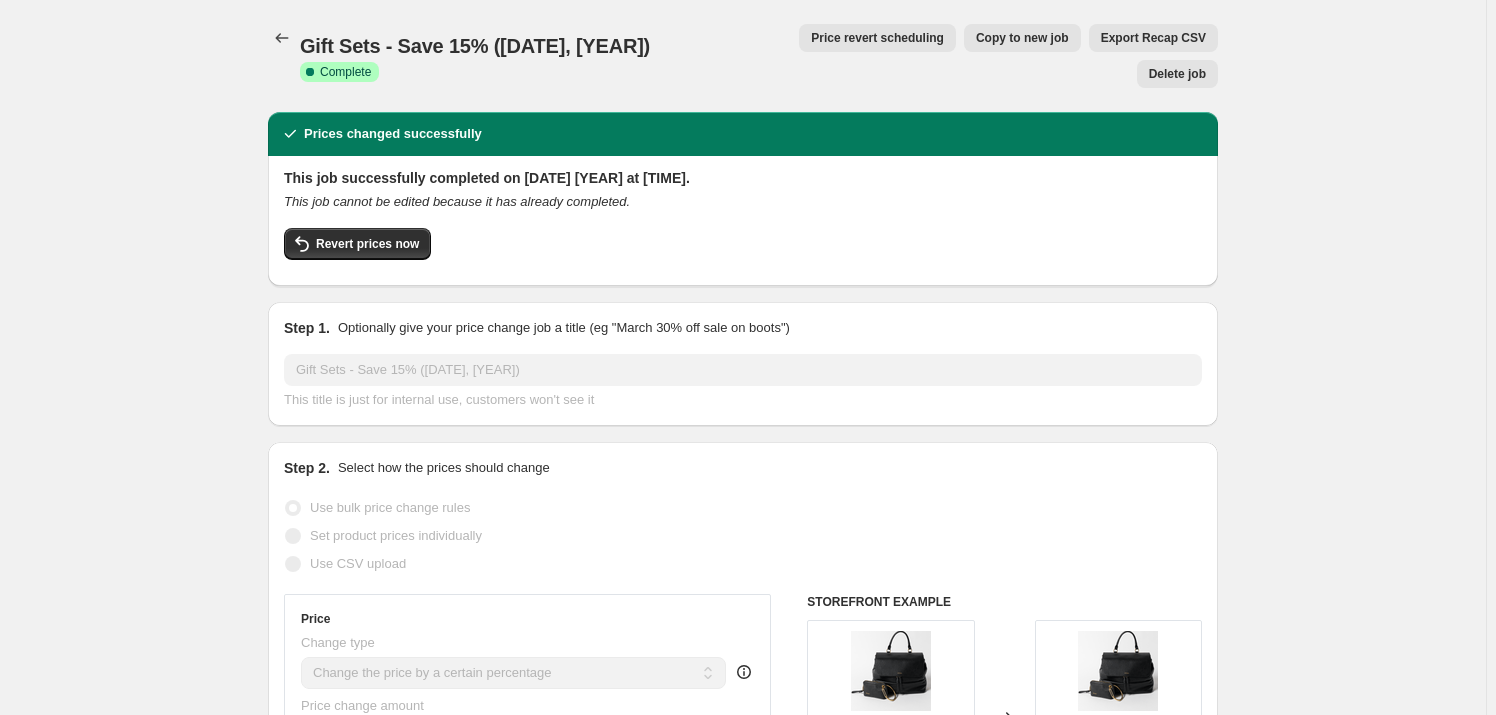click on "Copy to new job" at bounding box center [1022, 38] 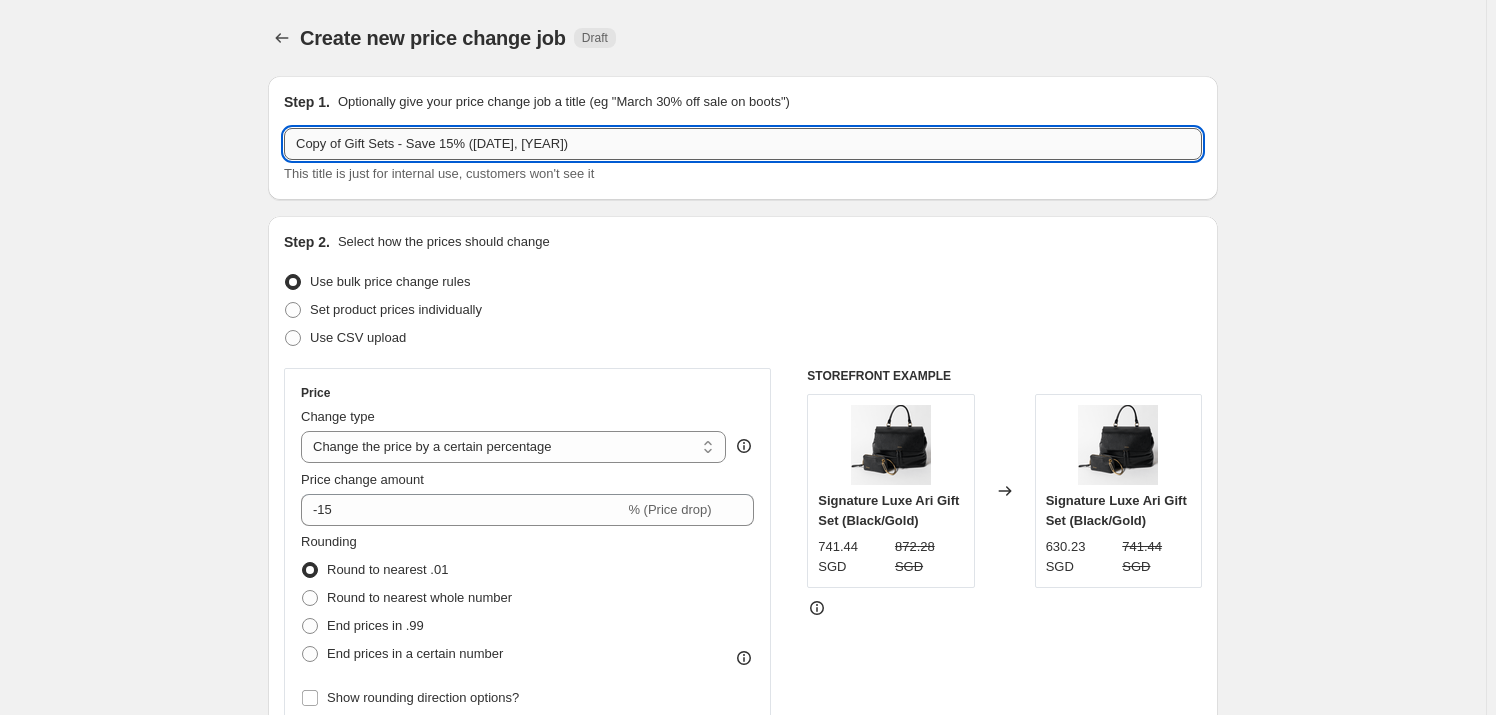 drag, startPoint x: 552, startPoint y: 141, endPoint x: 500, endPoint y: 130, distance: 53.15073 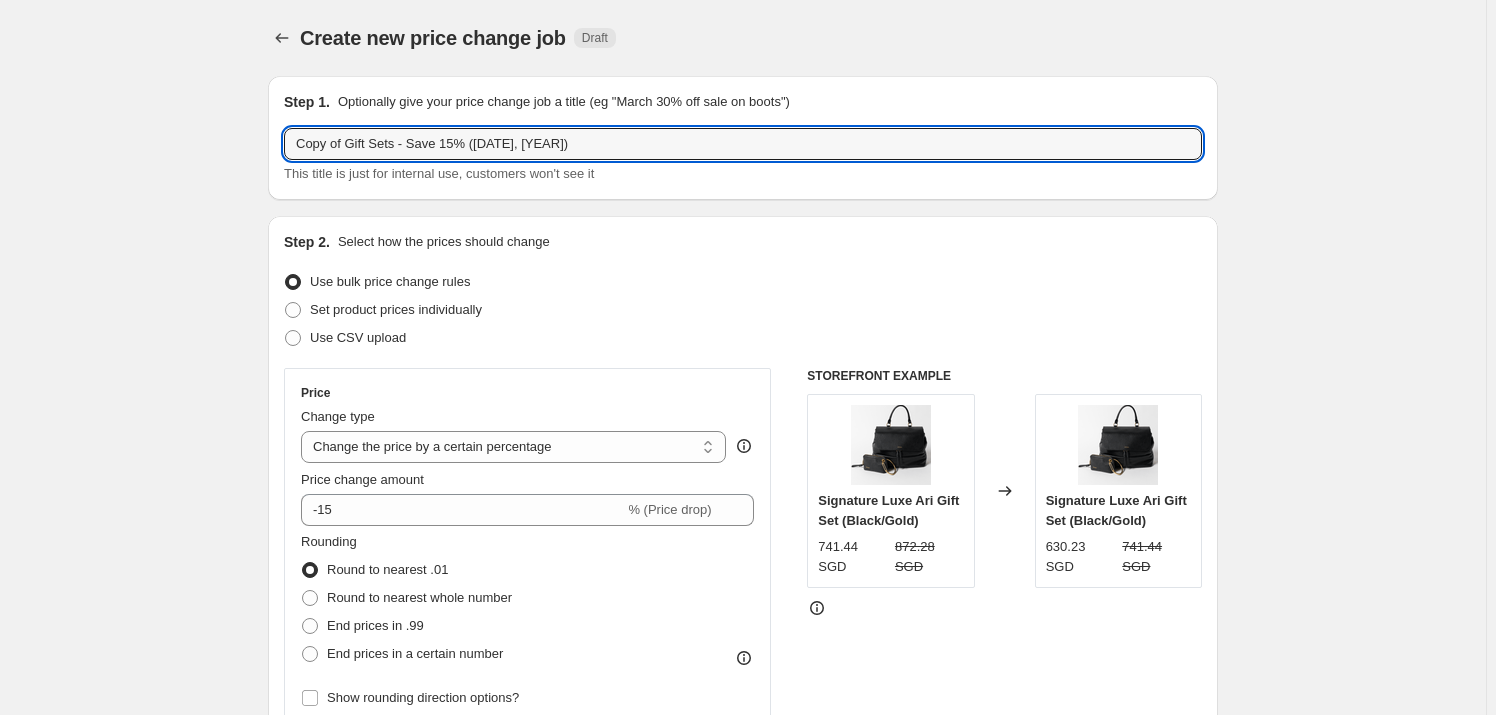 drag, startPoint x: 350, startPoint y: 144, endPoint x: 245, endPoint y: 160, distance: 106.21205 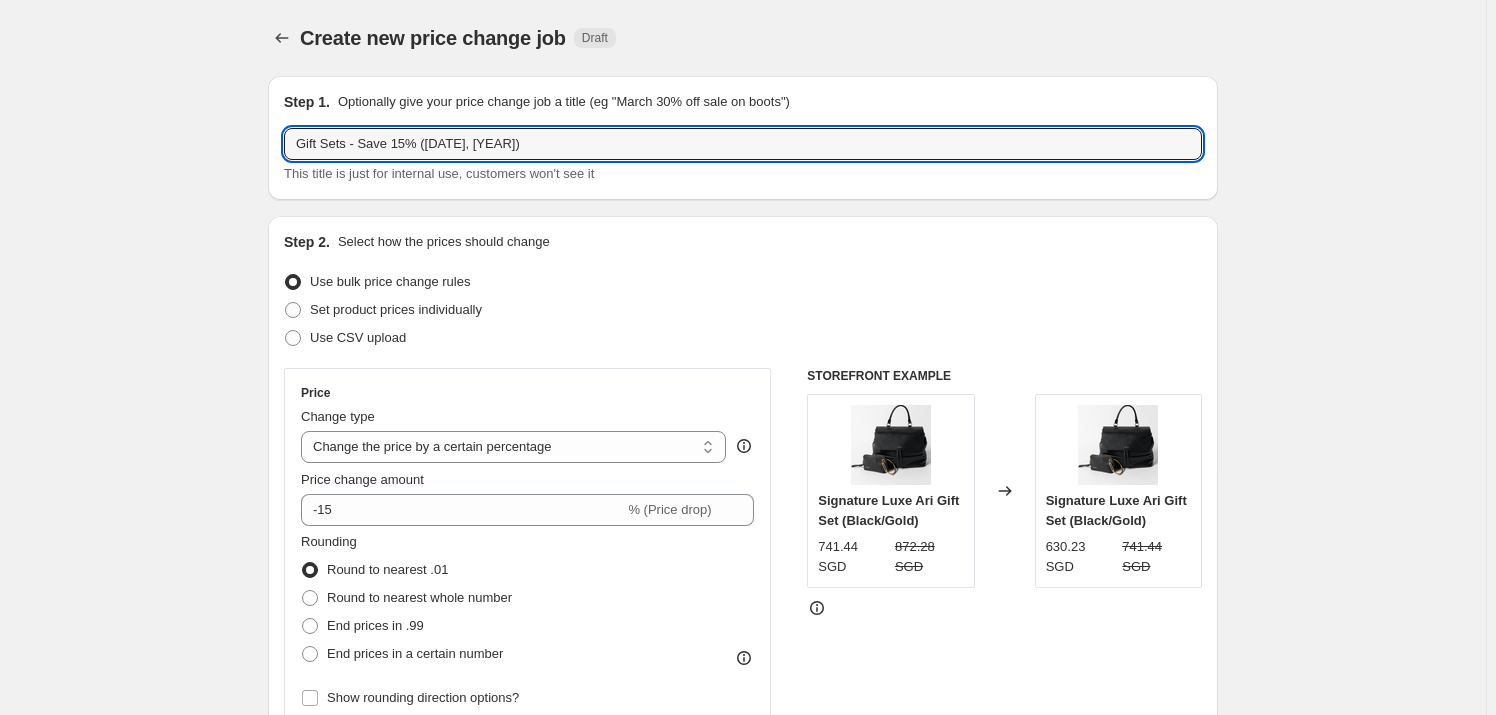 type on "Gift Sets - Save 15% ([DATE])" 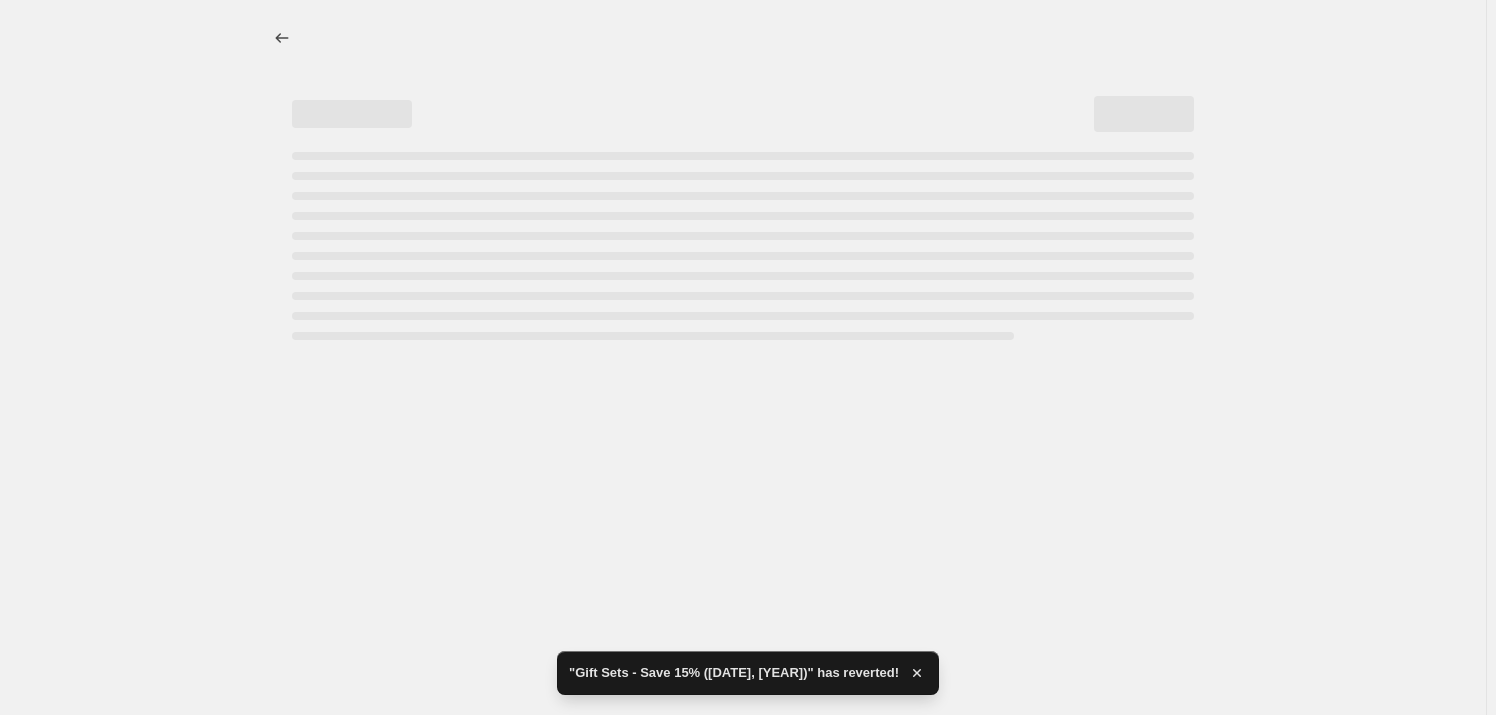 select on "percentage" 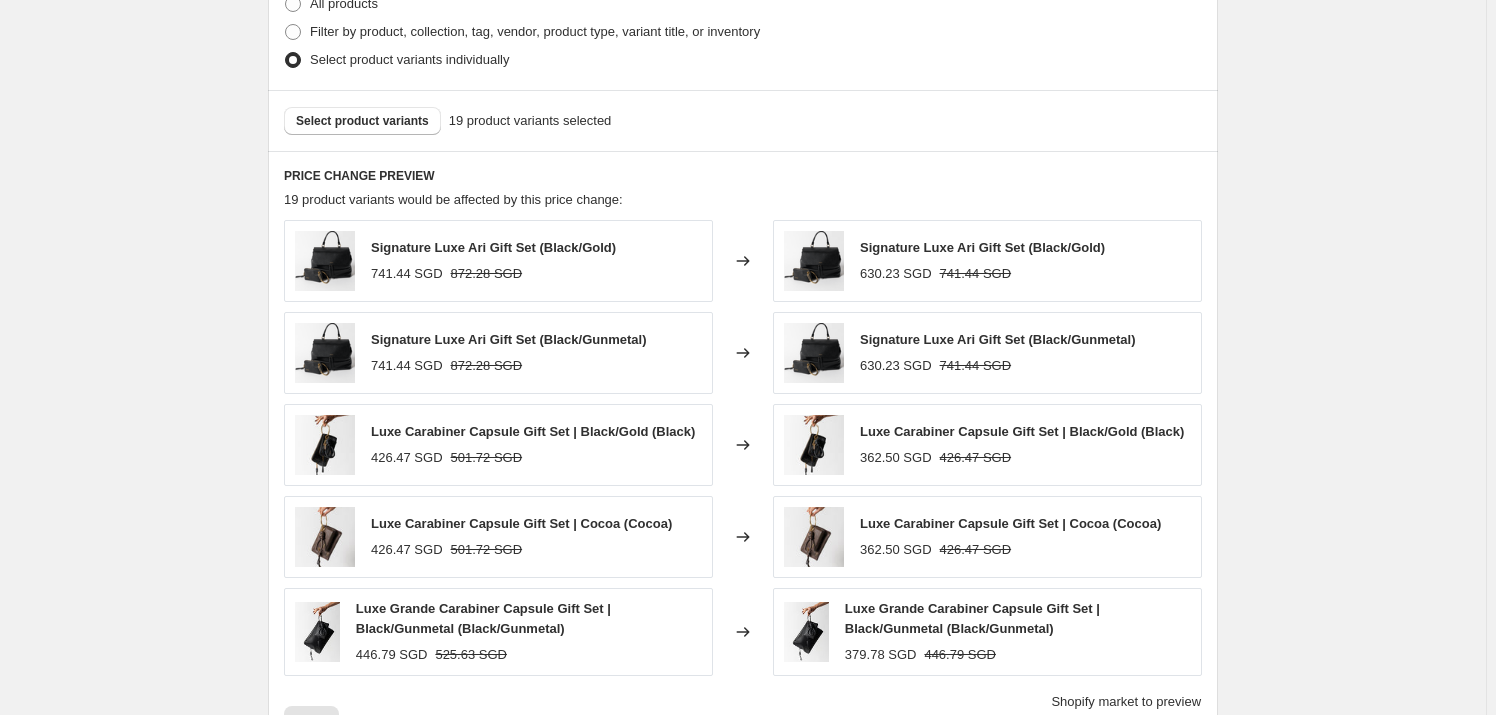 scroll, scrollTop: 818, scrollLeft: 0, axis: vertical 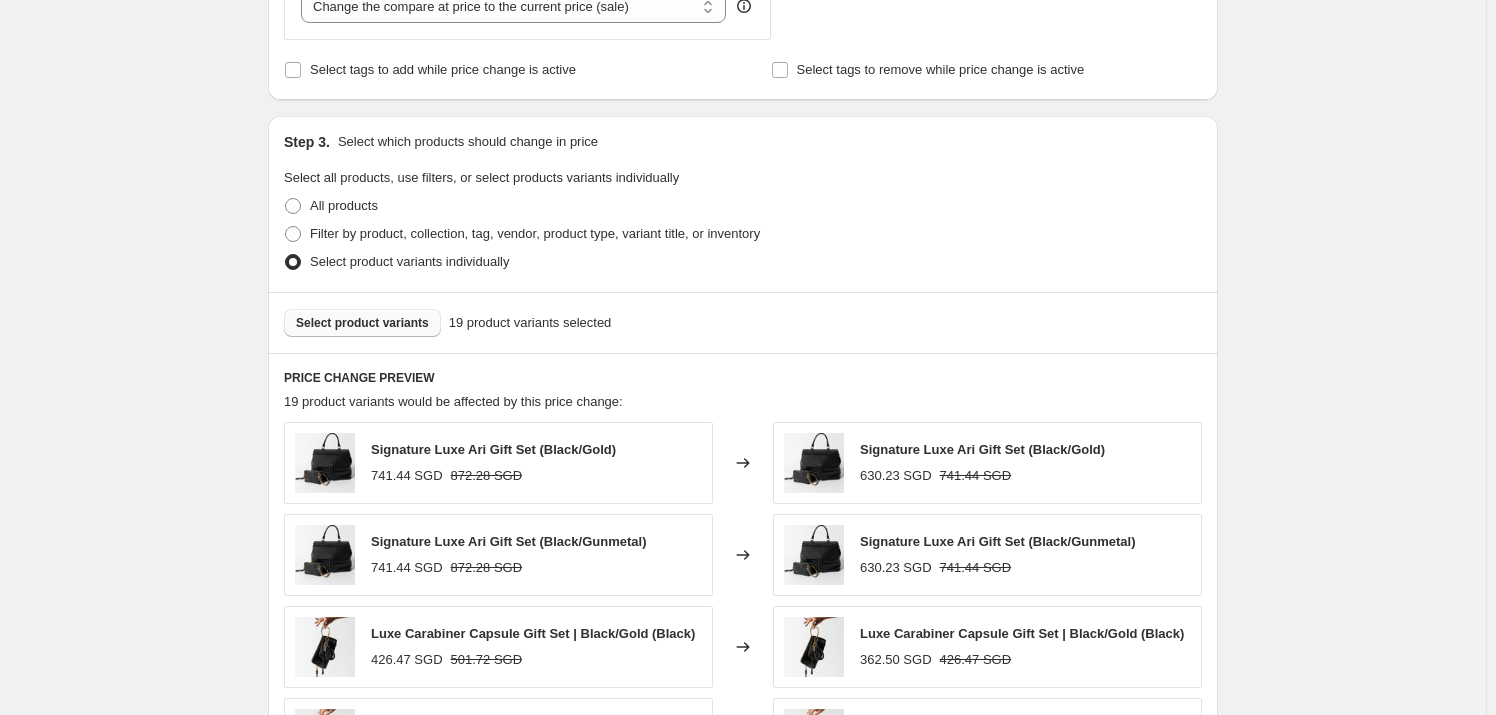 click on "Select product variants" at bounding box center [362, 323] 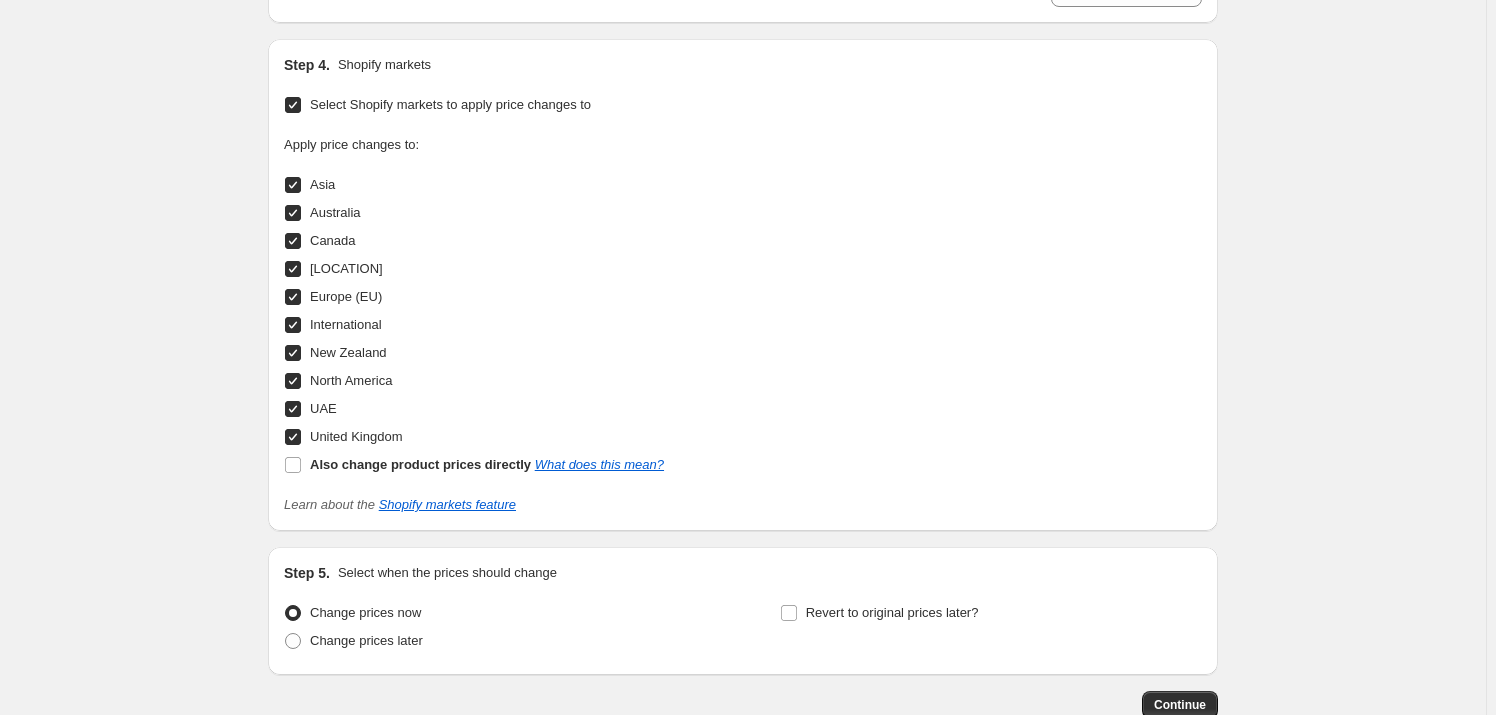 scroll, scrollTop: 1885, scrollLeft: 0, axis: vertical 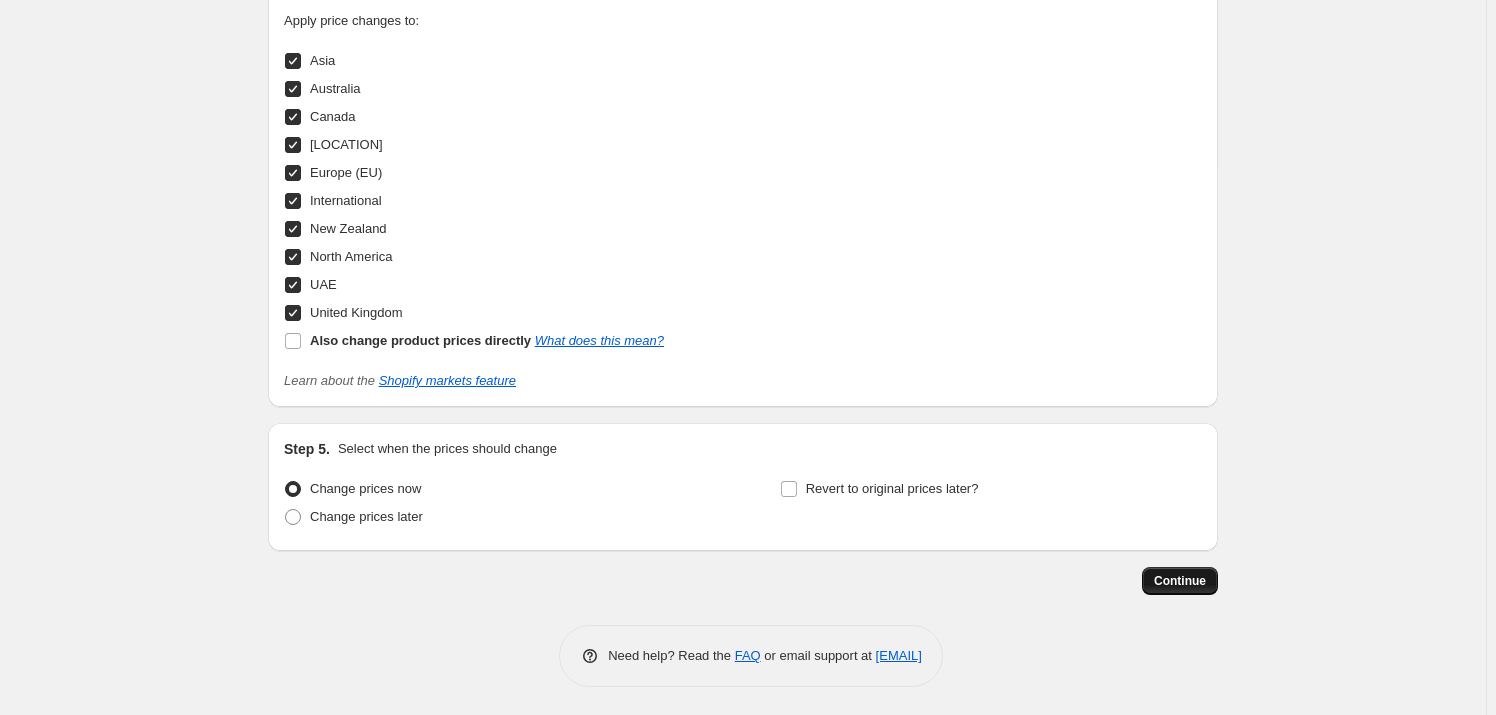 click on "Continue" at bounding box center (1180, 581) 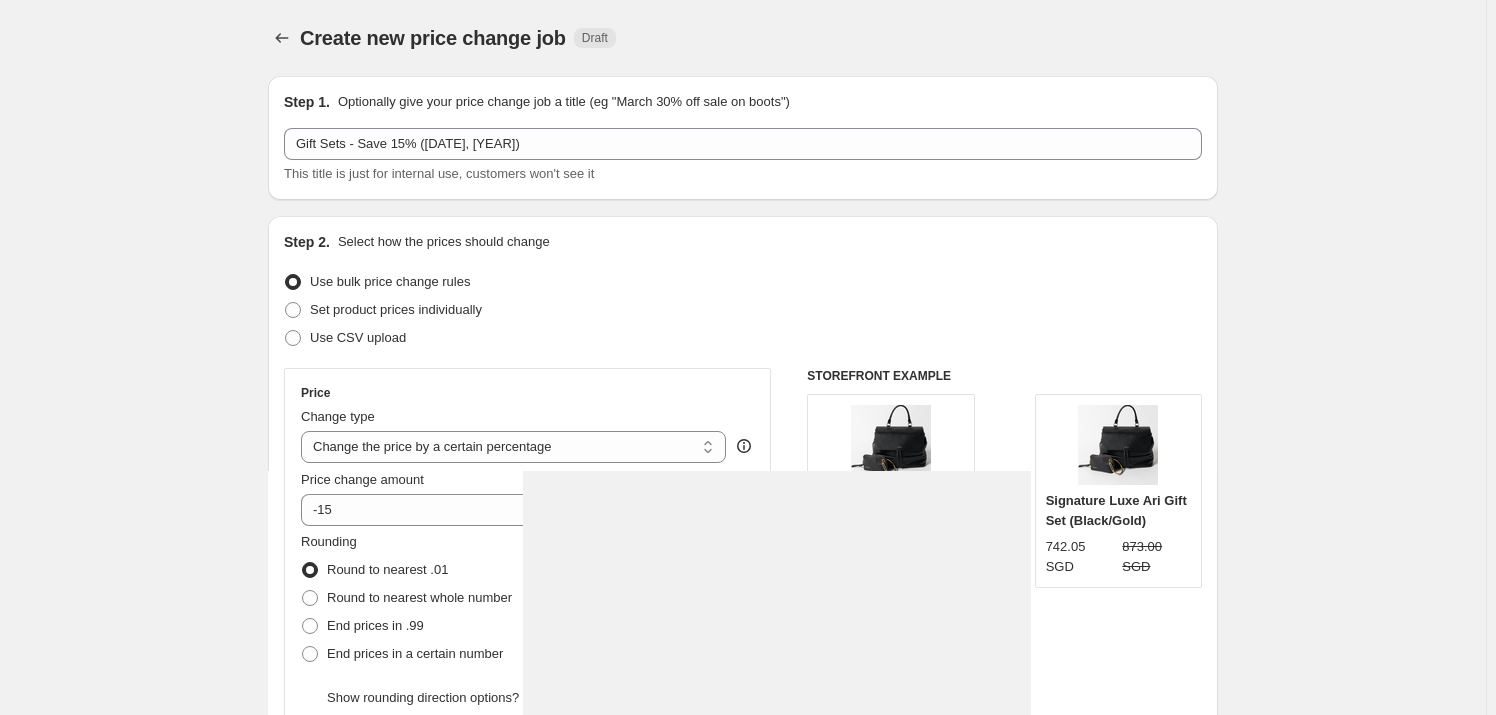 scroll, scrollTop: 1885, scrollLeft: 0, axis: vertical 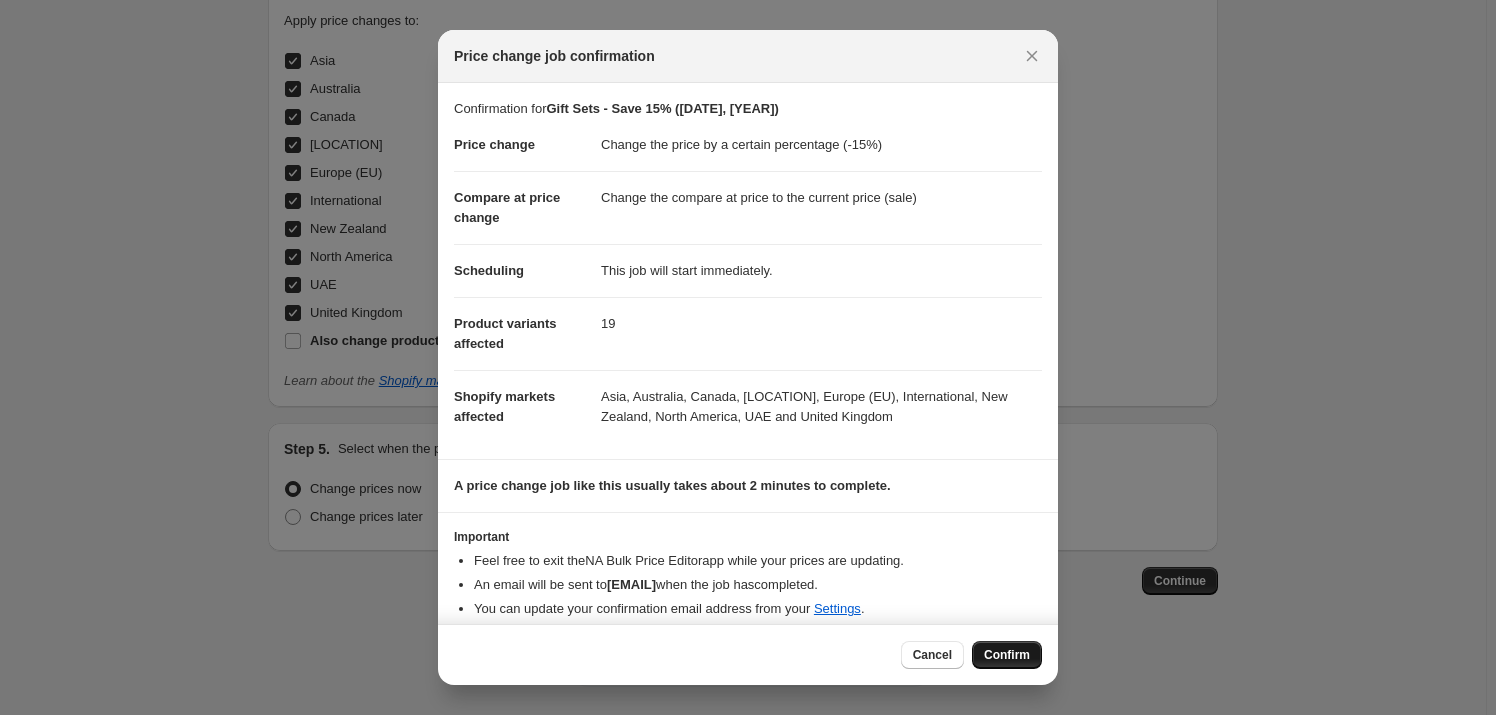 click on "Confirm" at bounding box center (1007, 655) 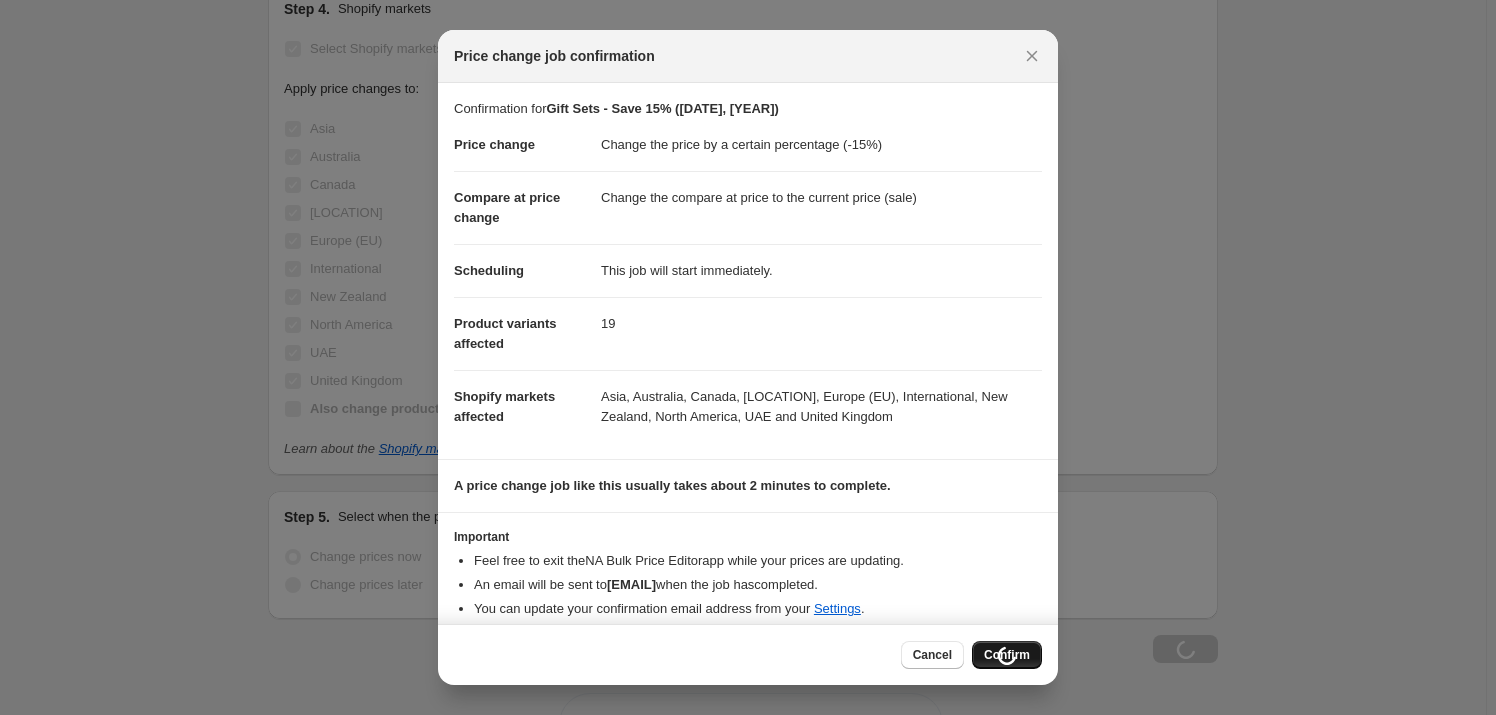 scroll, scrollTop: 1952, scrollLeft: 0, axis: vertical 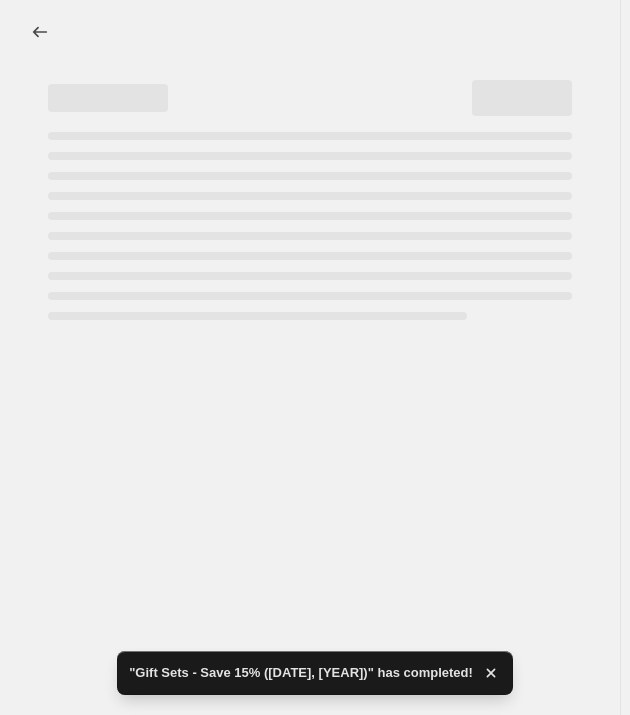 select on "percentage" 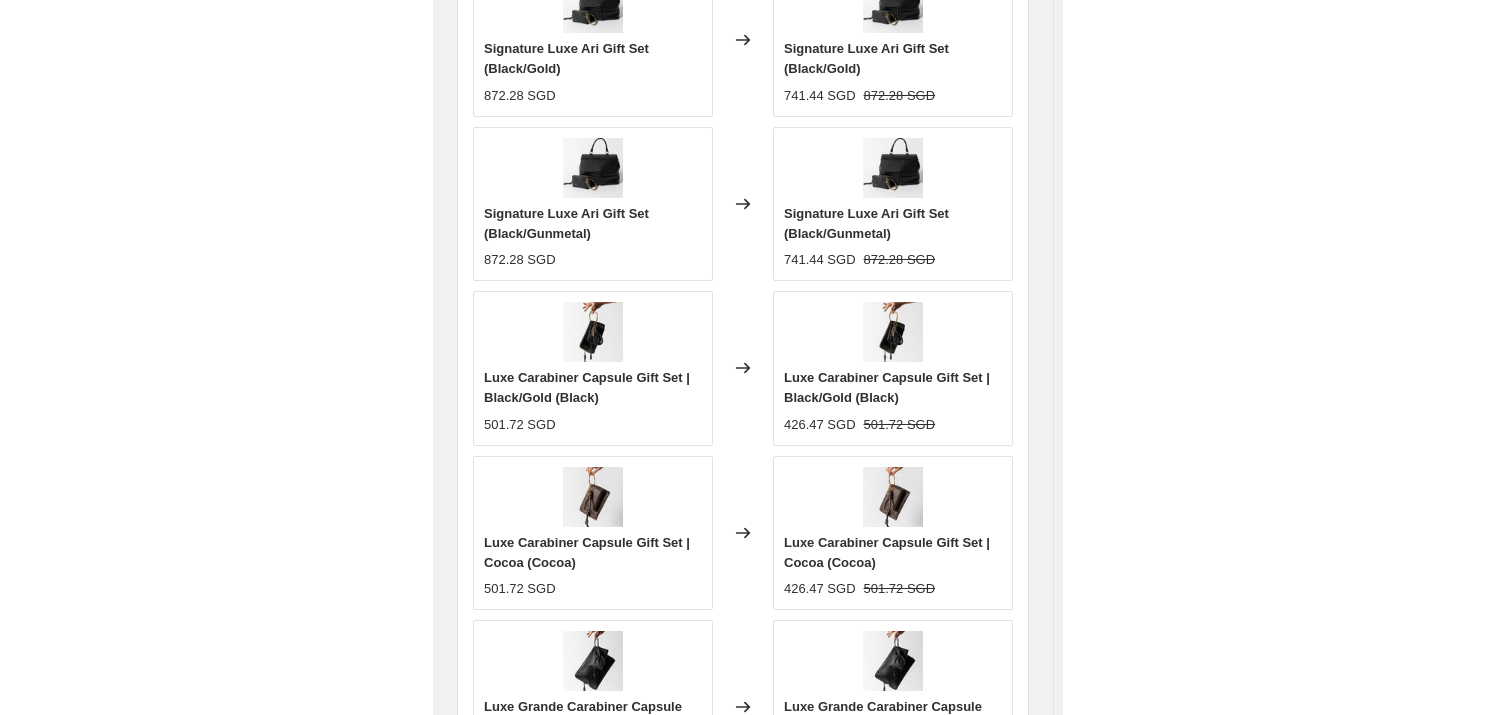 scroll, scrollTop: 0, scrollLeft: 0, axis: both 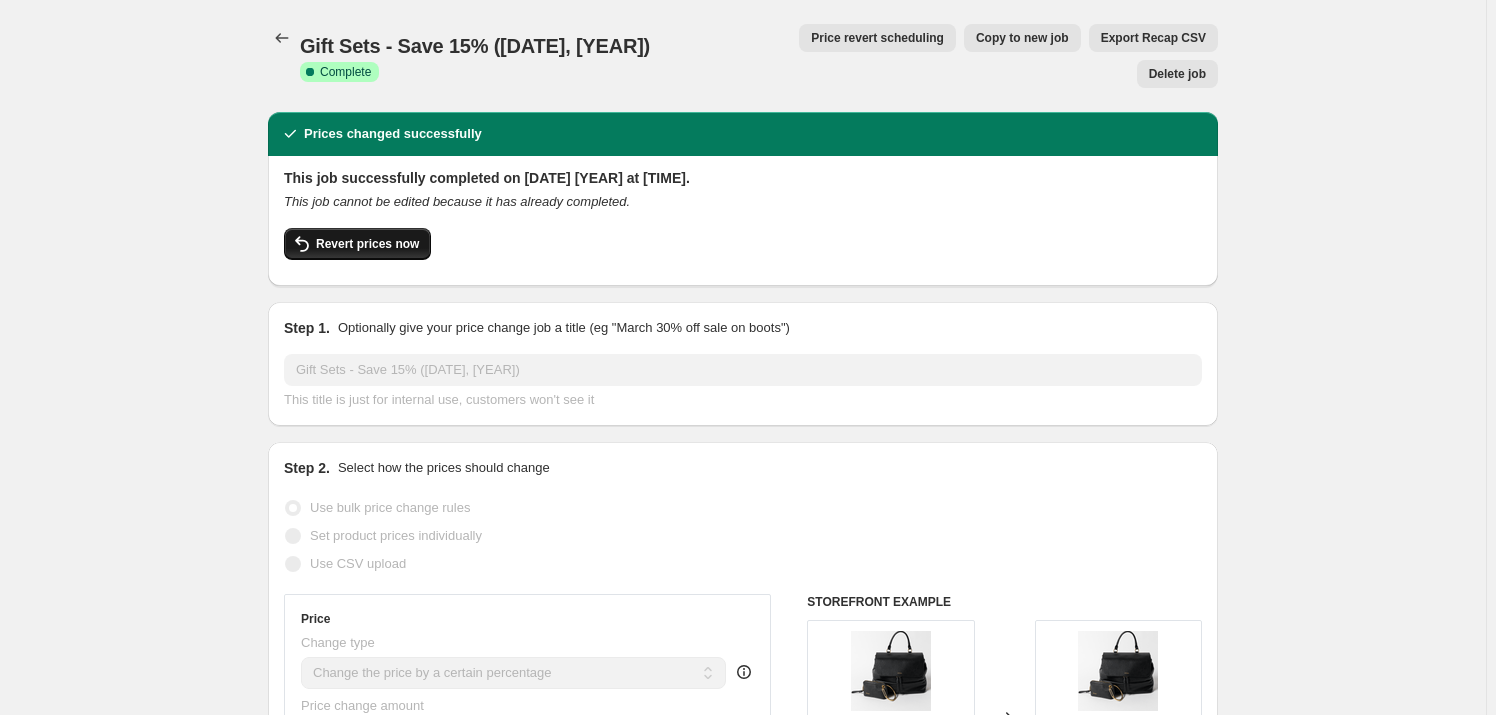click on "Revert prices now" at bounding box center (357, 244) 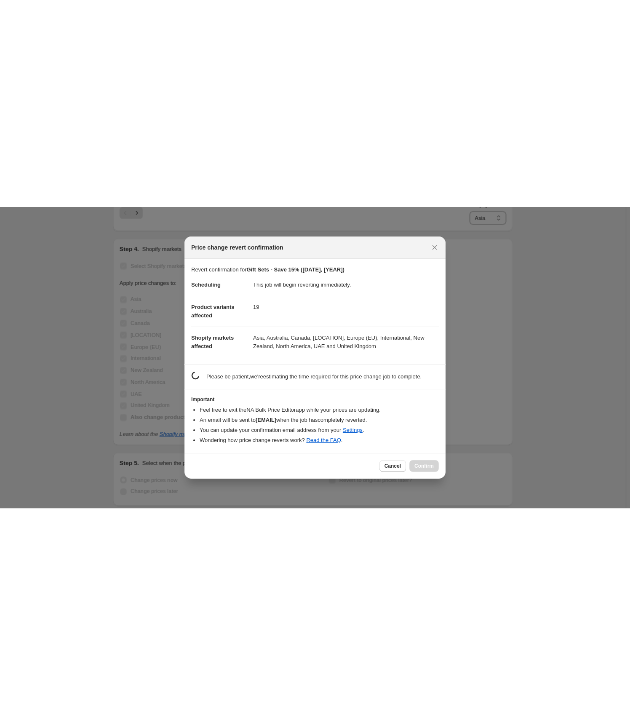 scroll, scrollTop: 0, scrollLeft: 0, axis: both 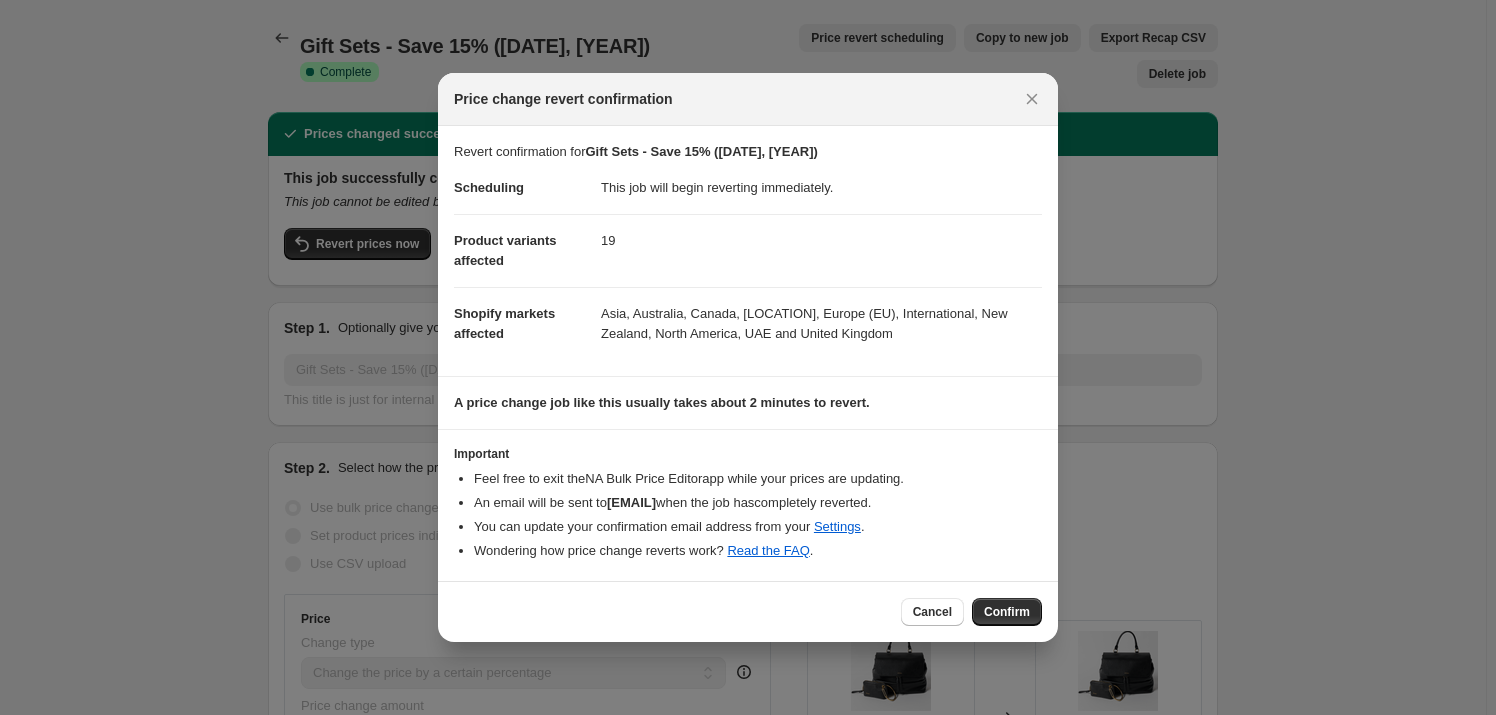 drag, startPoint x: 995, startPoint y: 612, endPoint x: 993, endPoint y: 598, distance: 14.142136 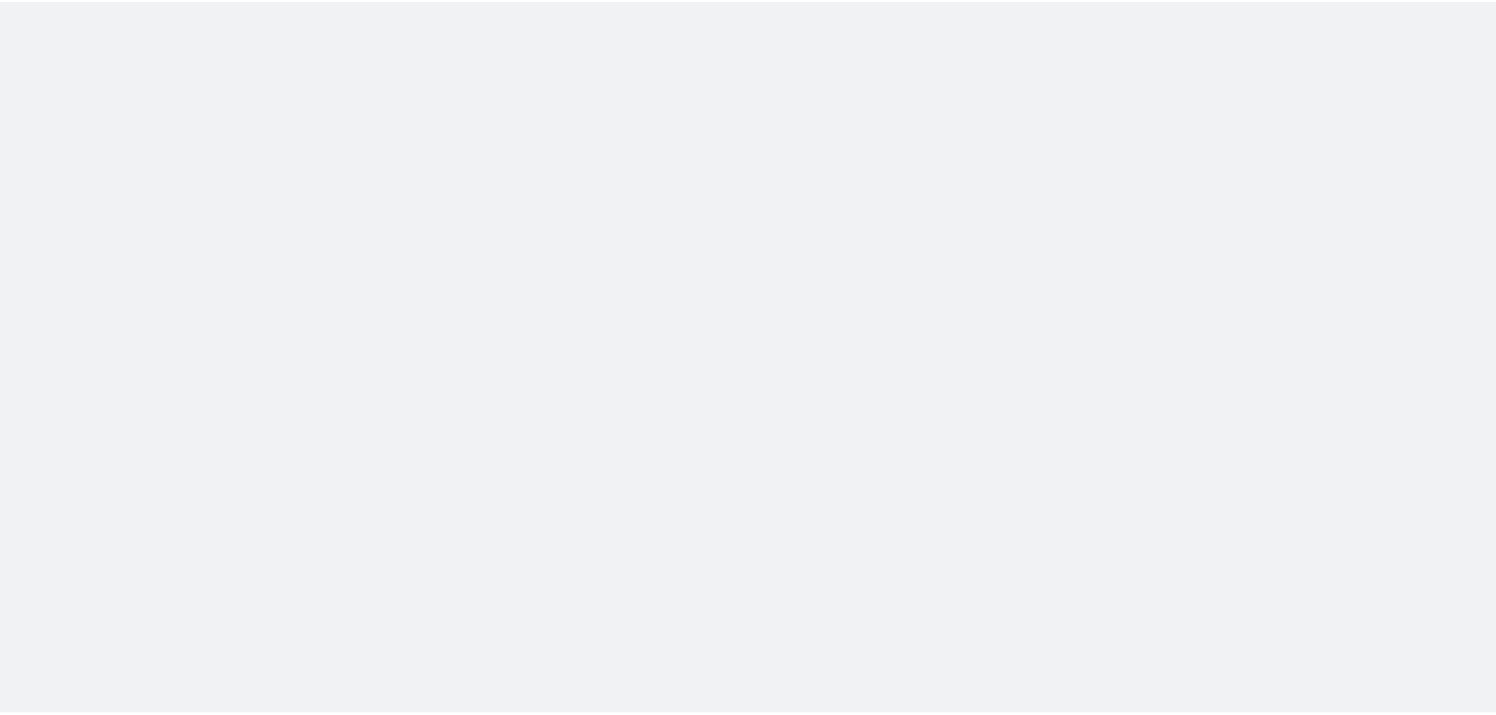 scroll, scrollTop: 0, scrollLeft: 0, axis: both 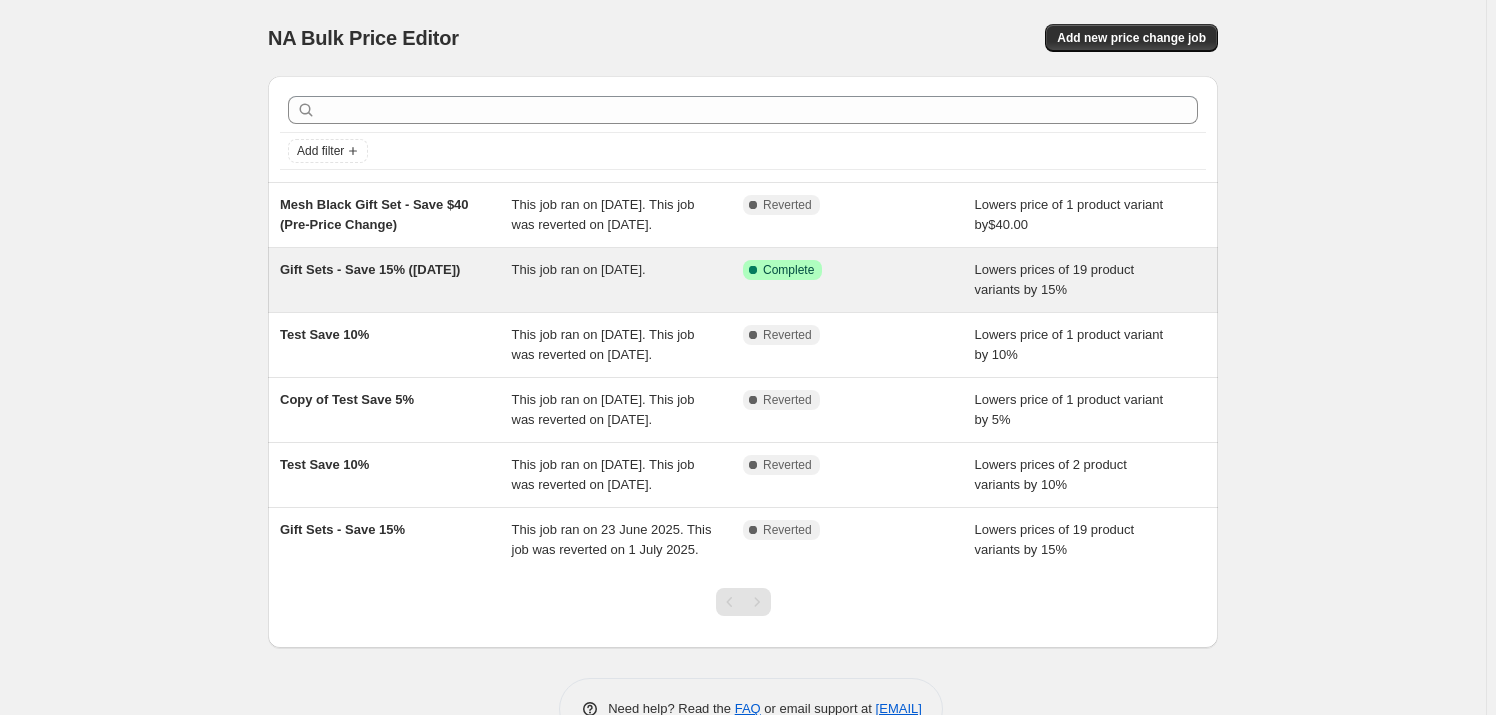 click on "This job ran on 1 July 2025." at bounding box center (628, 280) 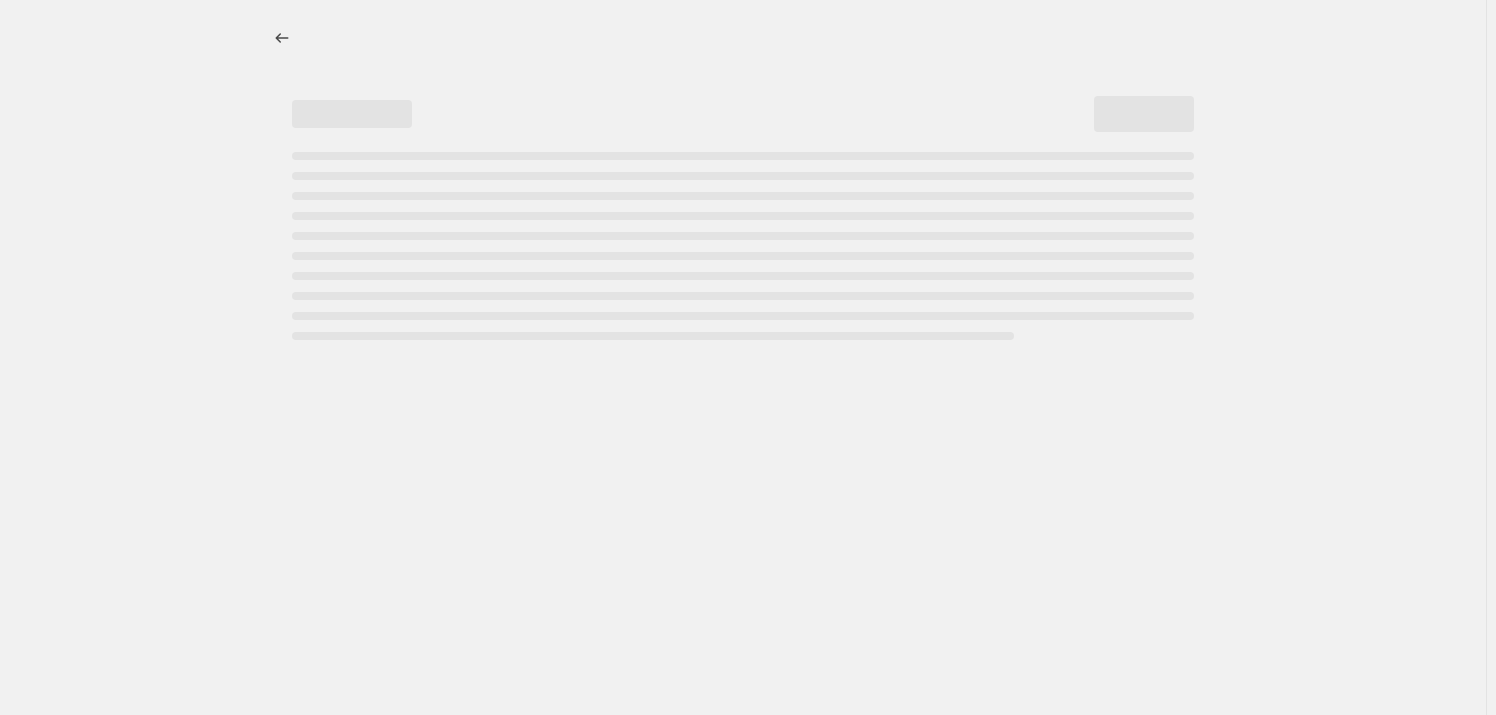 select on "percentage" 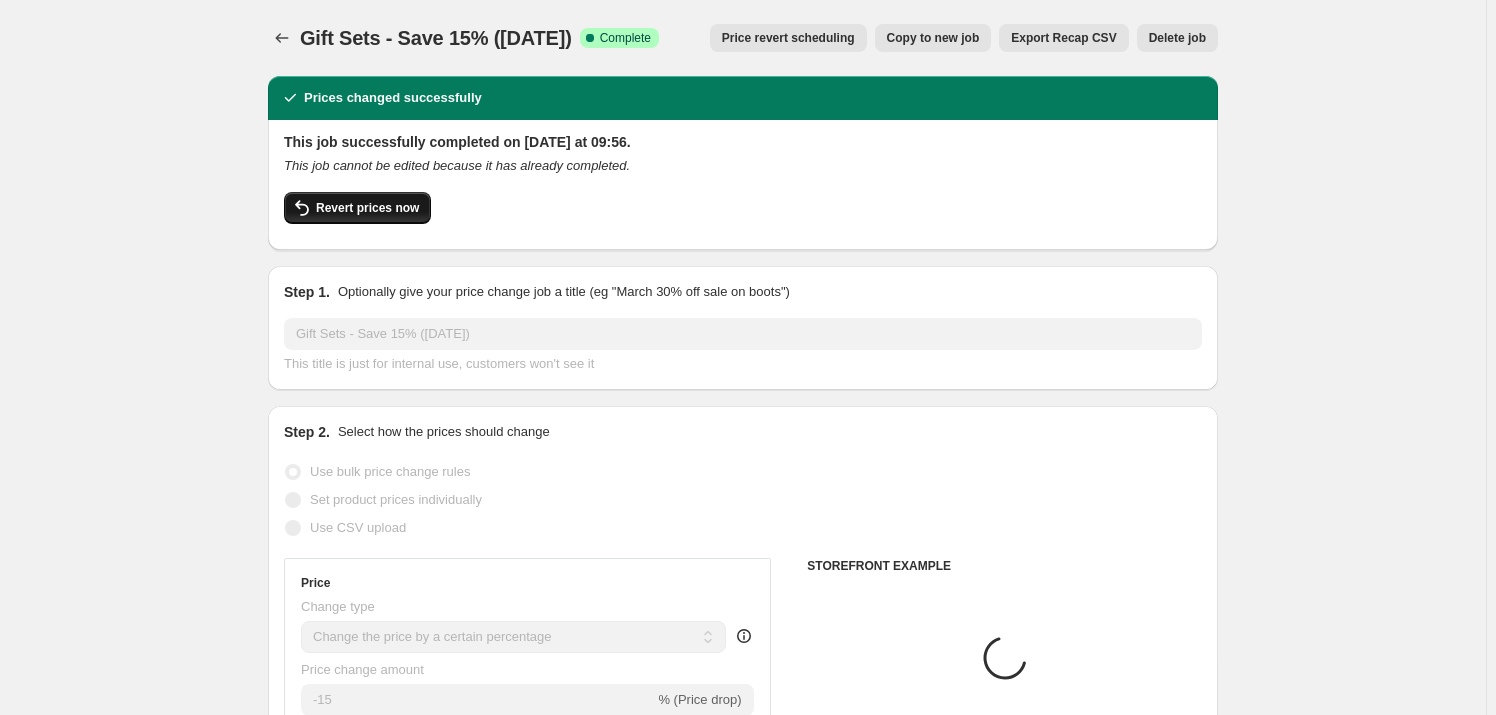 click on "Revert prices now" at bounding box center [367, 208] 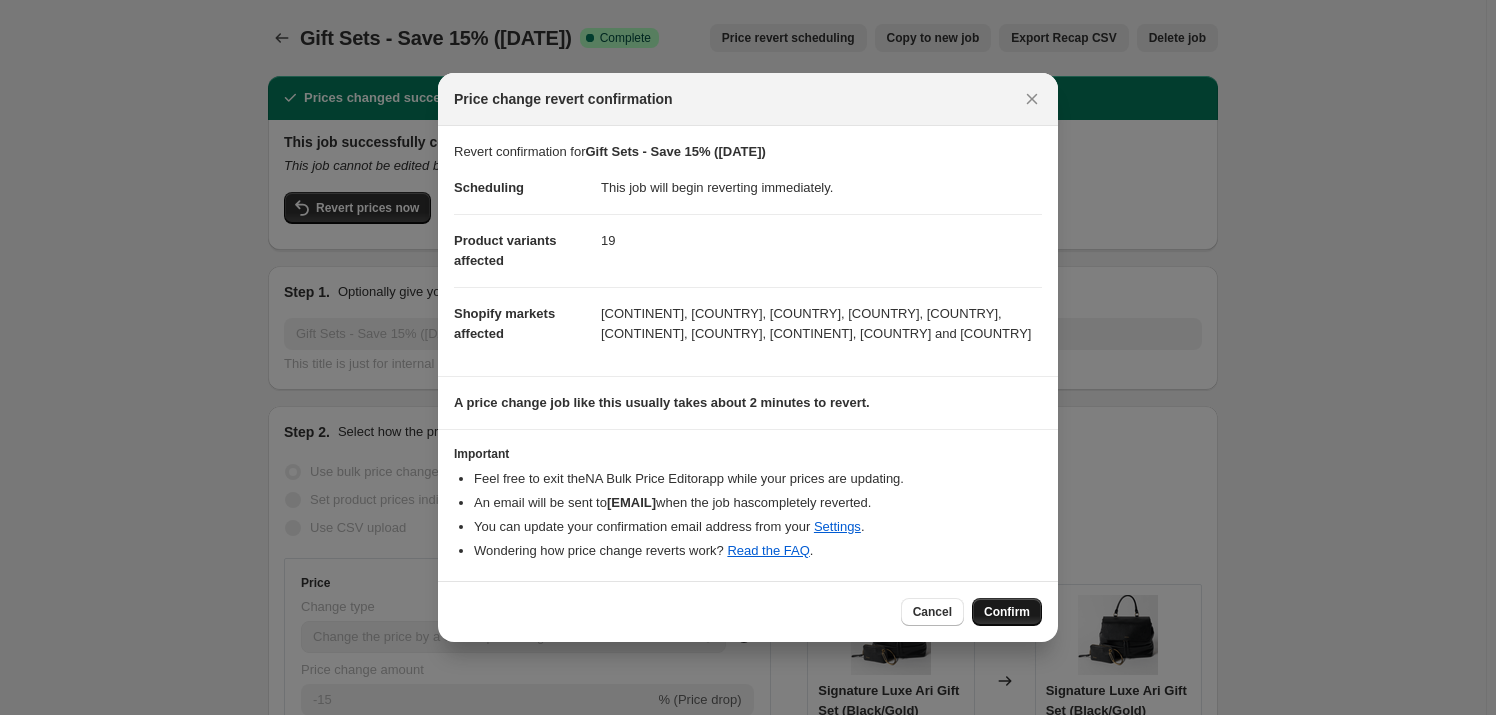 click on "Confirm" at bounding box center (1007, 612) 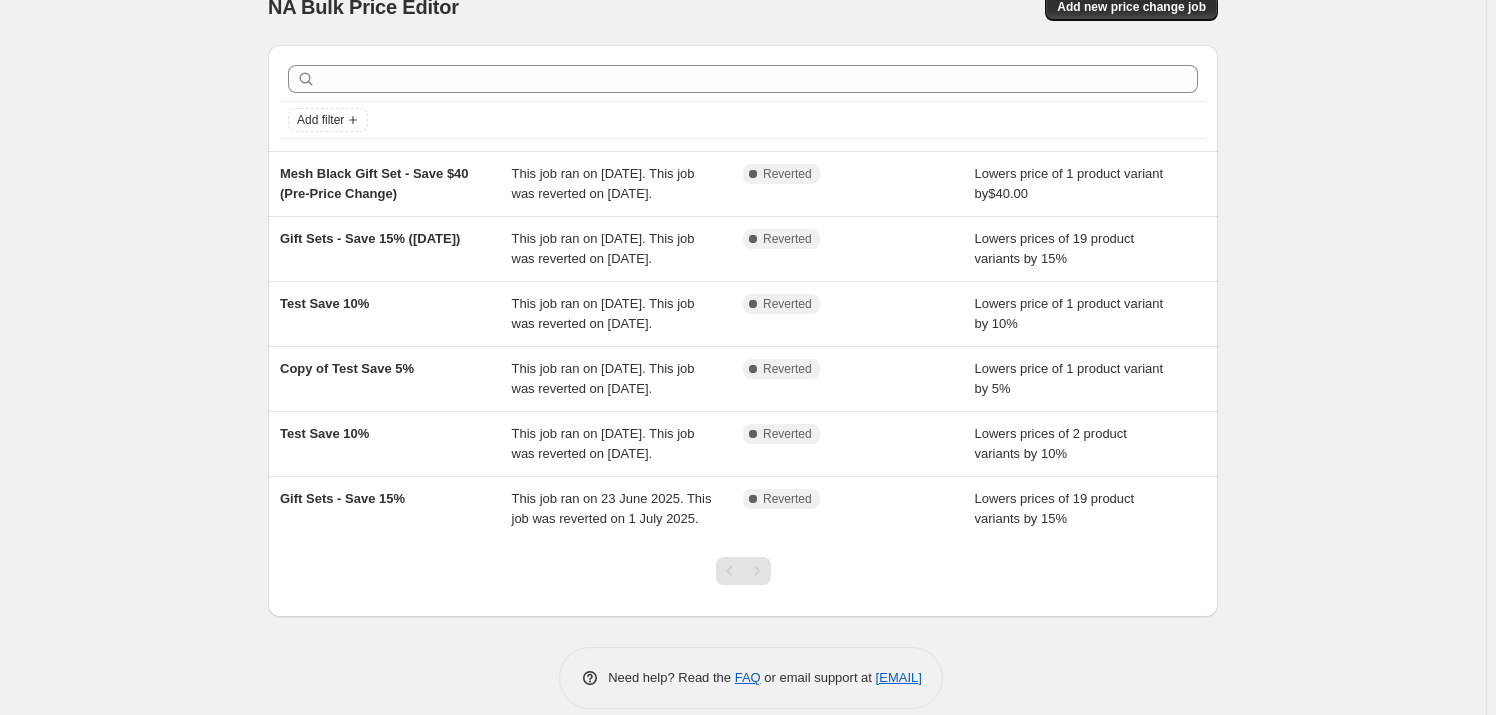 scroll, scrollTop: 0, scrollLeft: 0, axis: both 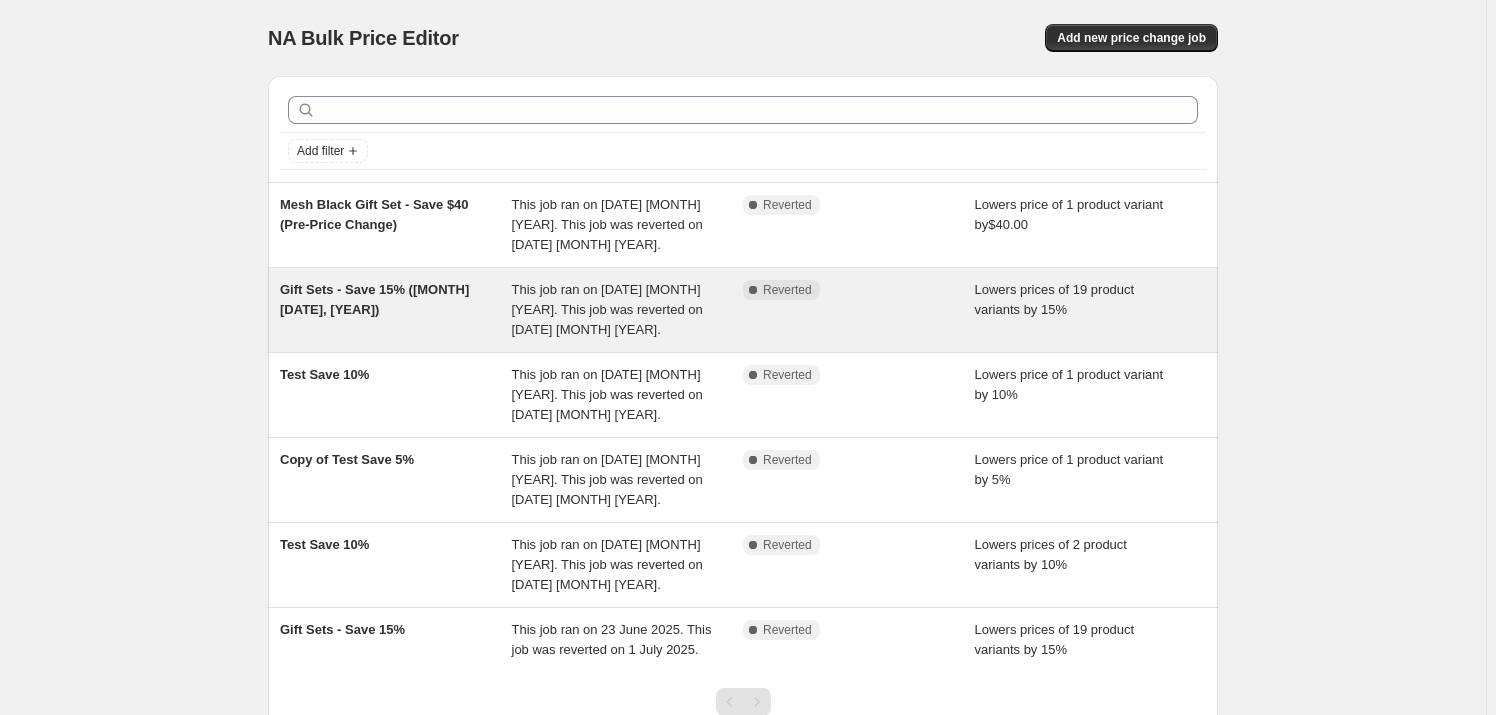 click on "Gift Sets - Save 15% ([MONTH] [DATE], [YEAR])" at bounding box center [374, 299] 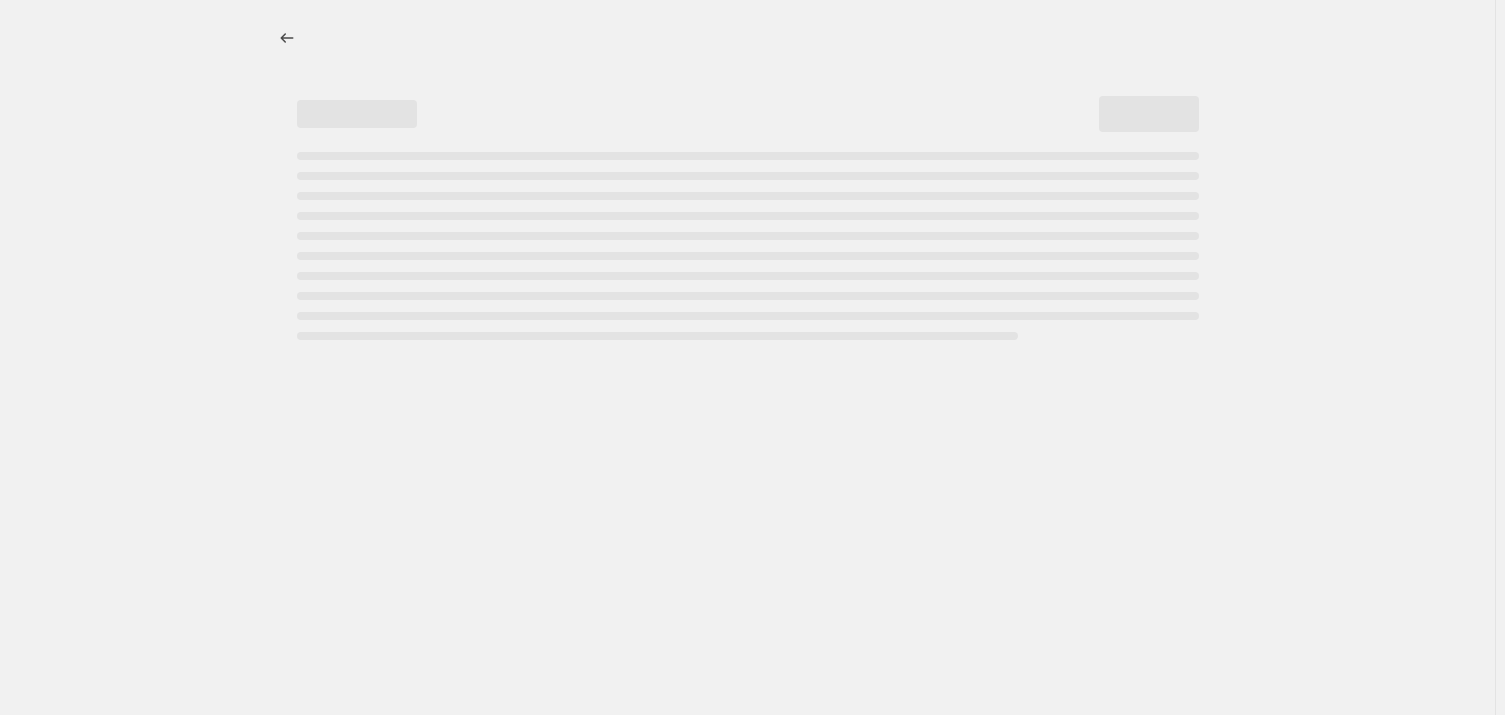 select on "percentage" 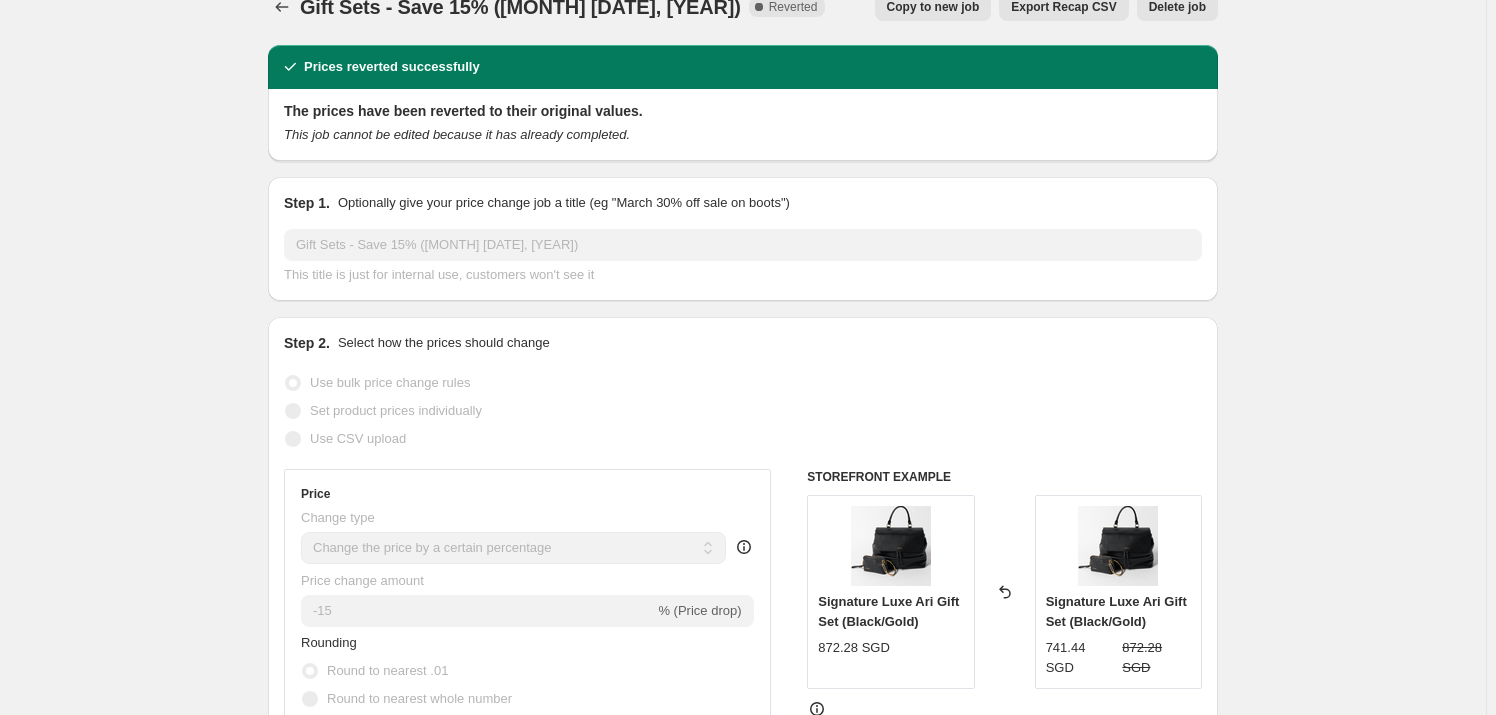 scroll, scrollTop: 0, scrollLeft: 0, axis: both 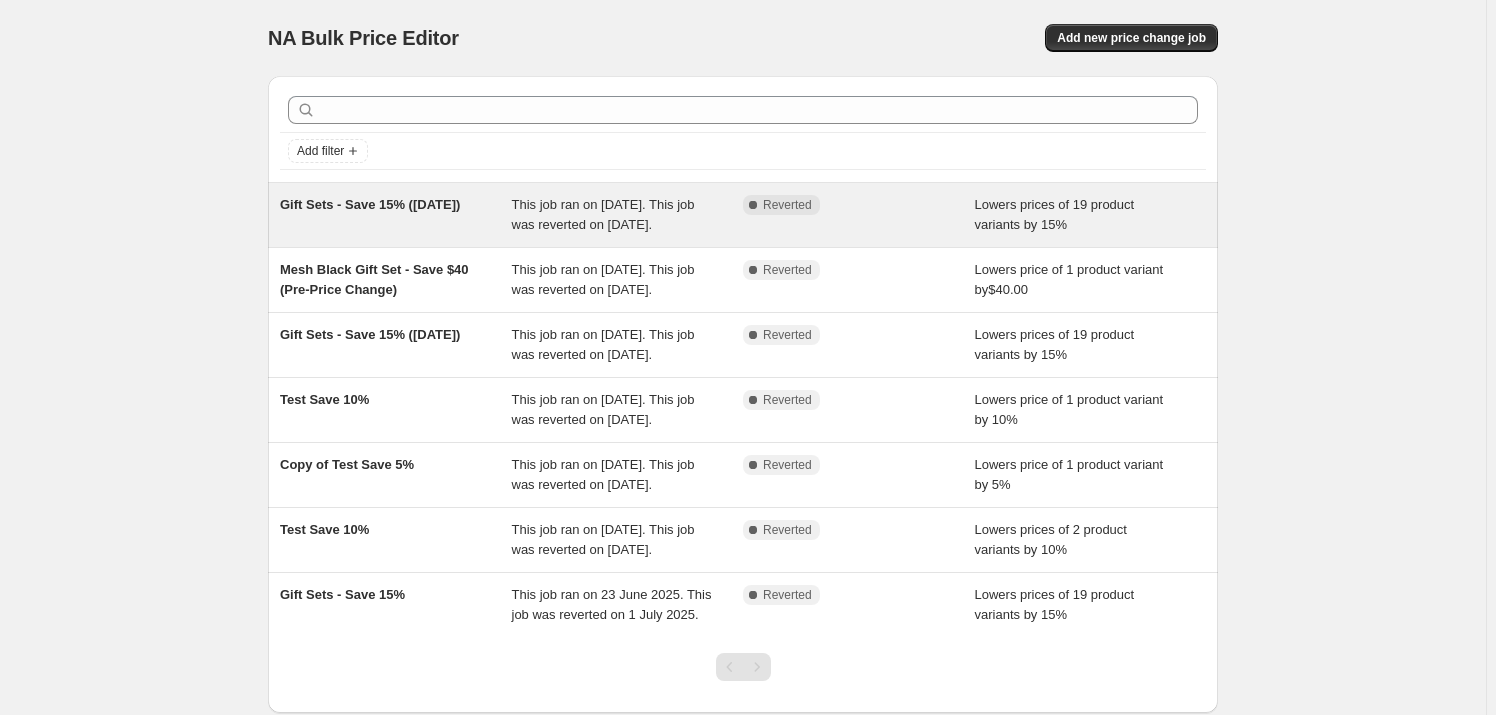 click on "Gift Sets - Save 15% ([DATE])" at bounding box center [370, 204] 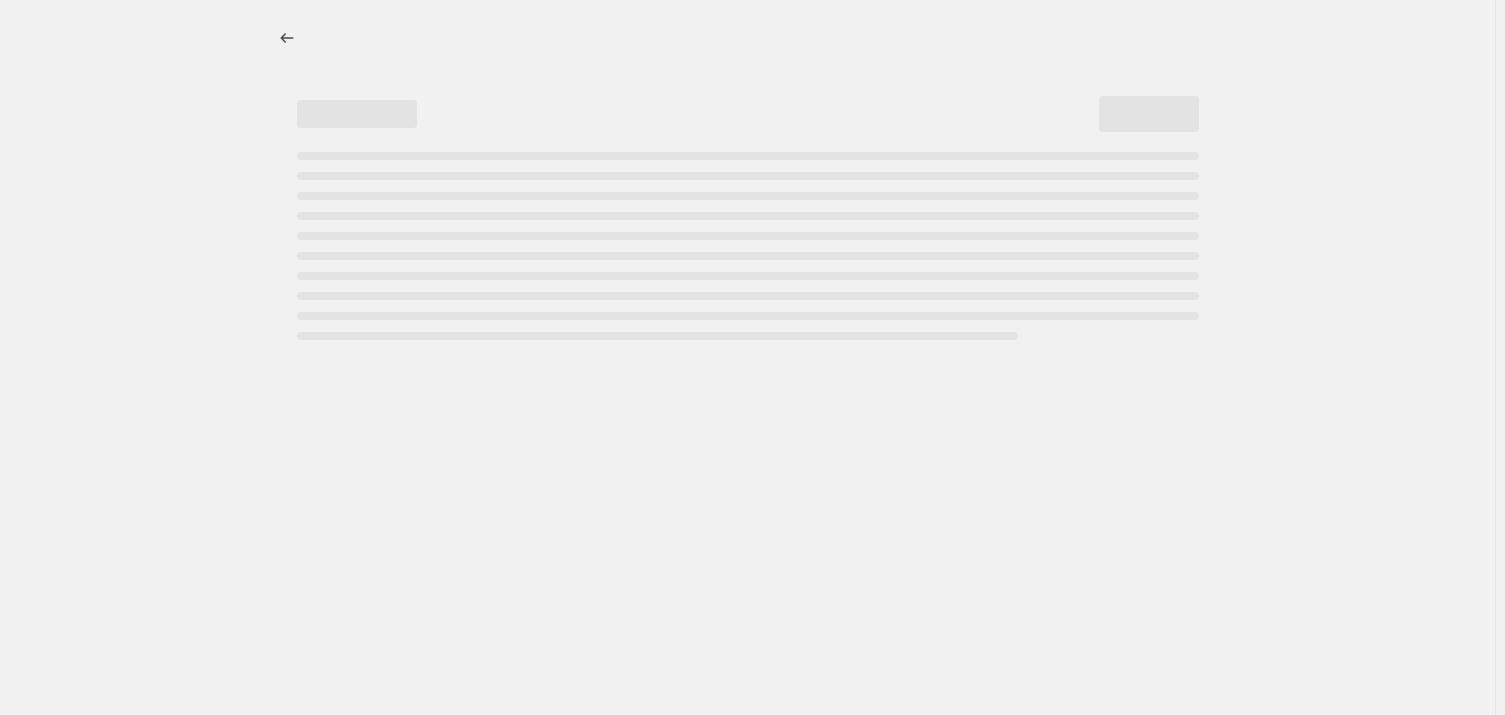 select on "percentage" 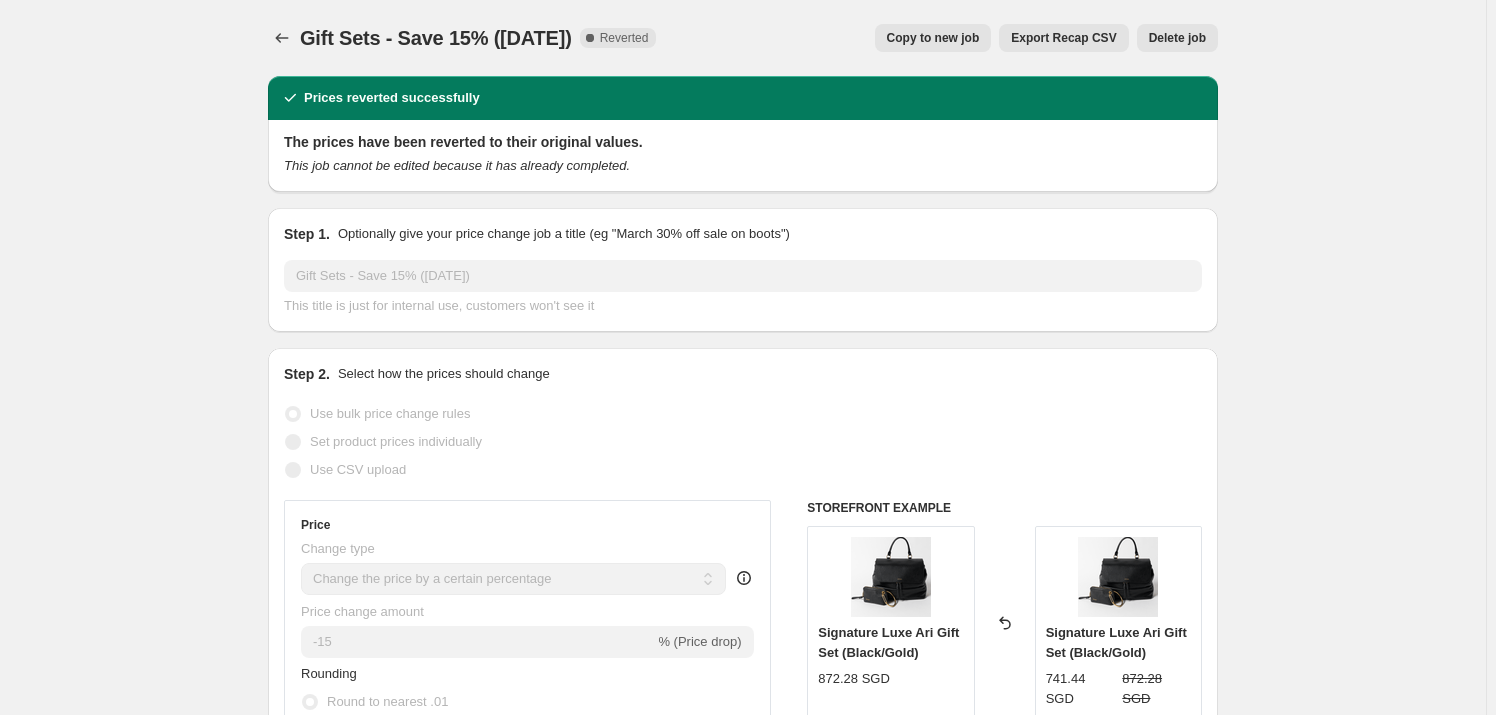 click on "Copy to new job" at bounding box center (933, 38) 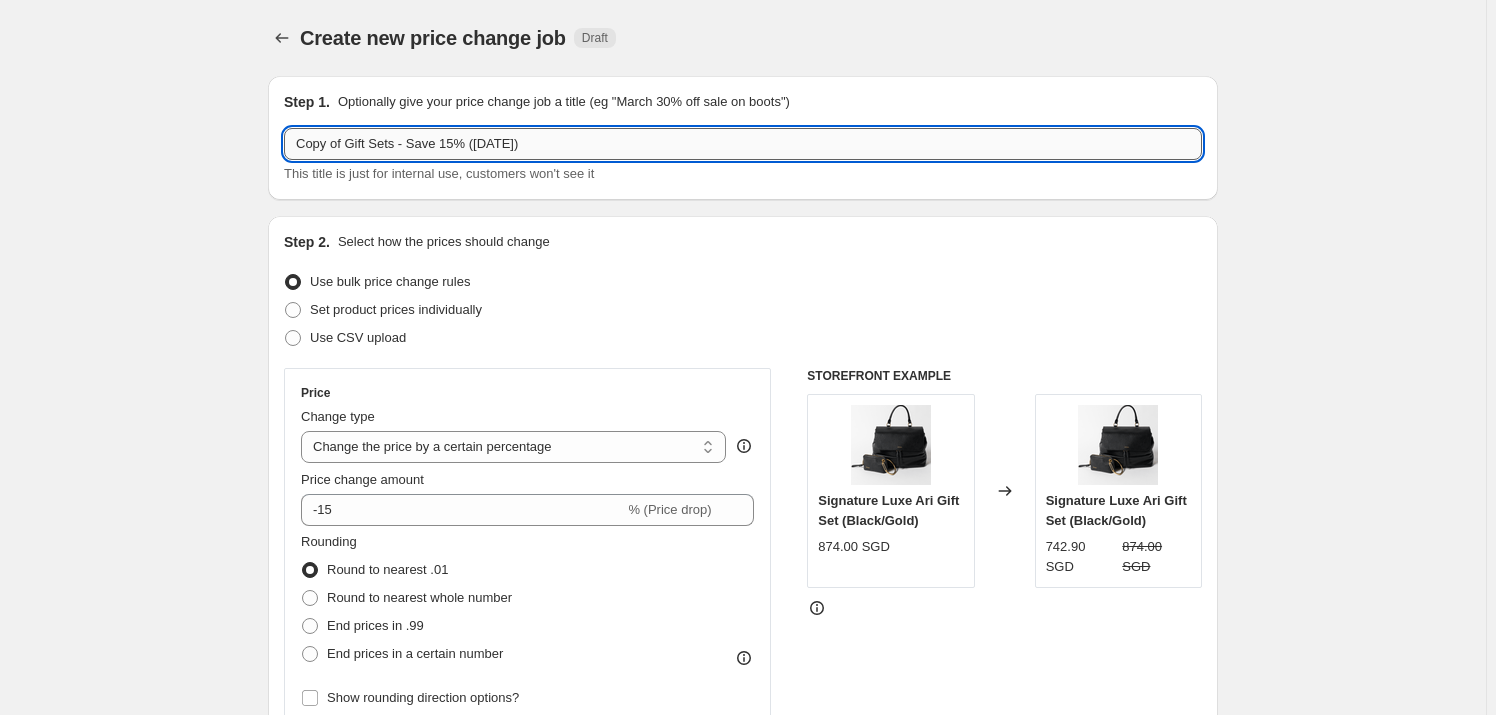 click on "Copy of Gift Sets - Save 15% ([DATE])" at bounding box center [743, 144] 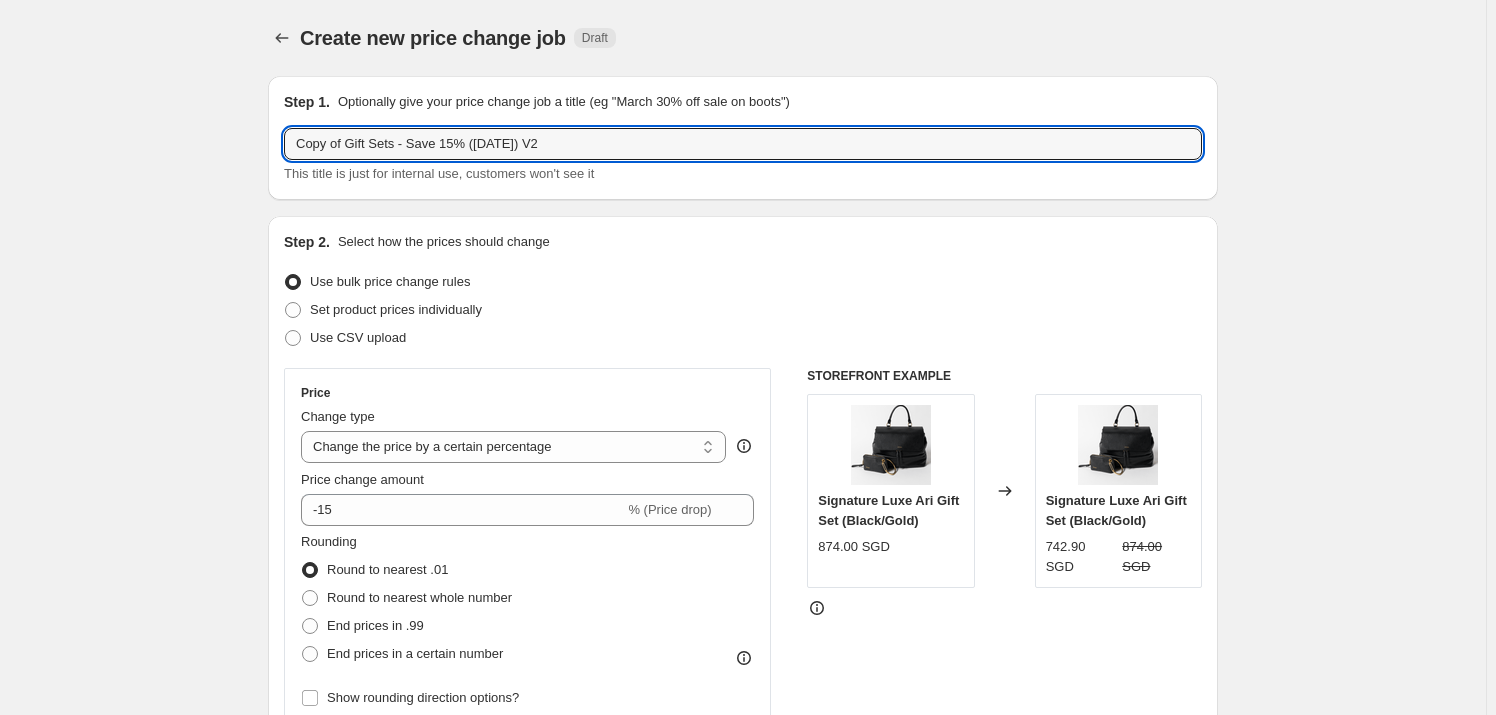drag, startPoint x: 347, startPoint y: 140, endPoint x: 257, endPoint y: 107, distance: 95.85927 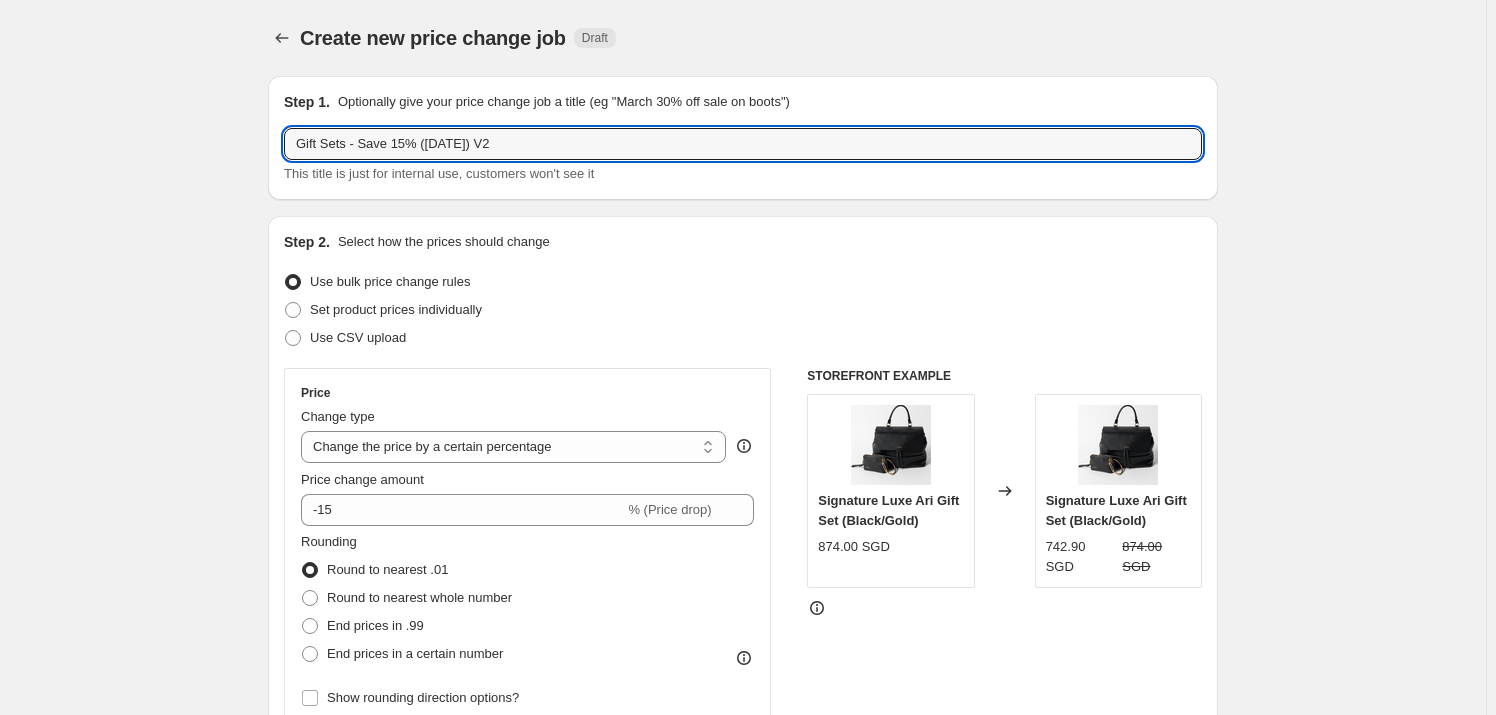 type on "Gift Sets - Save 15% ([DATE]) V2" 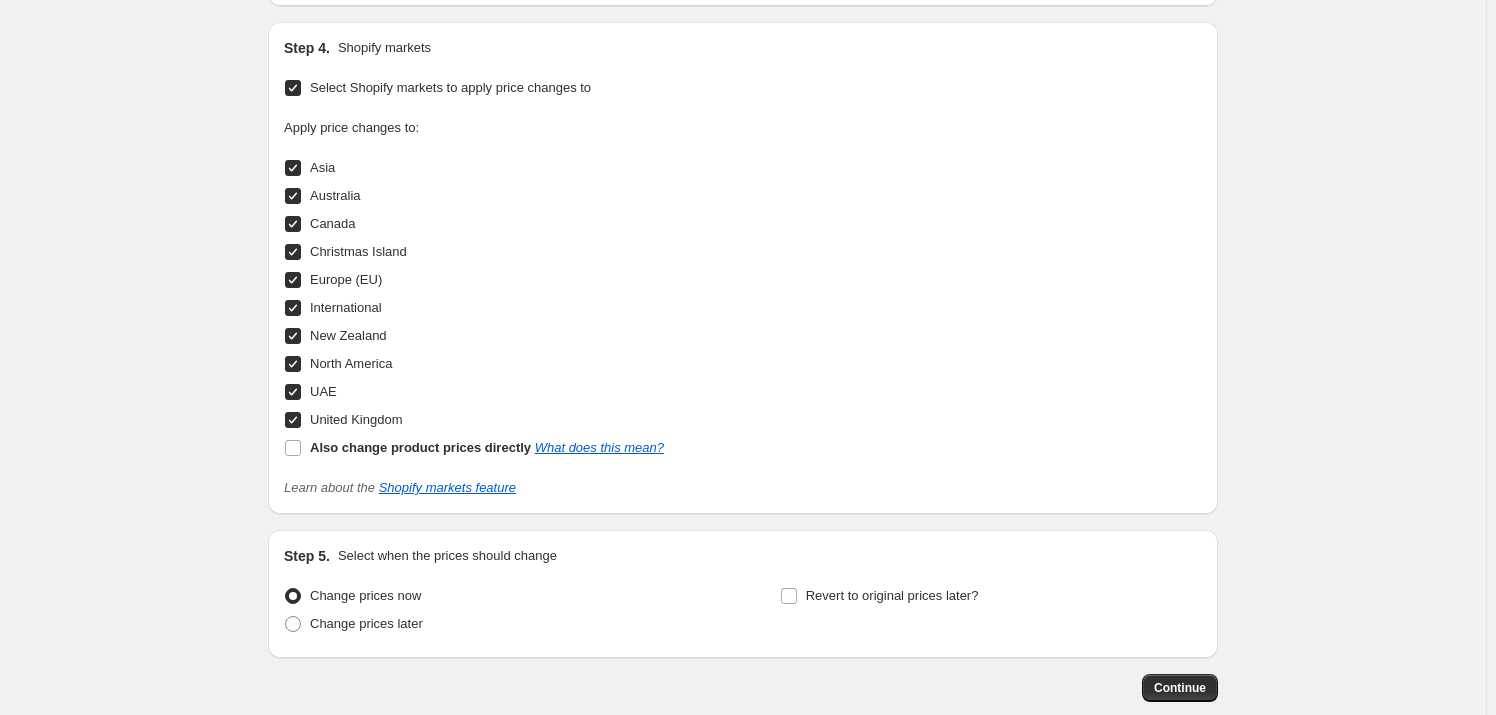 scroll, scrollTop: 1885, scrollLeft: 0, axis: vertical 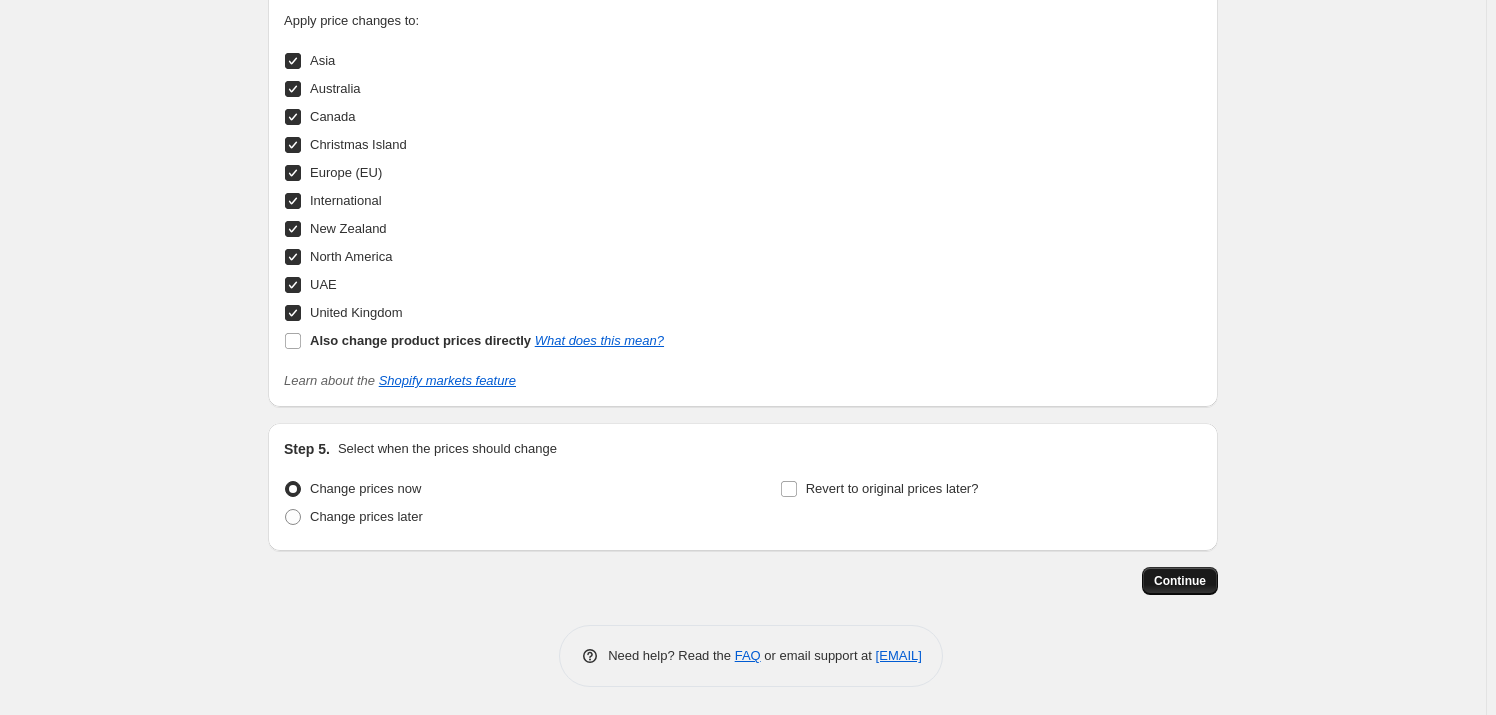 click on "Continue" at bounding box center (1180, 581) 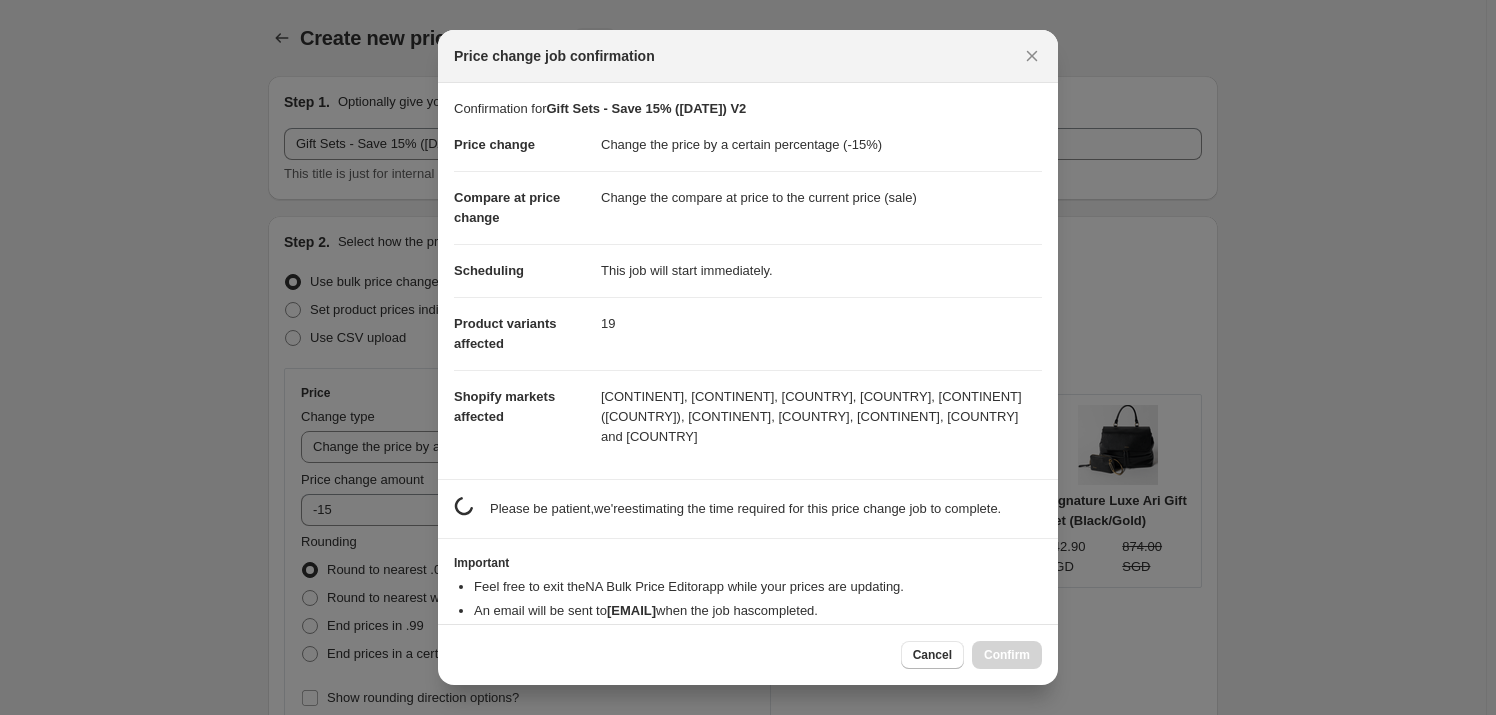 scroll, scrollTop: 0, scrollLeft: 0, axis: both 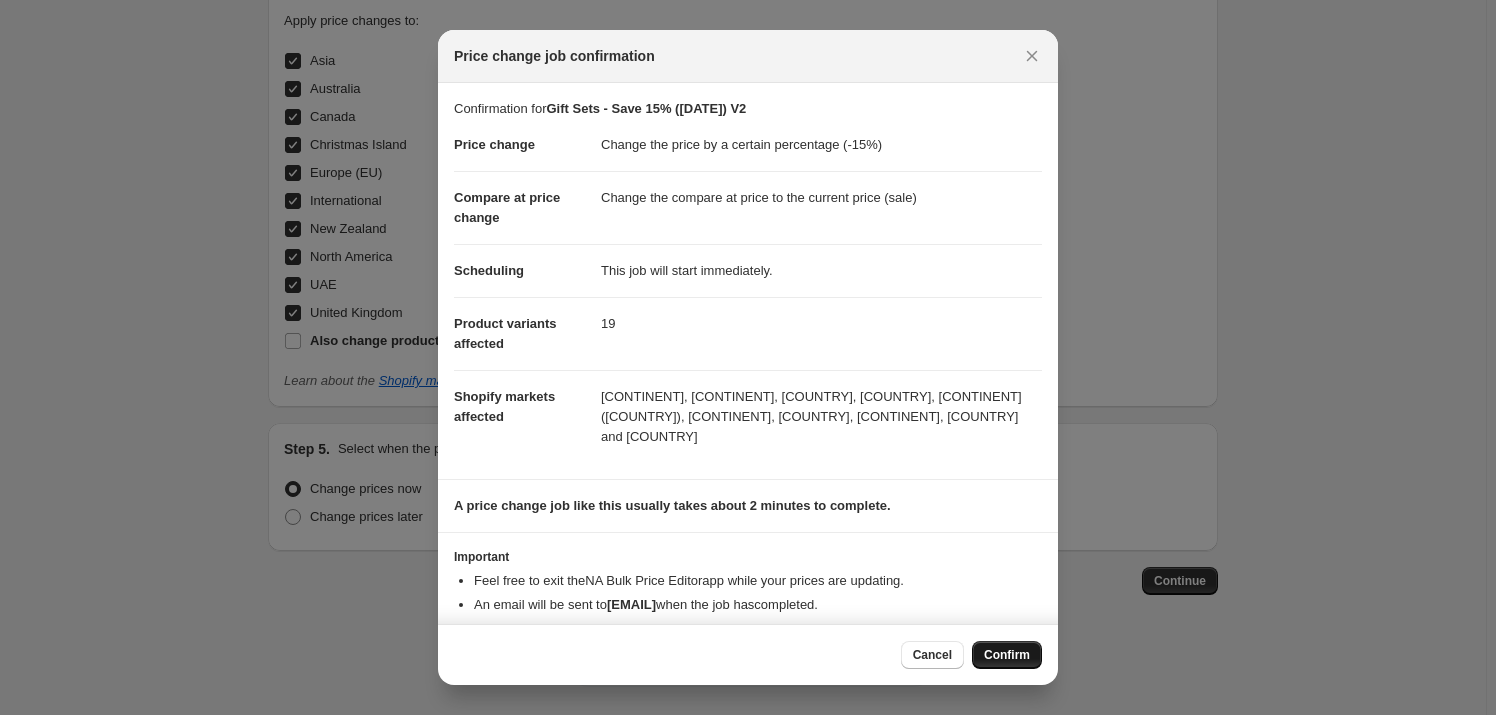 click on "Confirm" at bounding box center (1007, 655) 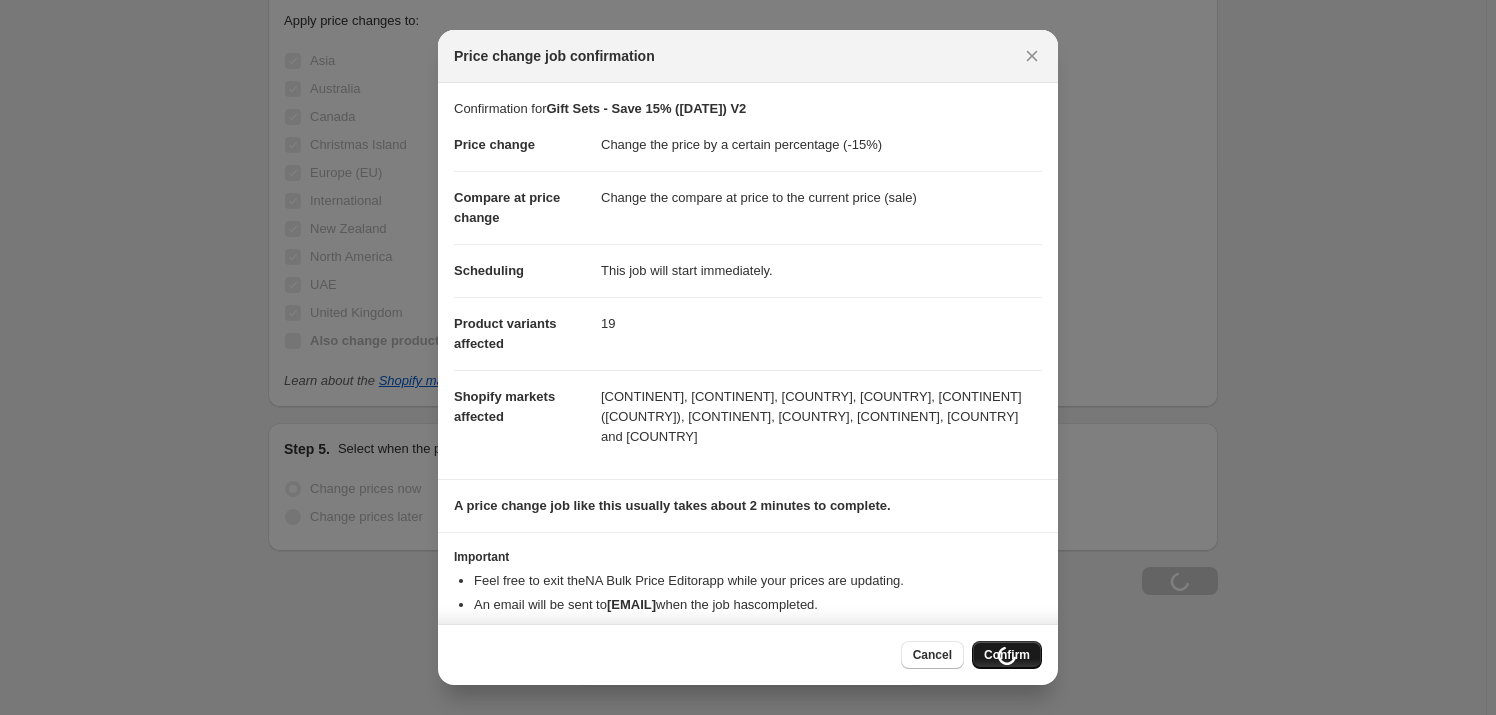 scroll, scrollTop: 1952, scrollLeft: 0, axis: vertical 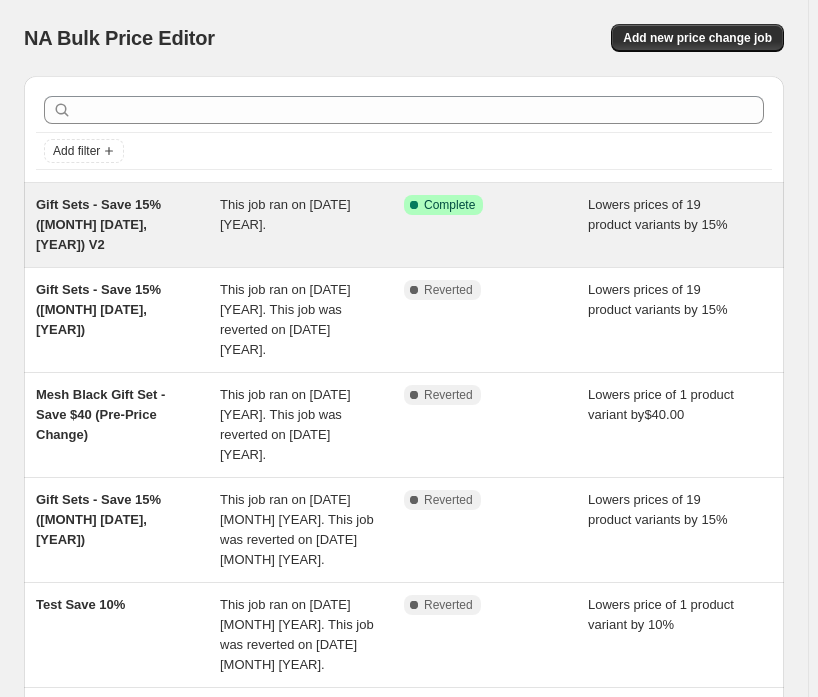 click on "This job ran on [DATE] [YEAR]." at bounding box center [285, 214] 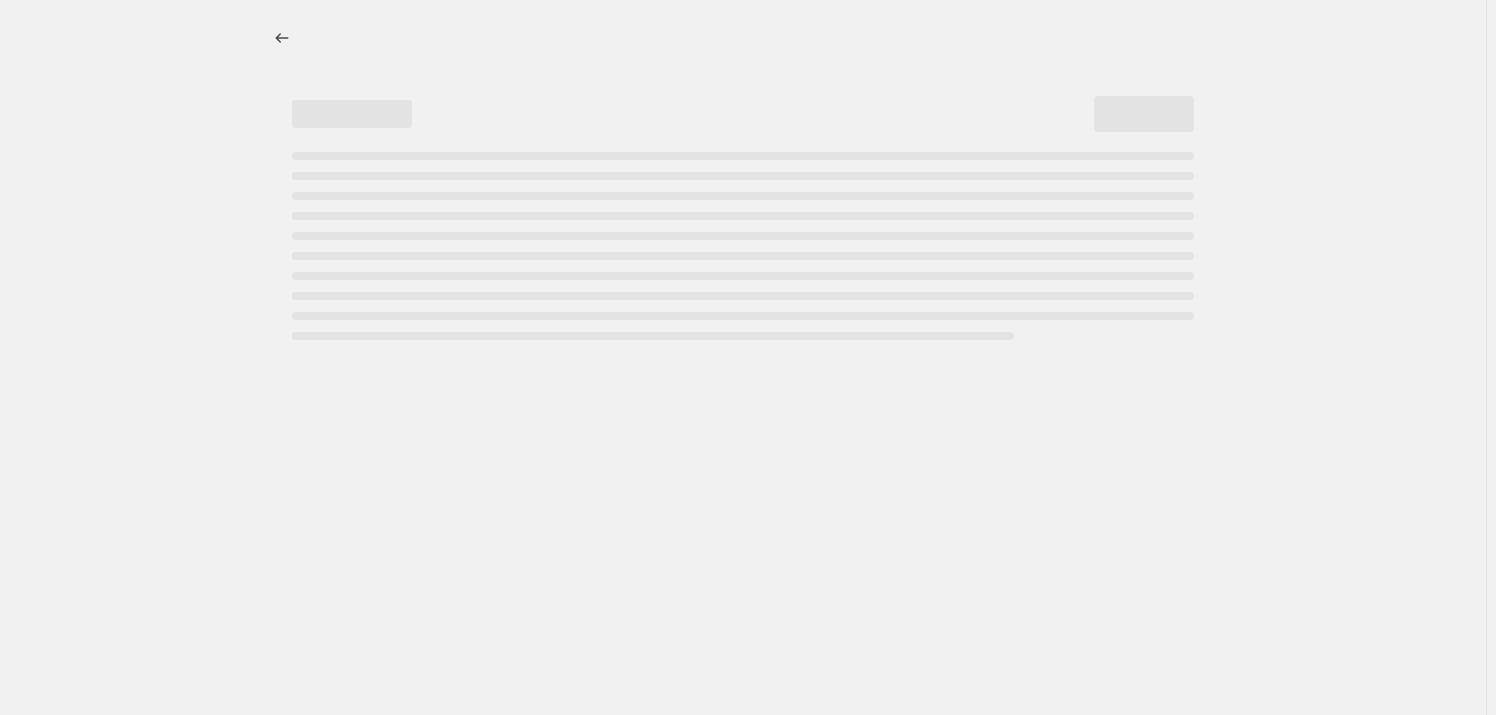 select on "percentage" 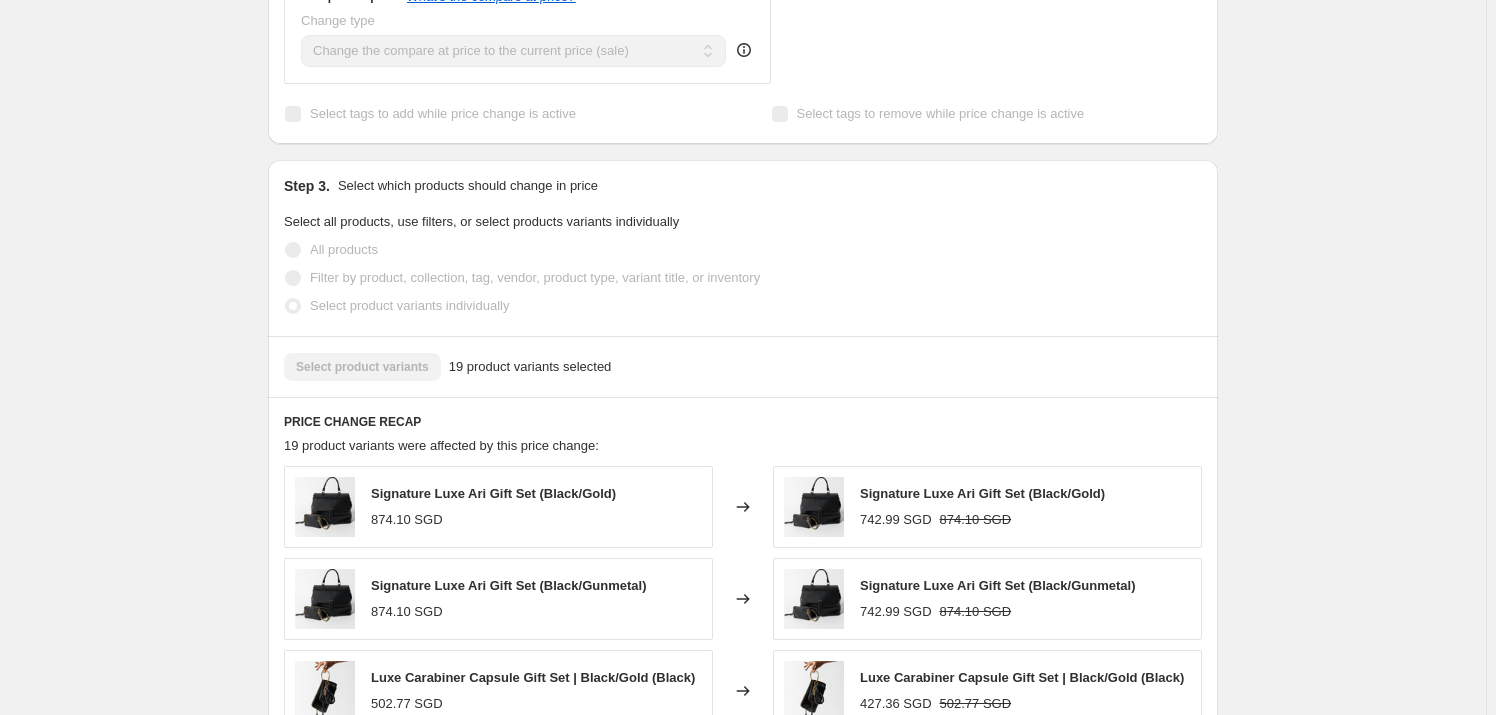 scroll, scrollTop: 1363, scrollLeft: 0, axis: vertical 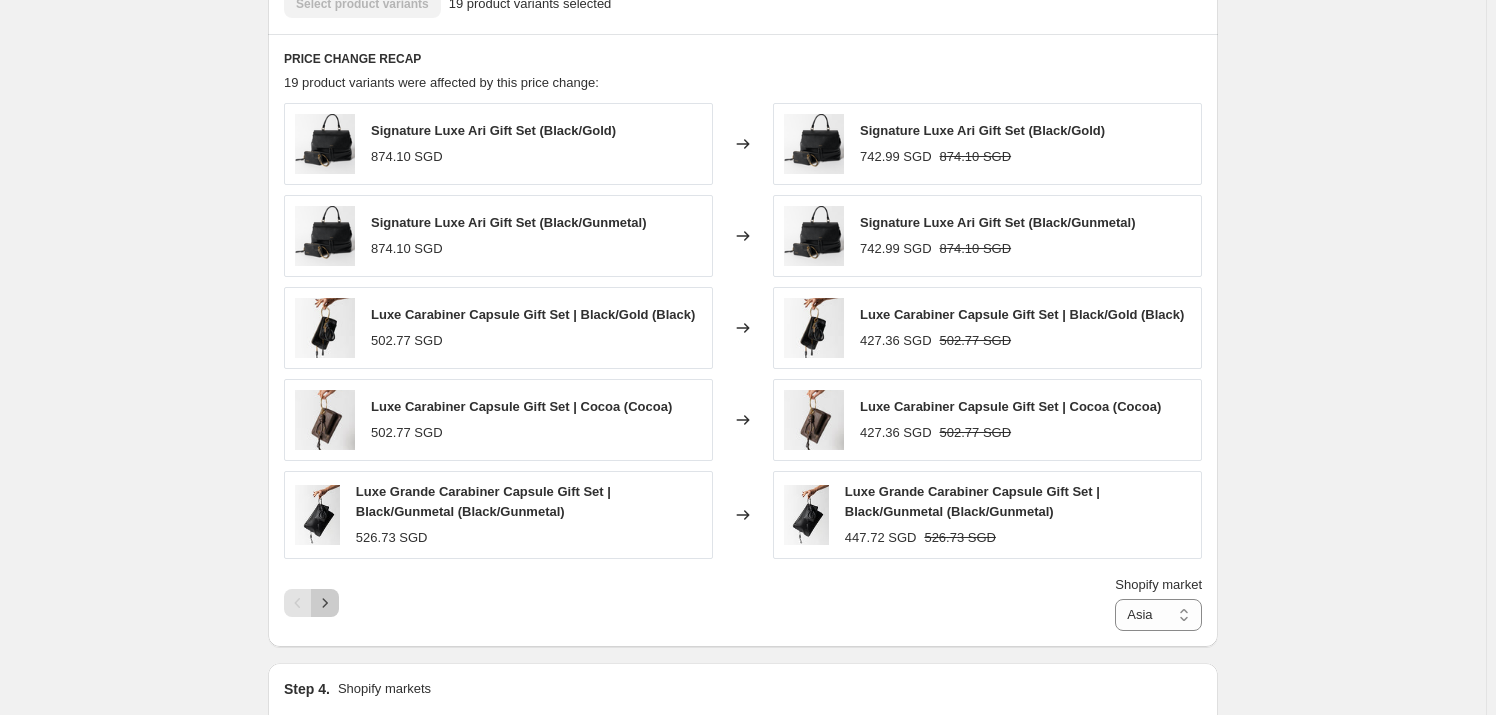 click at bounding box center [325, 603] 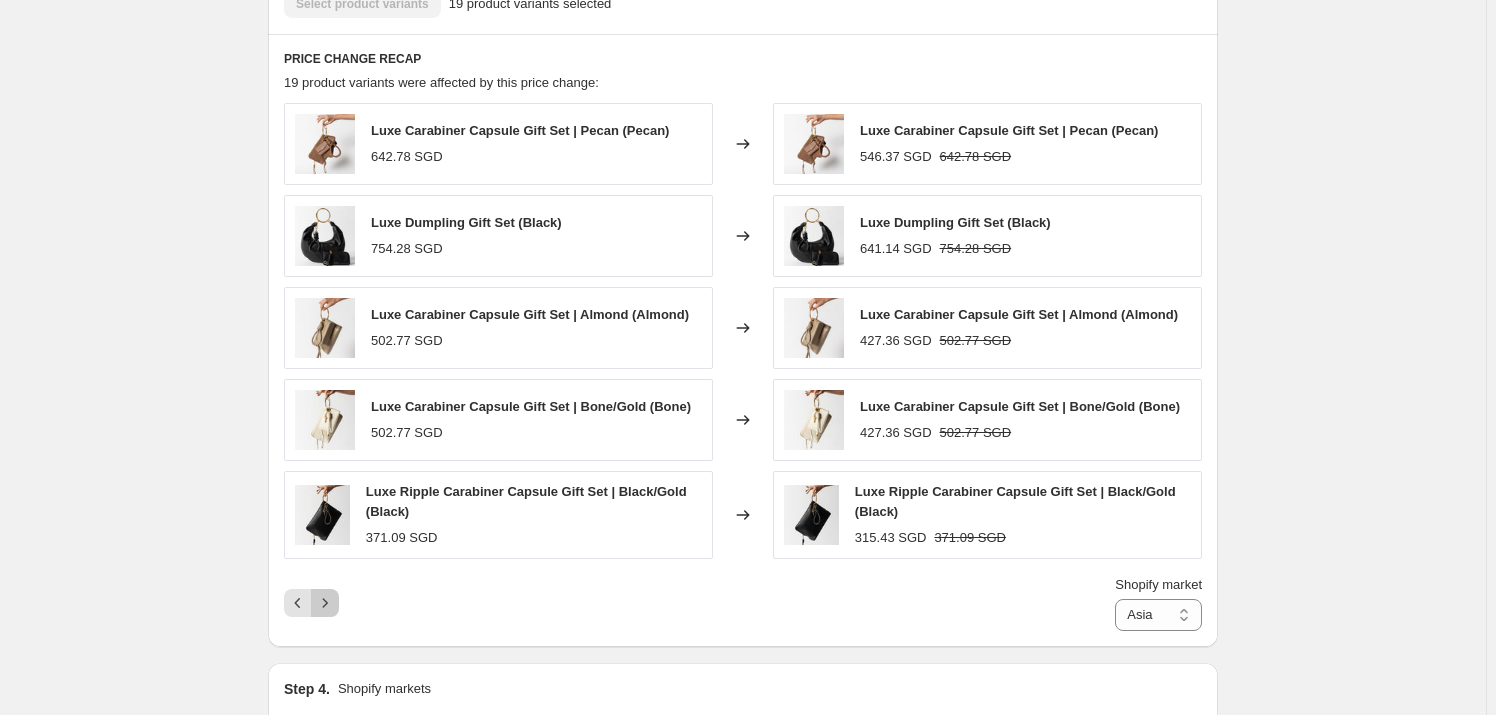 click at bounding box center [325, 603] 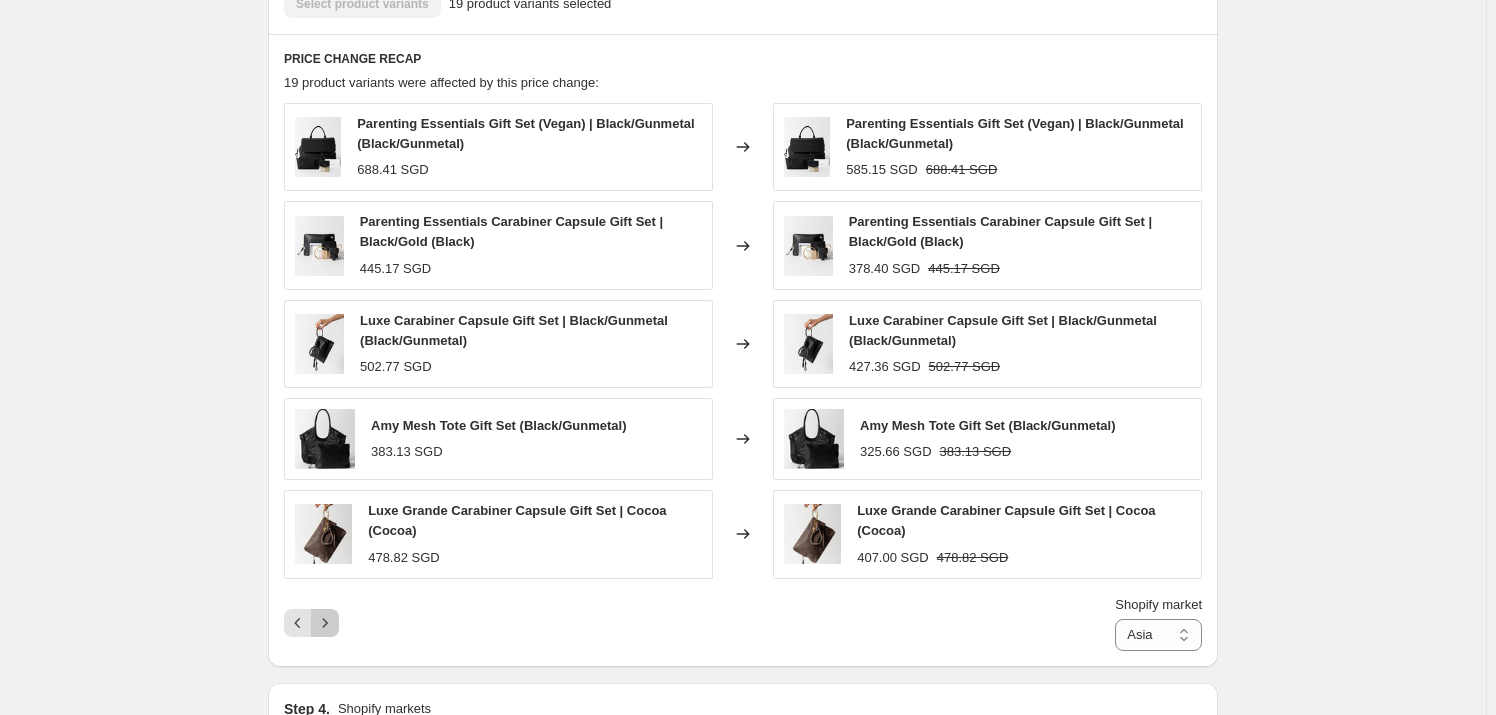 click 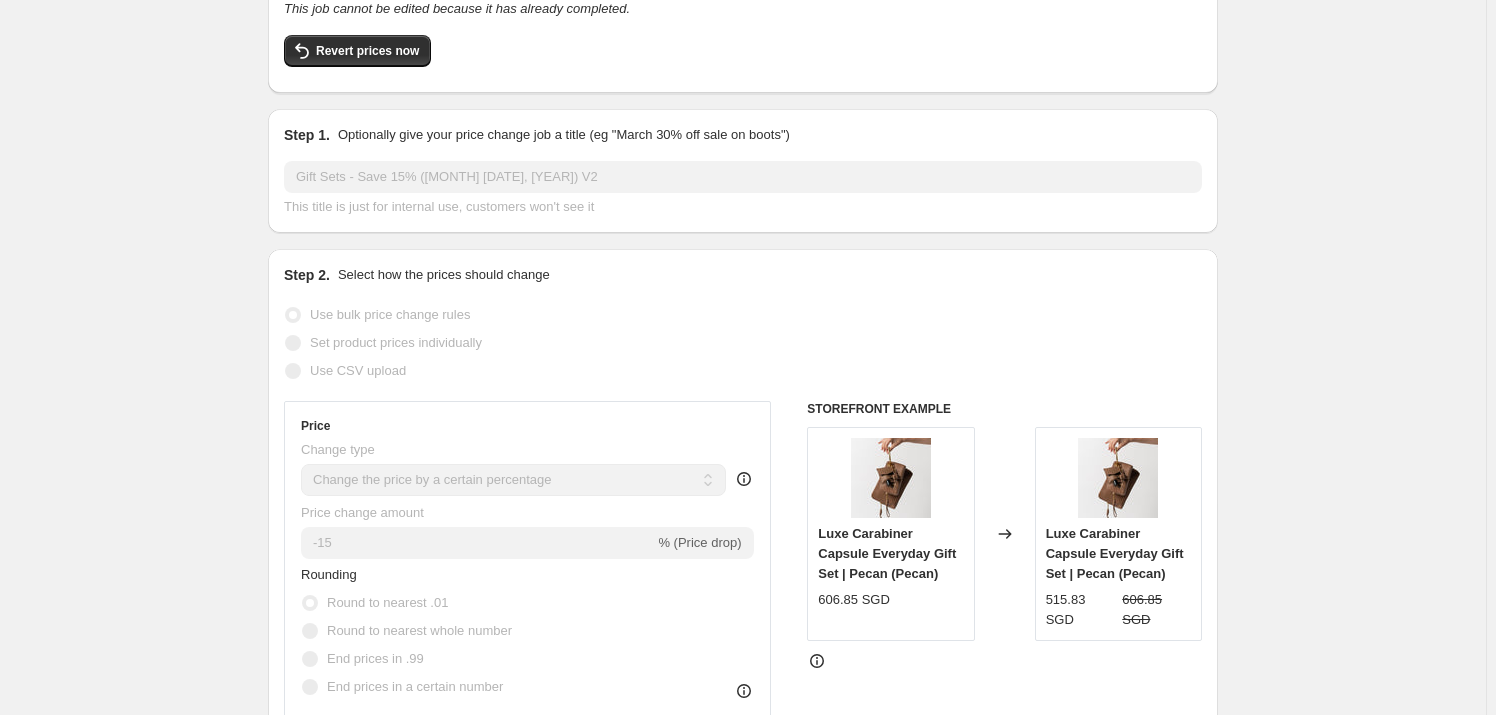 scroll, scrollTop: 0, scrollLeft: 0, axis: both 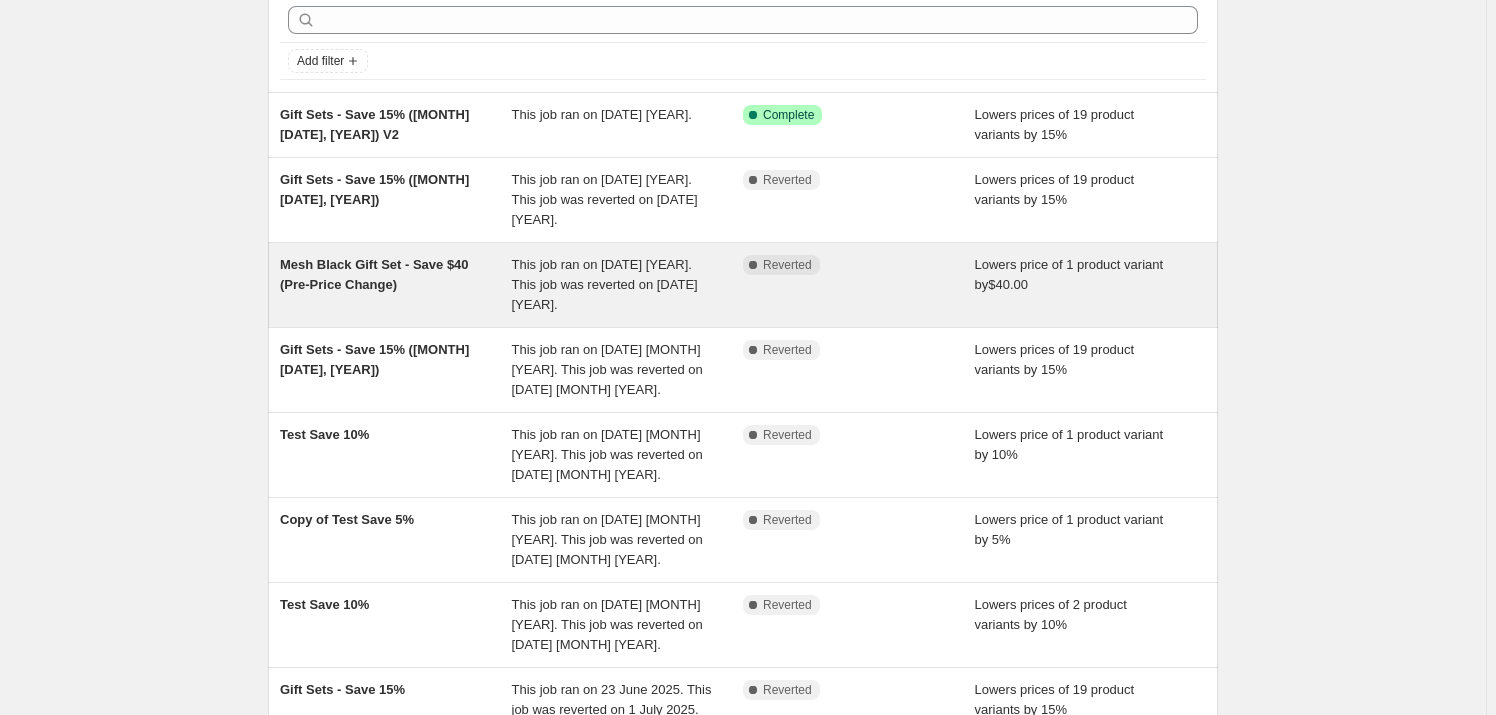 click on "Mesh Black Gift Set - Save $40 (Pre-Price Change)" at bounding box center [396, 285] 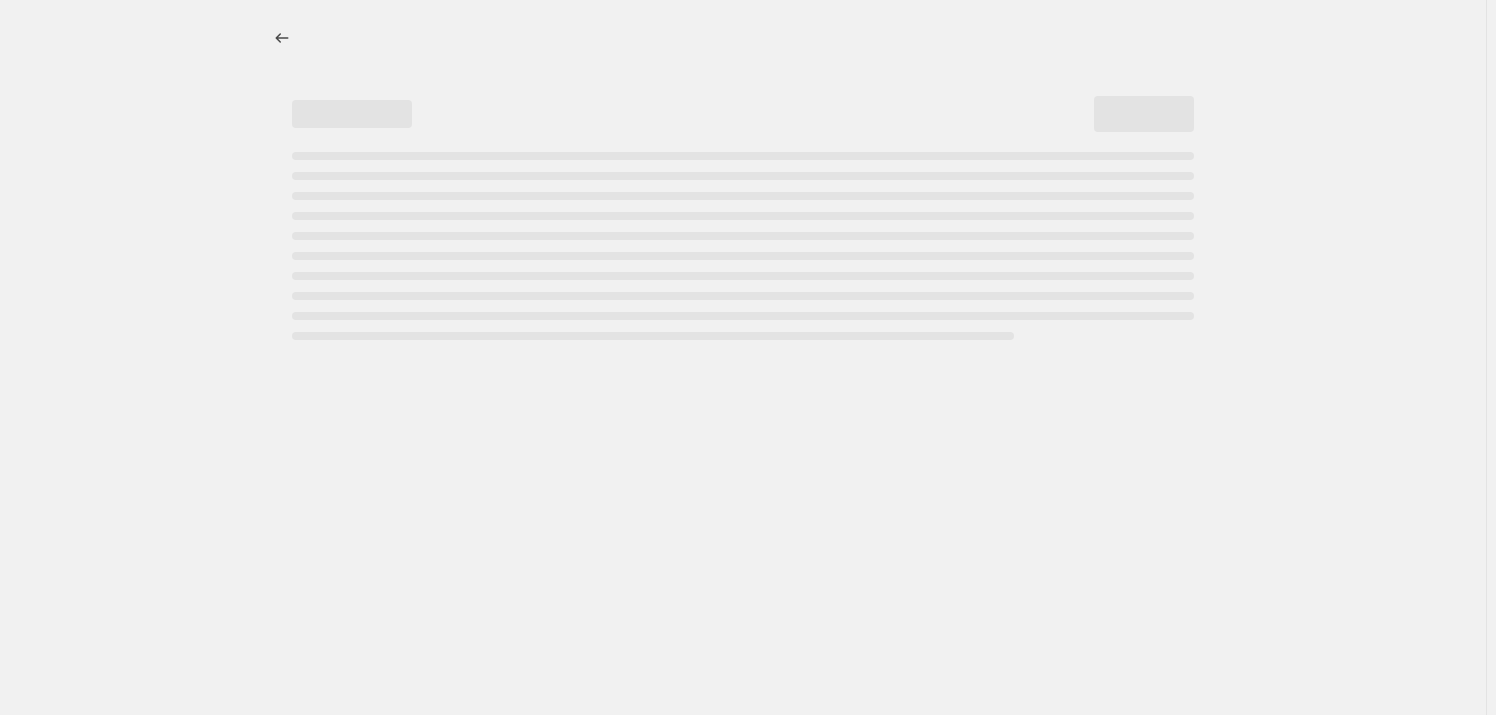 select on "by" 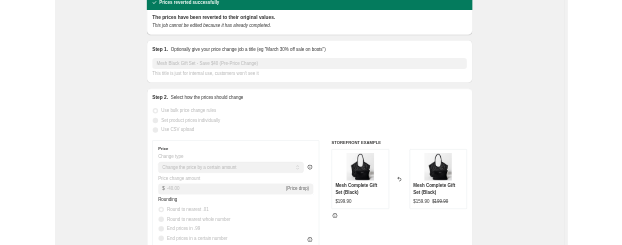scroll, scrollTop: 0, scrollLeft: 0, axis: both 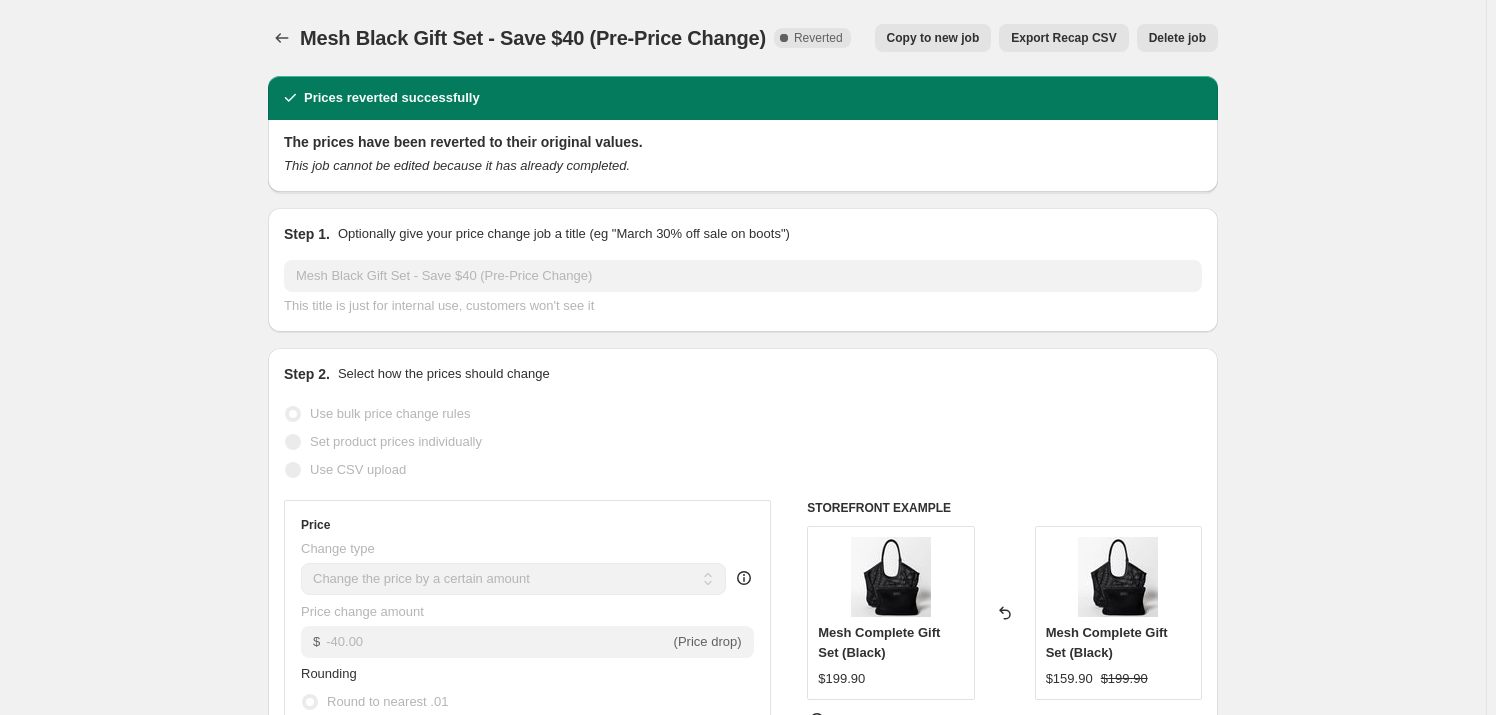 click on "Copy to new job" at bounding box center (933, 38) 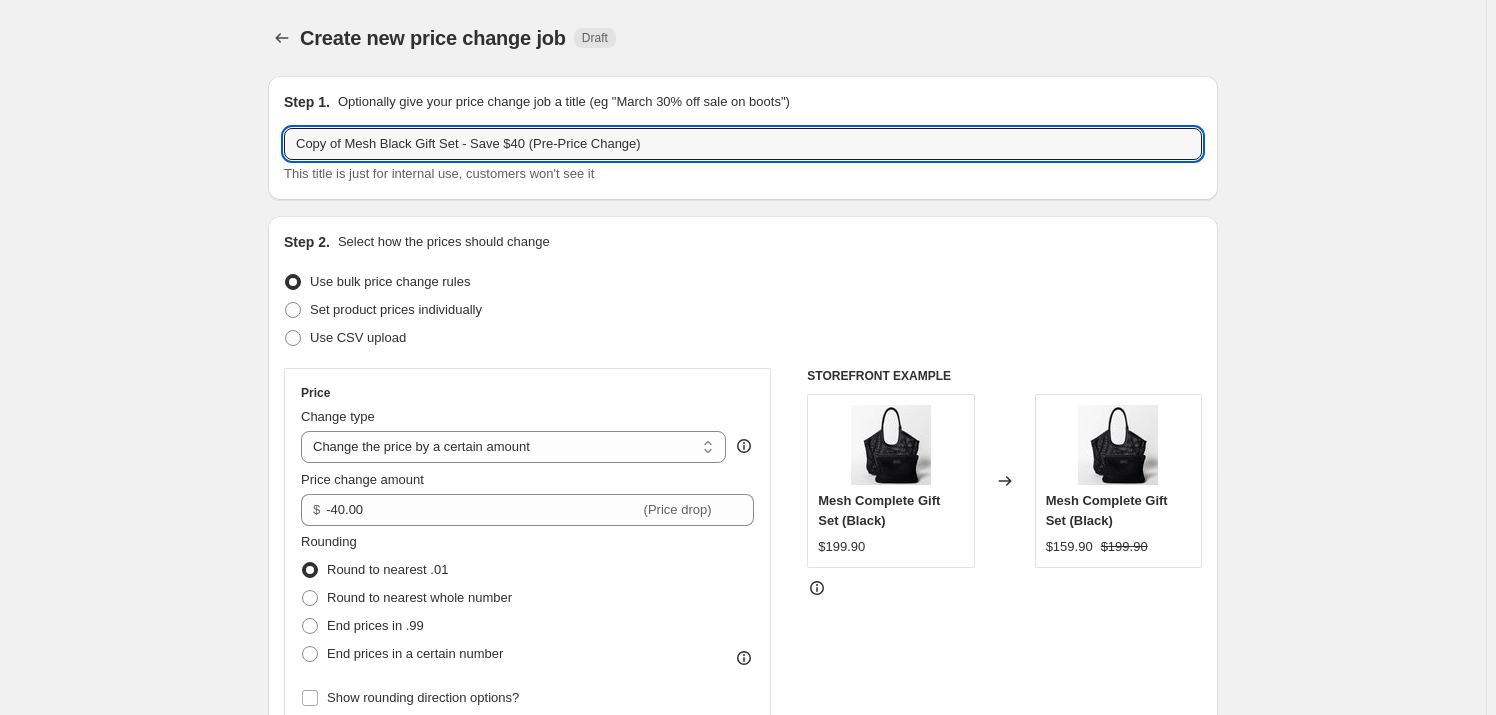 drag, startPoint x: 351, startPoint y: 144, endPoint x: 395, endPoint y: 148, distance: 44.181442 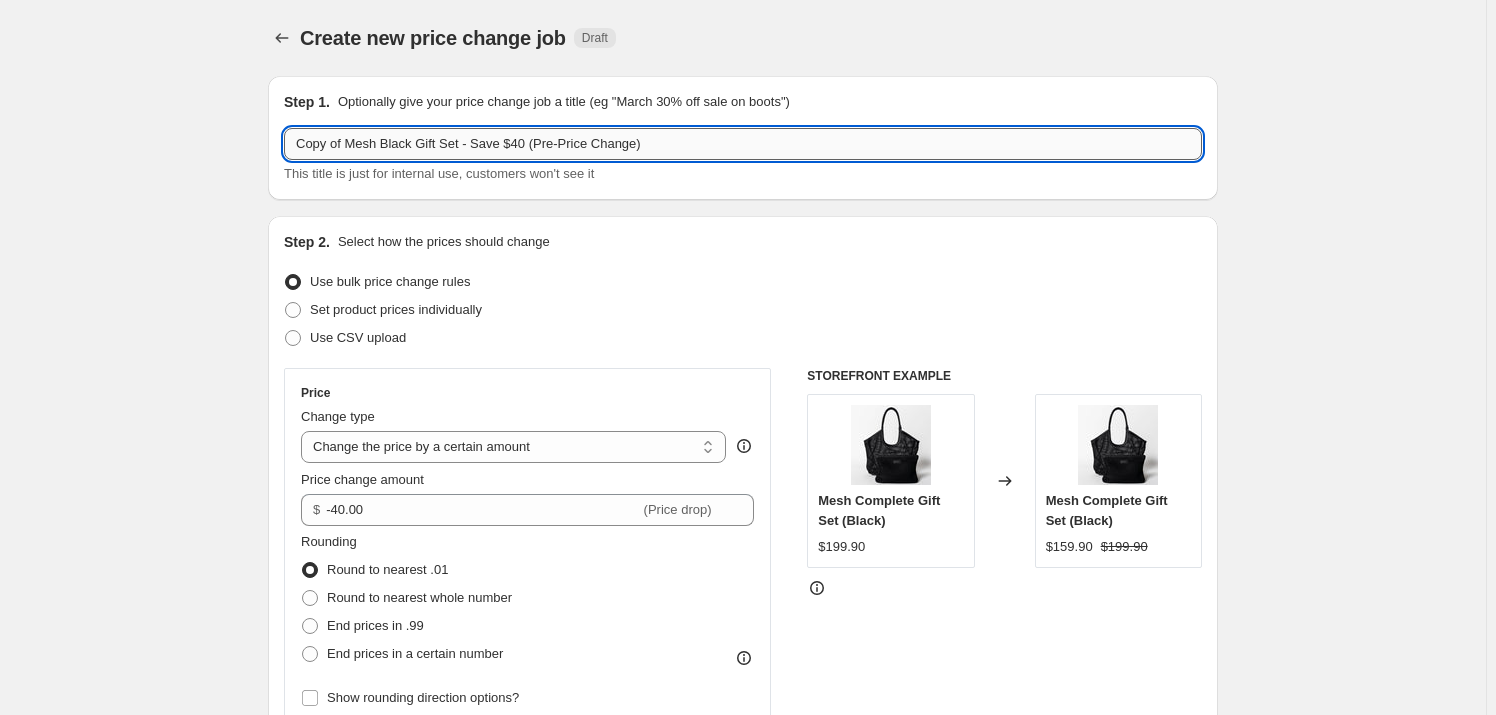 click on "Step 1. Optionally give your price change job a title (eg "March 30% off sale on boots") Copy of Mesh Black Gift Set - Save $40 (Pre-Price Change) This title is just for internal use, customers won't see it" at bounding box center [743, 138] 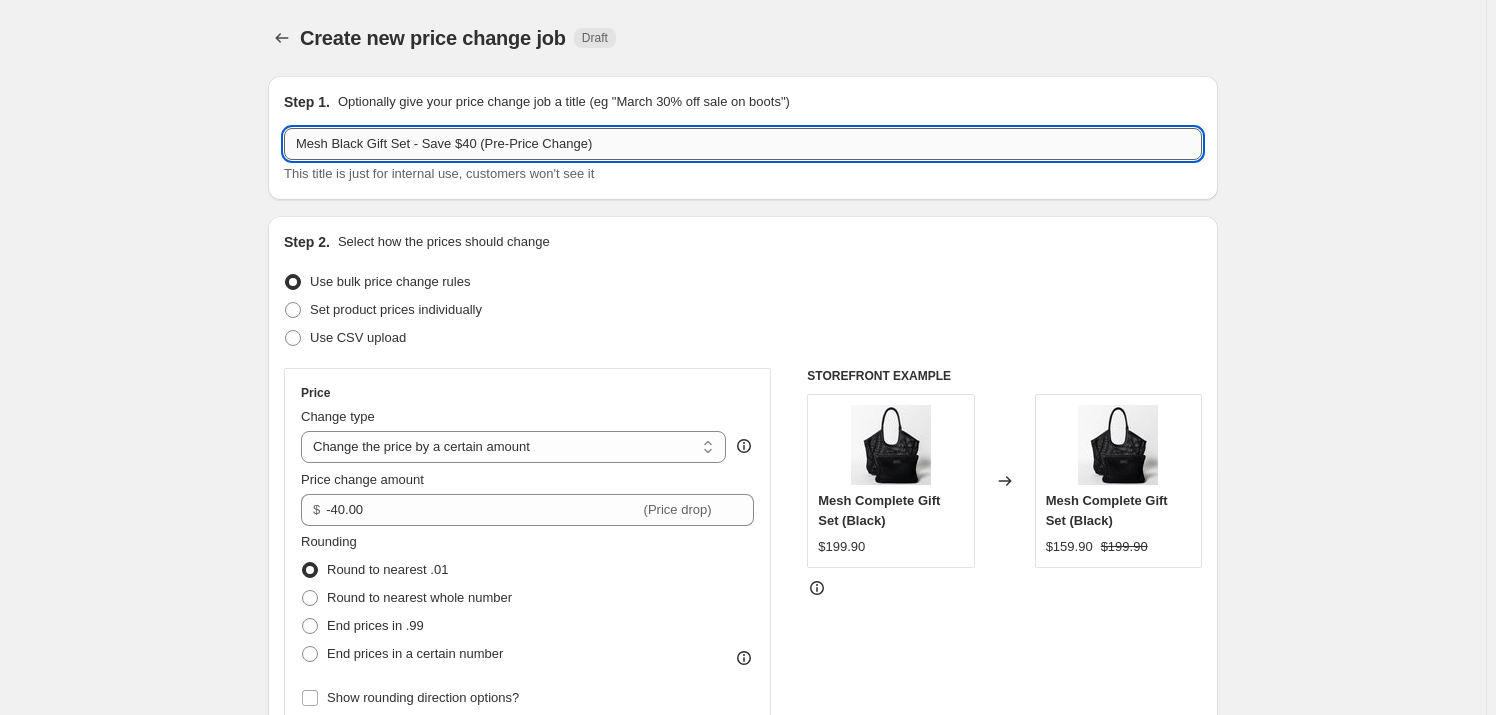 click on "Mesh Black Gift Set - Save $40 (Pre-Price Change)" at bounding box center [743, 144] 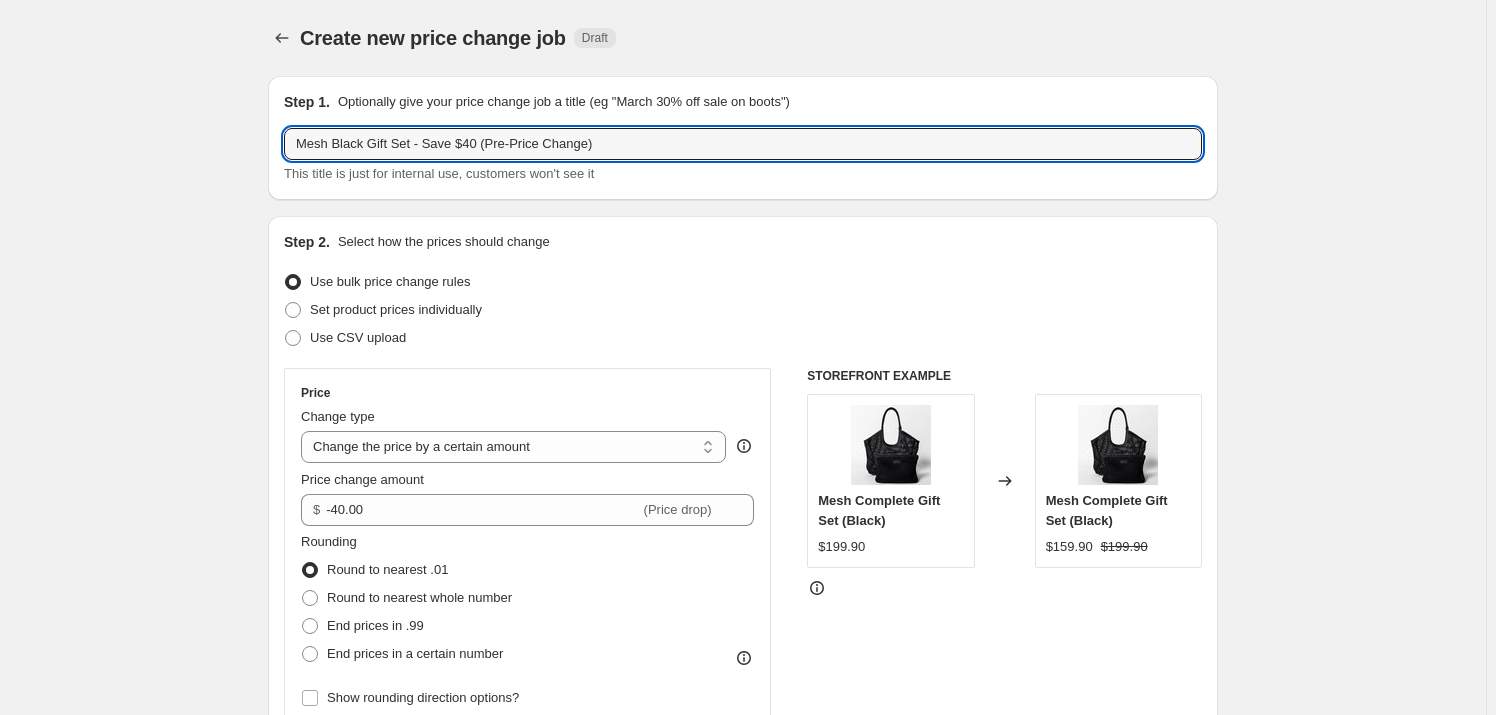 drag, startPoint x: 506, startPoint y: 143, endPoint x: 597, endPoint y: 171, distance: 95.2103 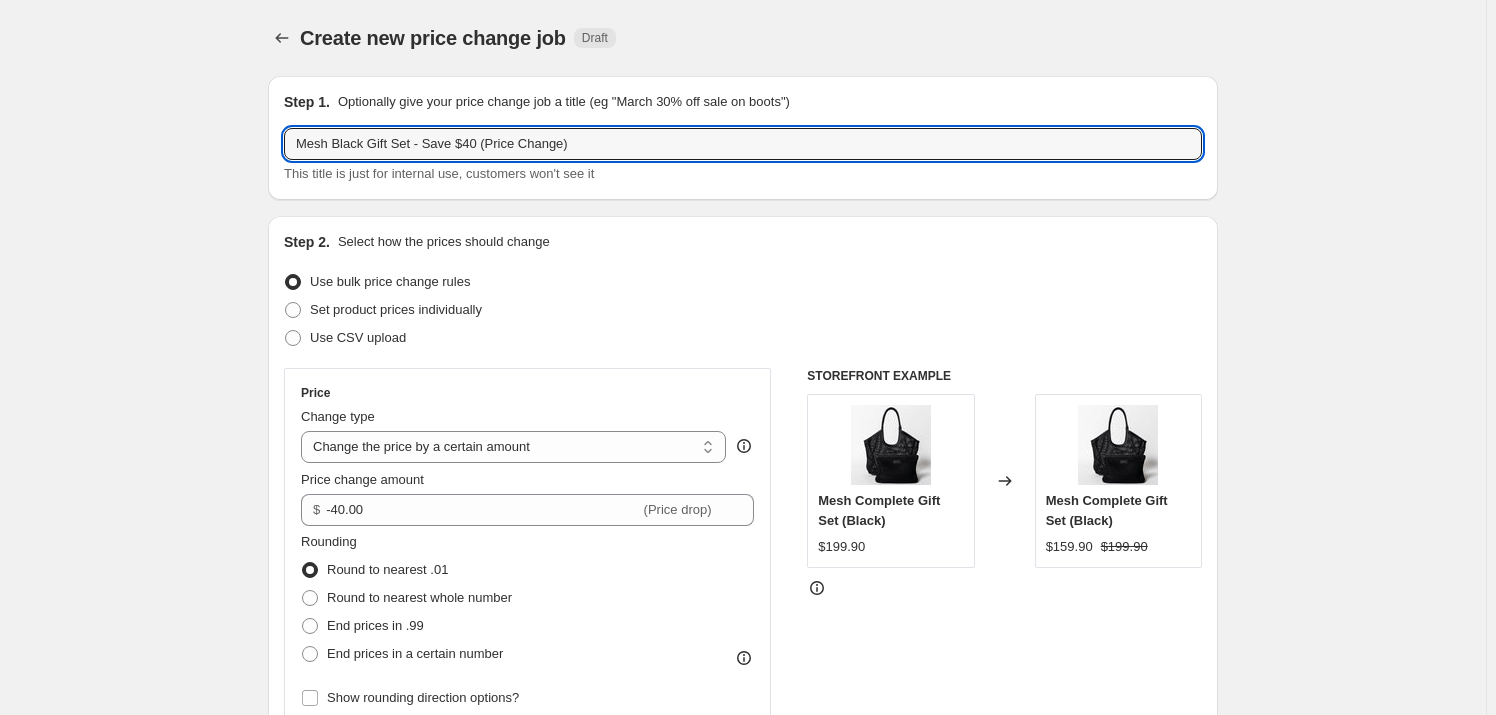 type on "Mesh Black Gift Set - Save $40 (Price Change)" 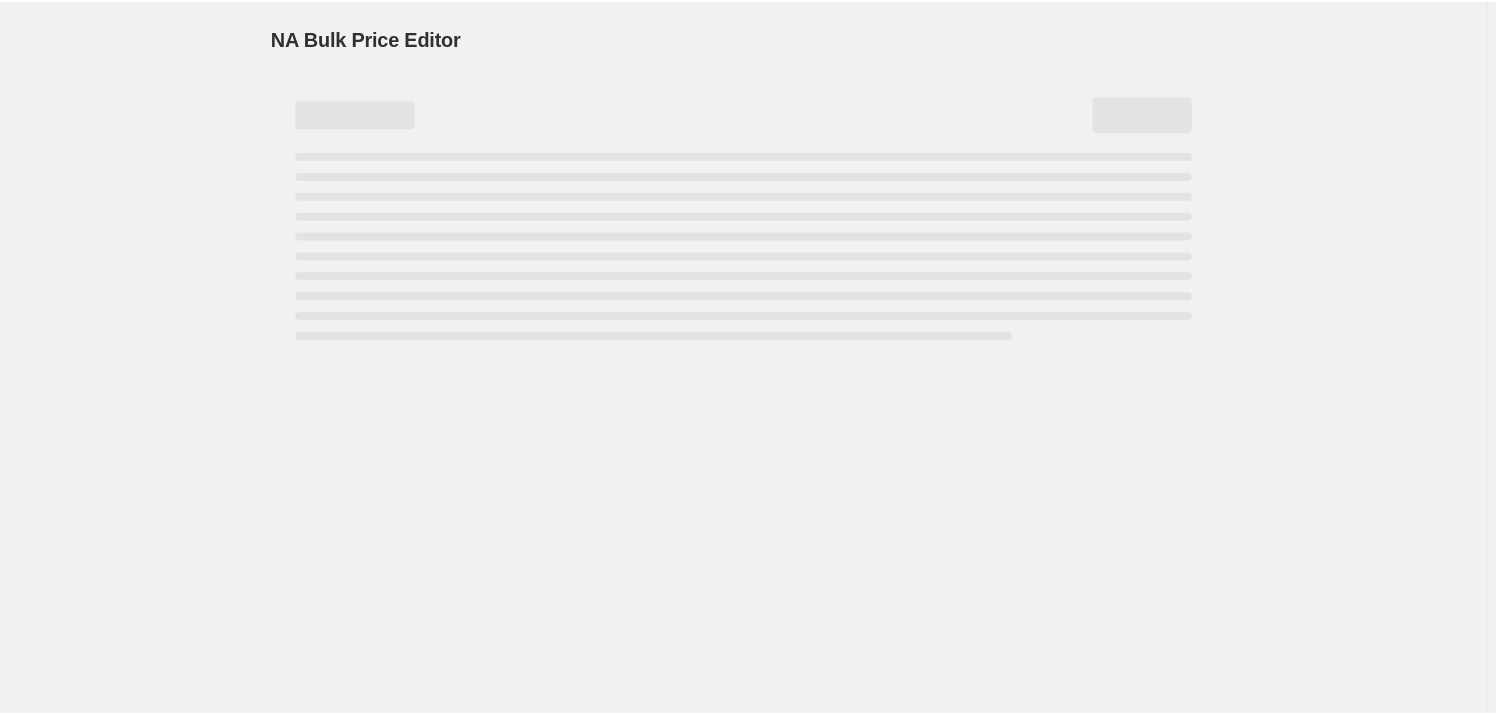 scroll, scrollTop: 0, scrollLeft: 0, axis: both 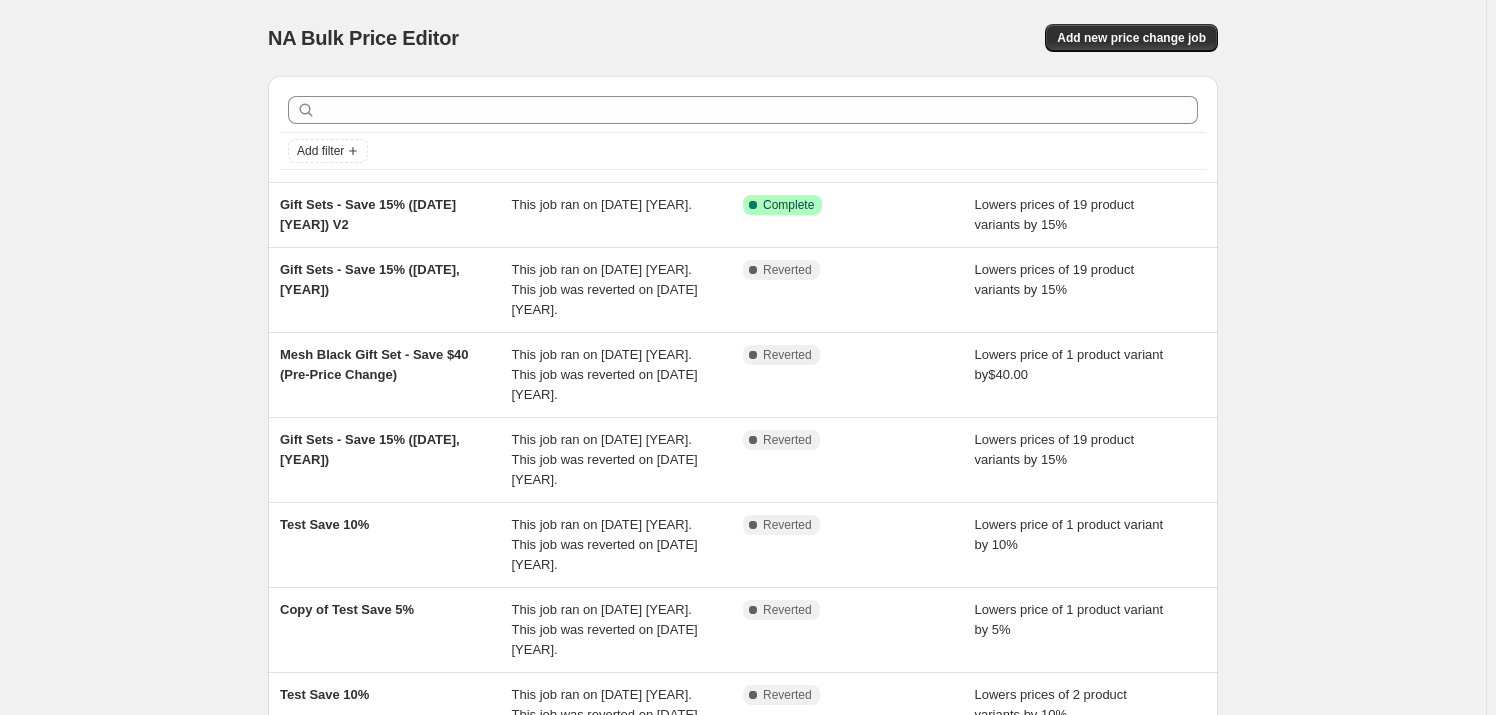 drag, startPoint x: 1143, startPoint y: 41, endPoint x: 1351, endPoint y: 143, distance: 231.66354 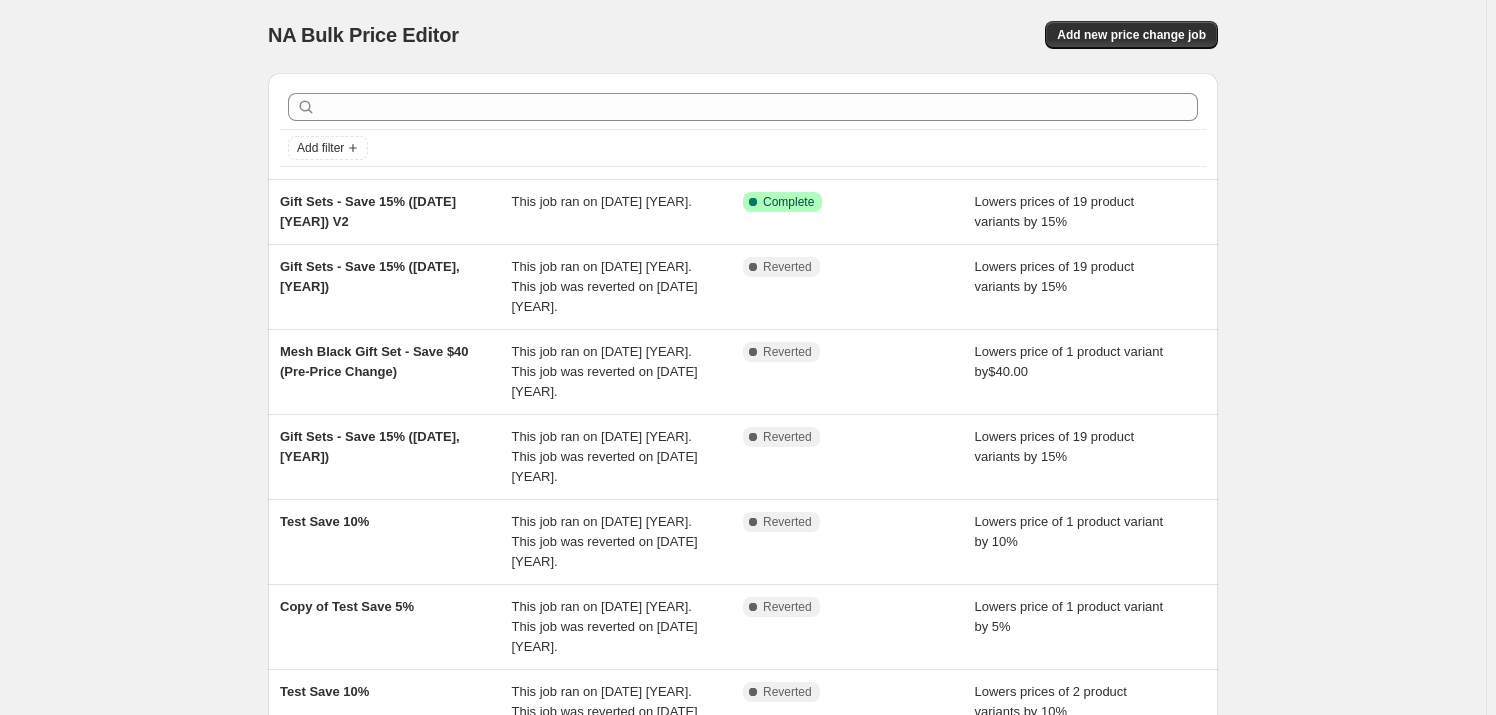 scroll, scrollTop: 4, scrollLeft: 0, axis: vertical 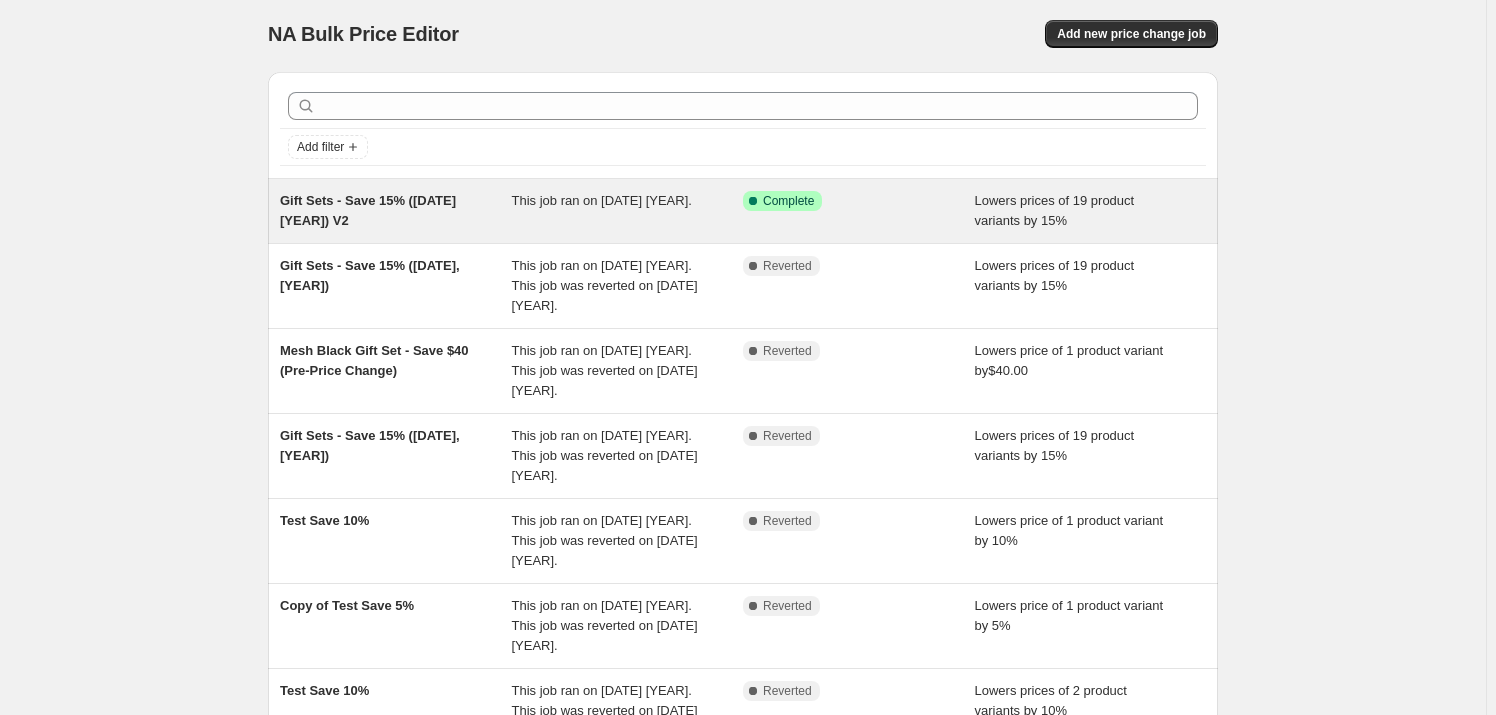 drag, startPoint x: 391, startPoint y: 206, endPoint x: 319, endPoint y: 200, distance: 72.249565 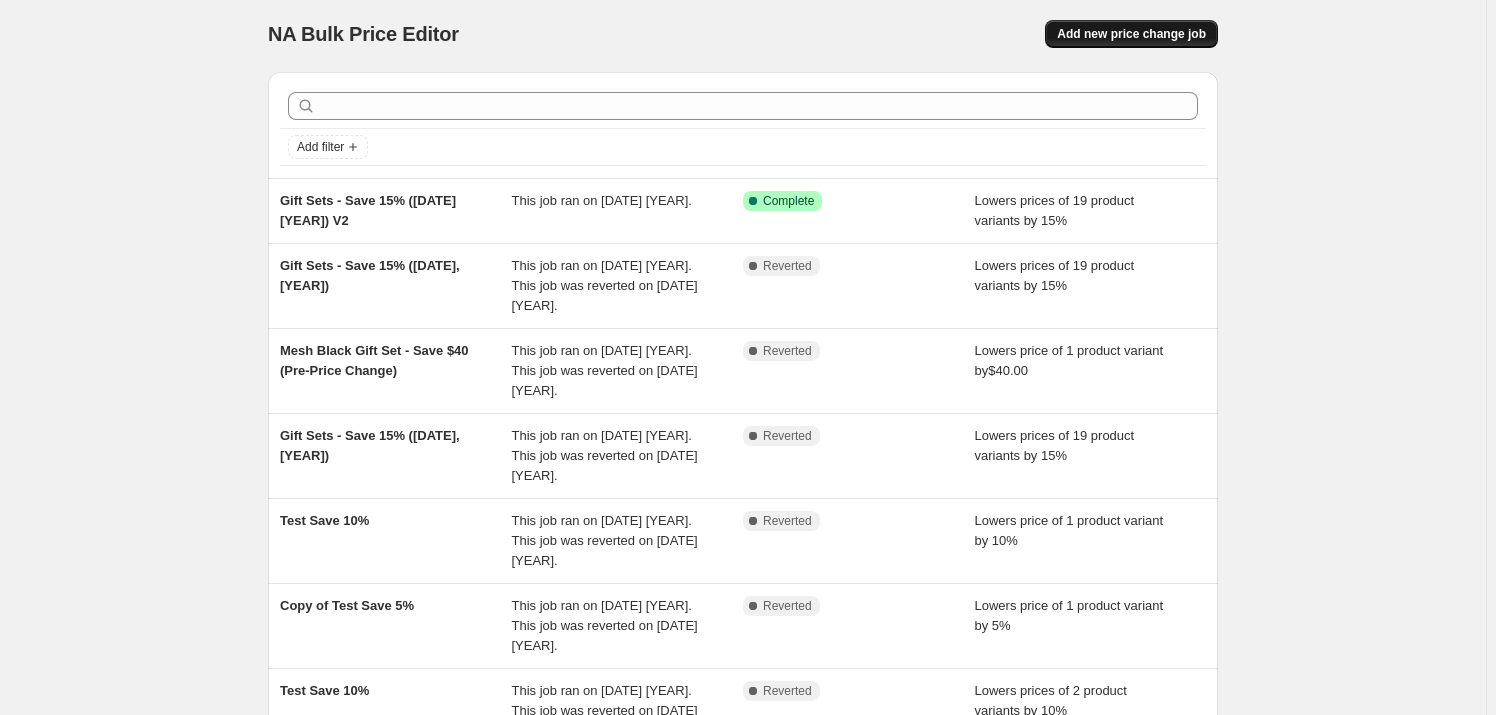 click on "Add new price change job" at bounding box center [1131, 34] 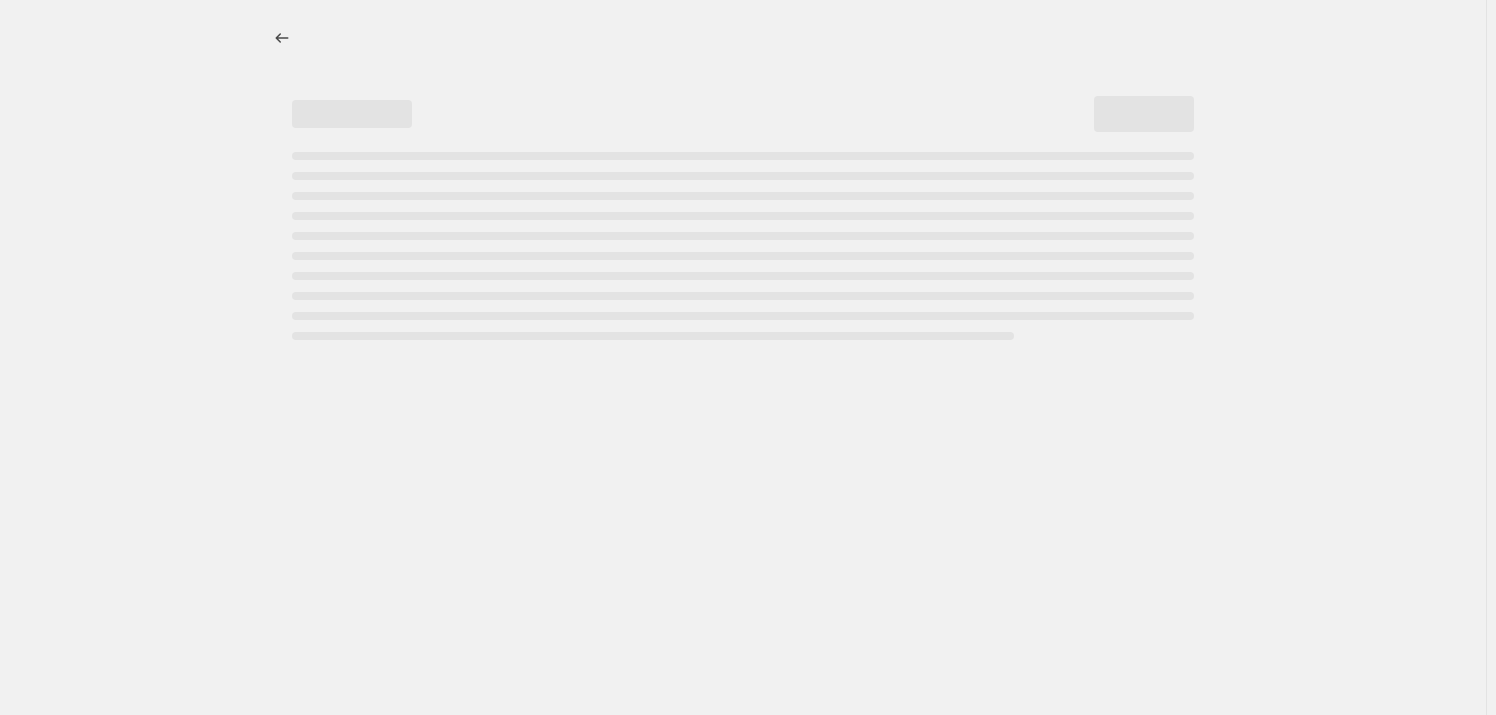 scroll, scrollTop: 0, scrollLeft: 0, axis: both 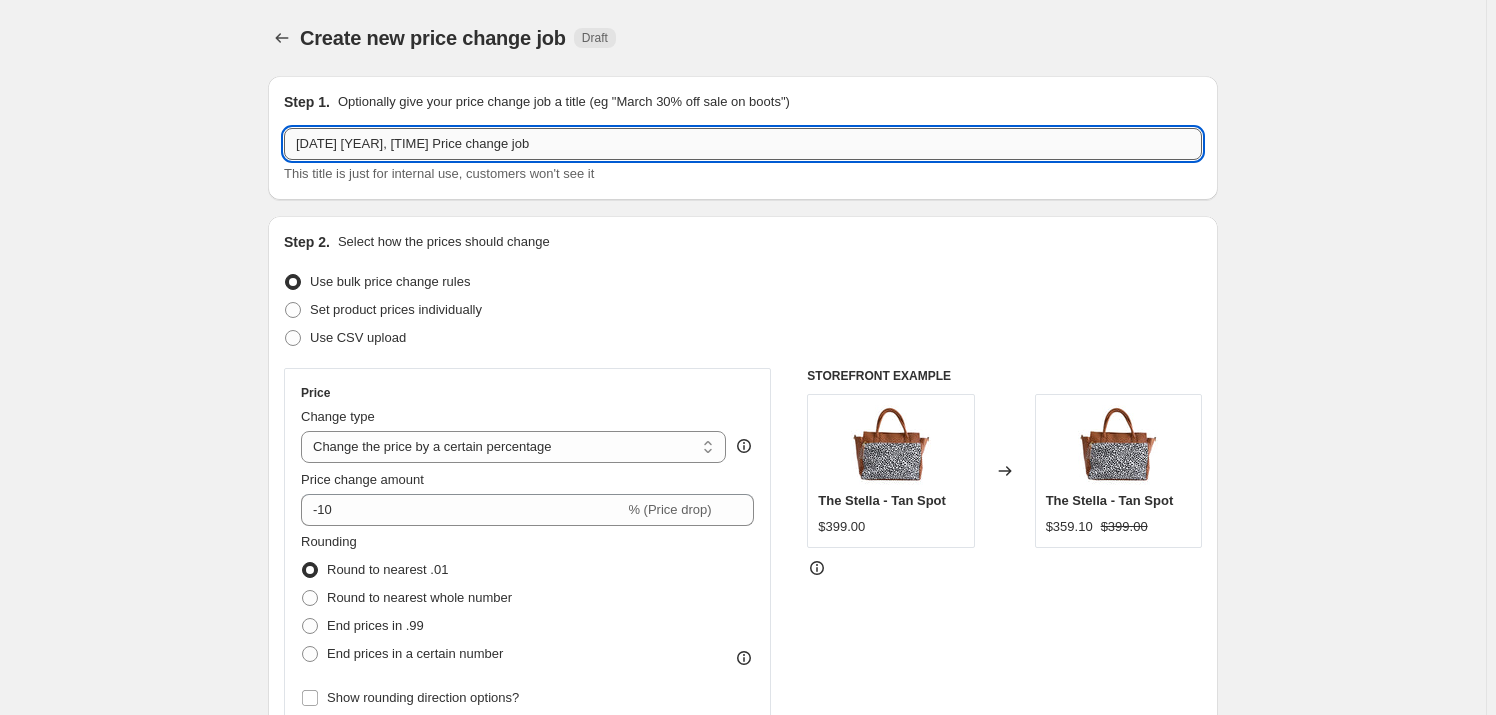 click on "7 Aug 2025, 16:34:21 Price change job" at bounding box center (743, 144) 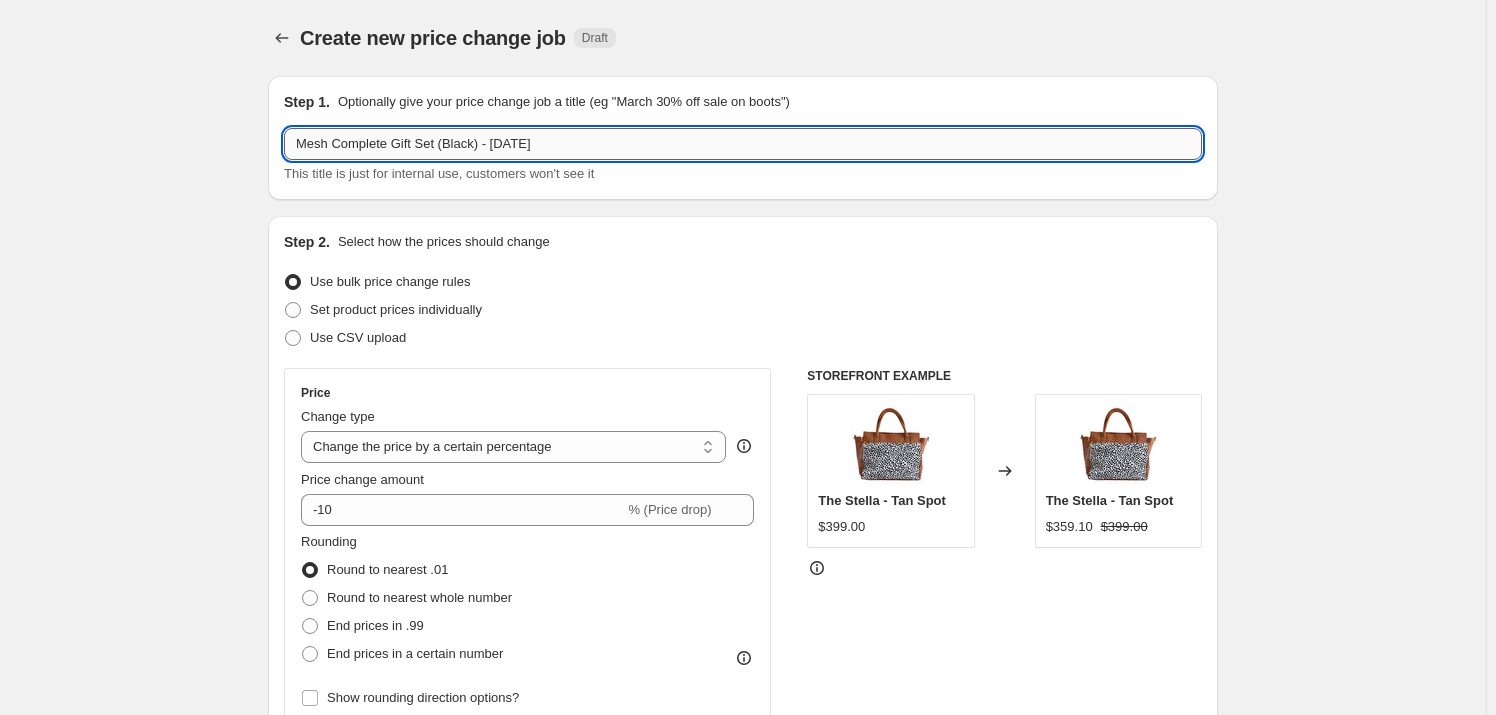 click on "Mesh Complete Gift Set (Black) - Aug 7" at bounding box center [743, 144] 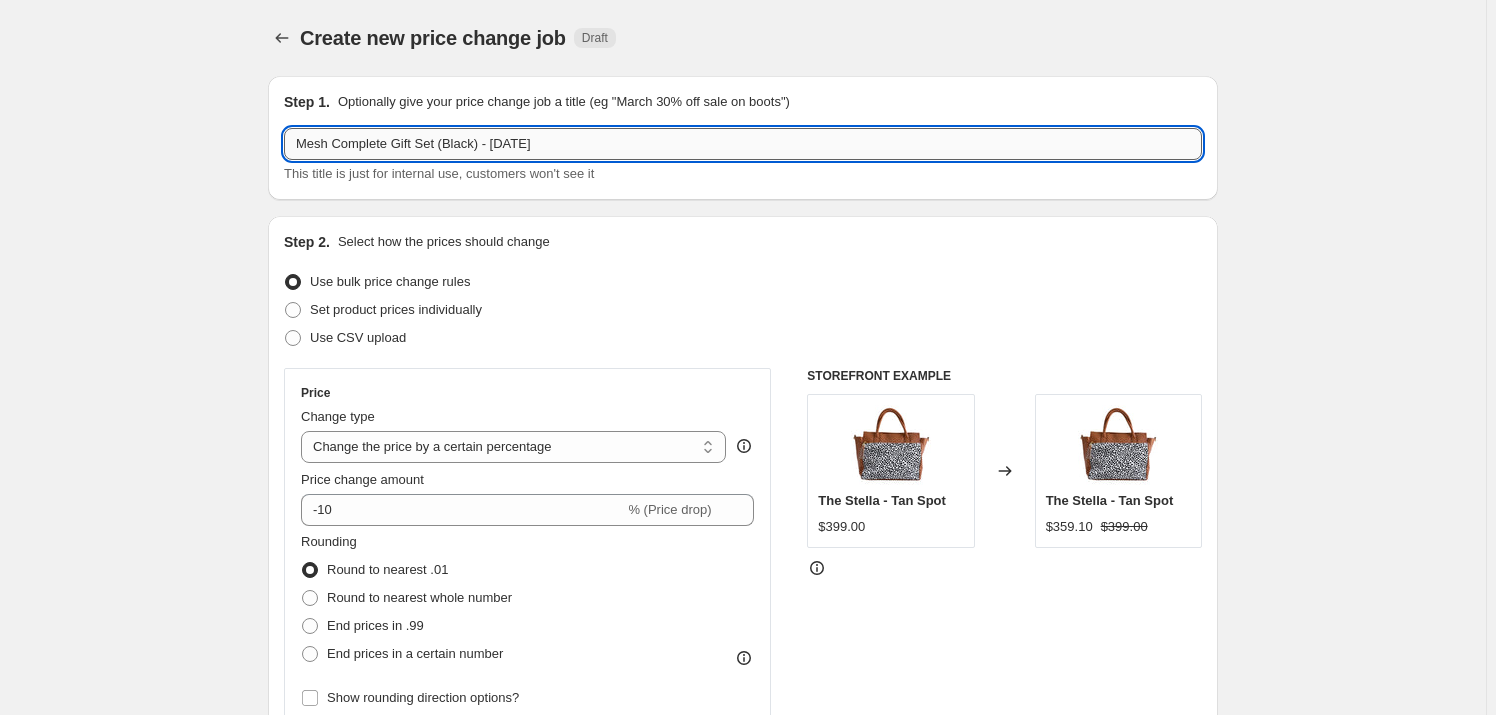 click on "Mesh Complete Gift Set (Black) - Aug 7" at bounding box center [743, 144] 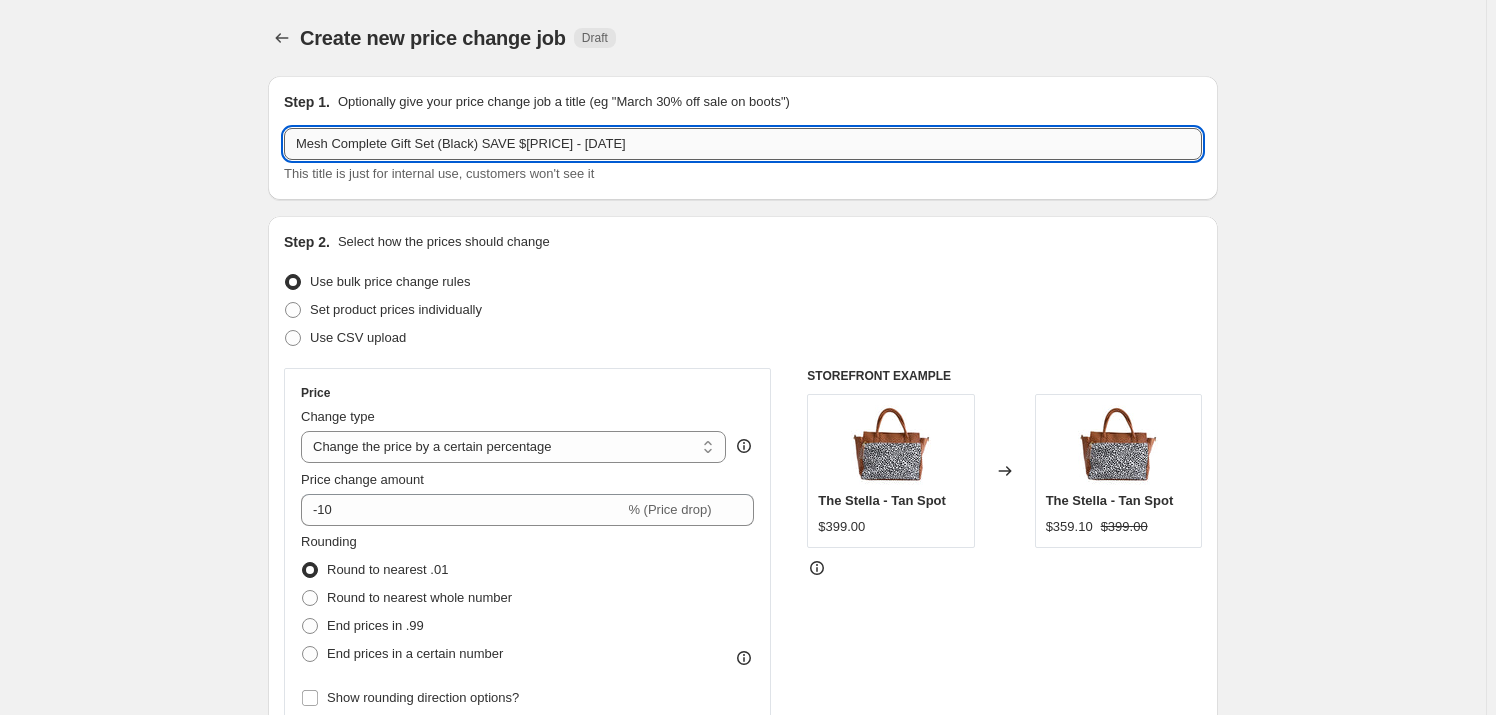 click on "Mesh Complete Gift Set (Black) SAVE $40 - Aug 7" at bounding box center [743, 144] 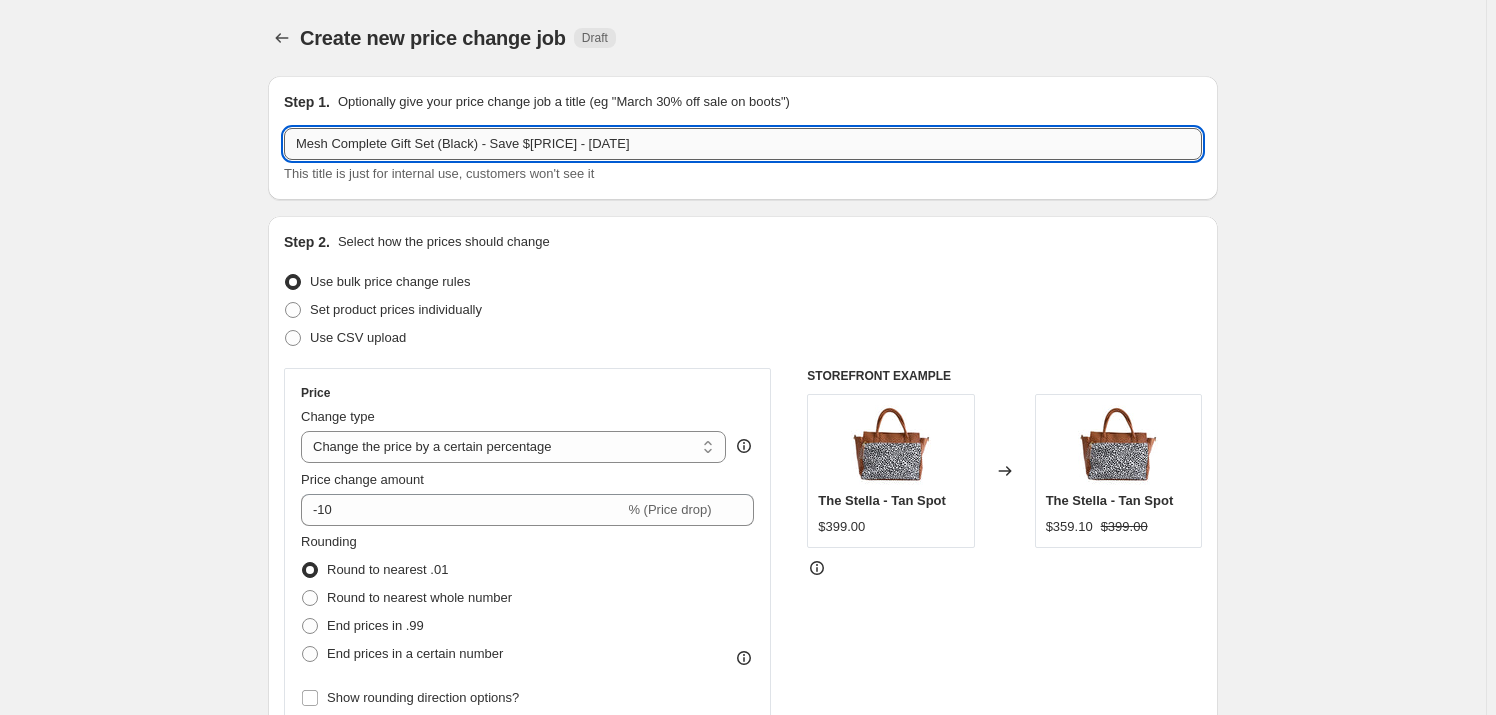 drag, startPoint x: 644, startPoint y: 128, endPoint x: 547, endPoint y: 130, distance: 97.020615 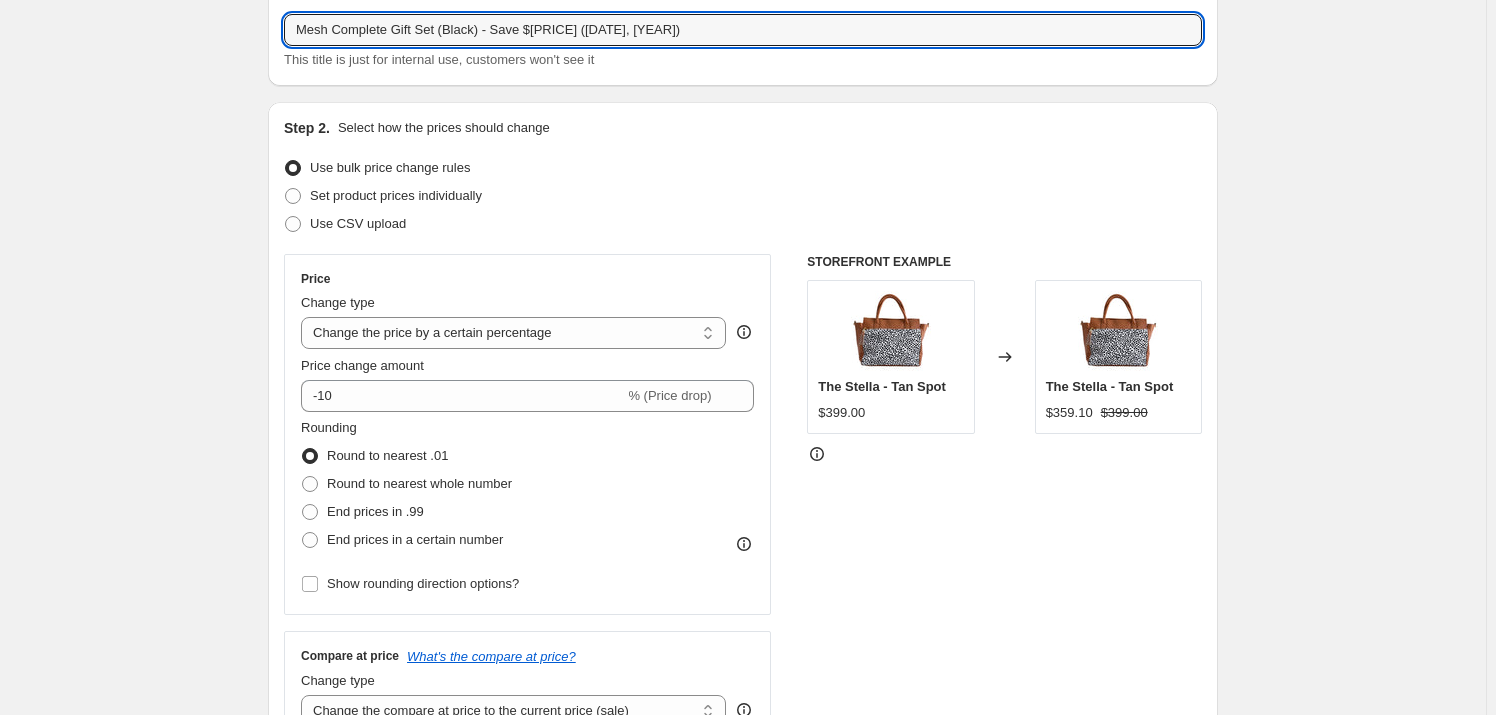 scroll, scrollTop: 272, scrollLeft: 0, axis: vertical 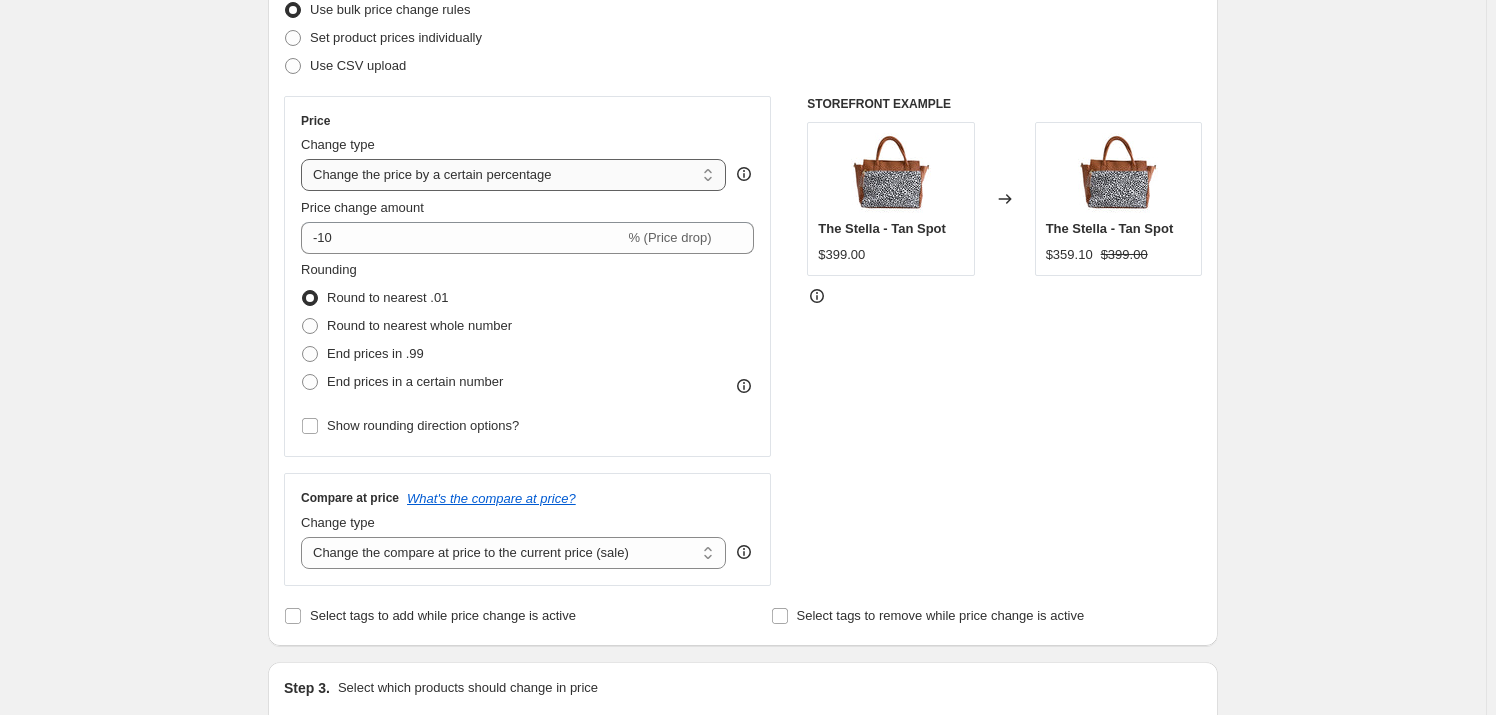 type on "Mesh Complete Gift Set (Black) - Save $40 (Aug 7, 2025)" 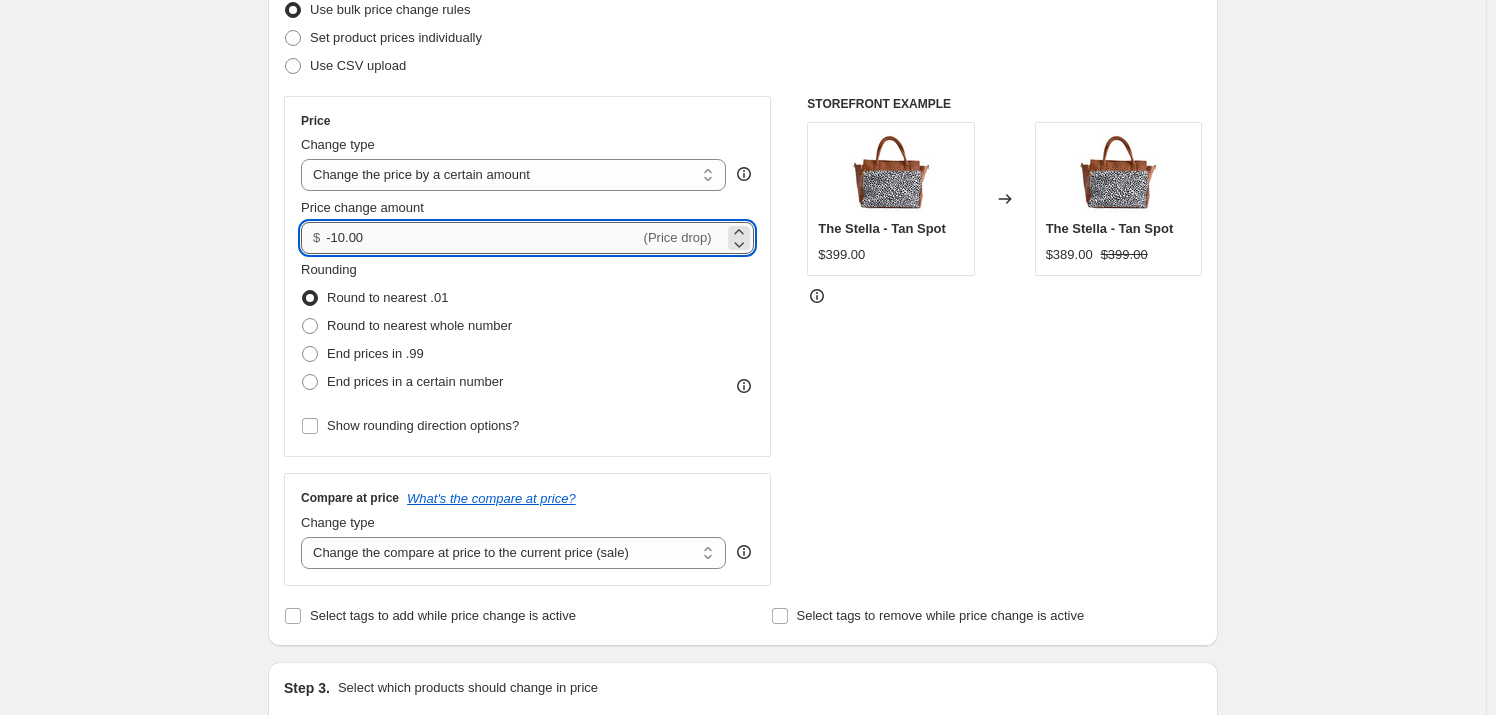 click on "-10.00" at bounding box center (482, 238) 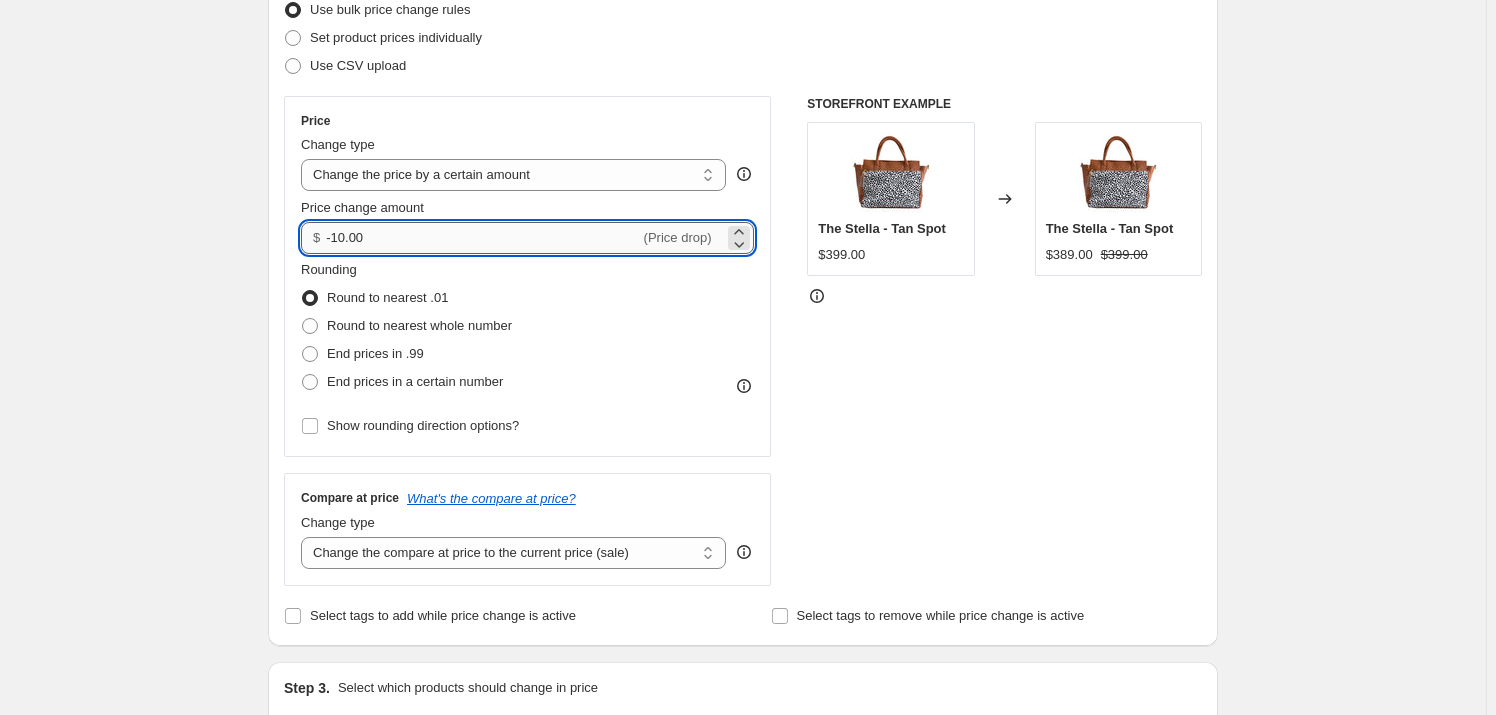 drag, startPoint x: 414, startPoint y: 233, endPoint x: 338, endPoint y: 238, distance: 76.1643 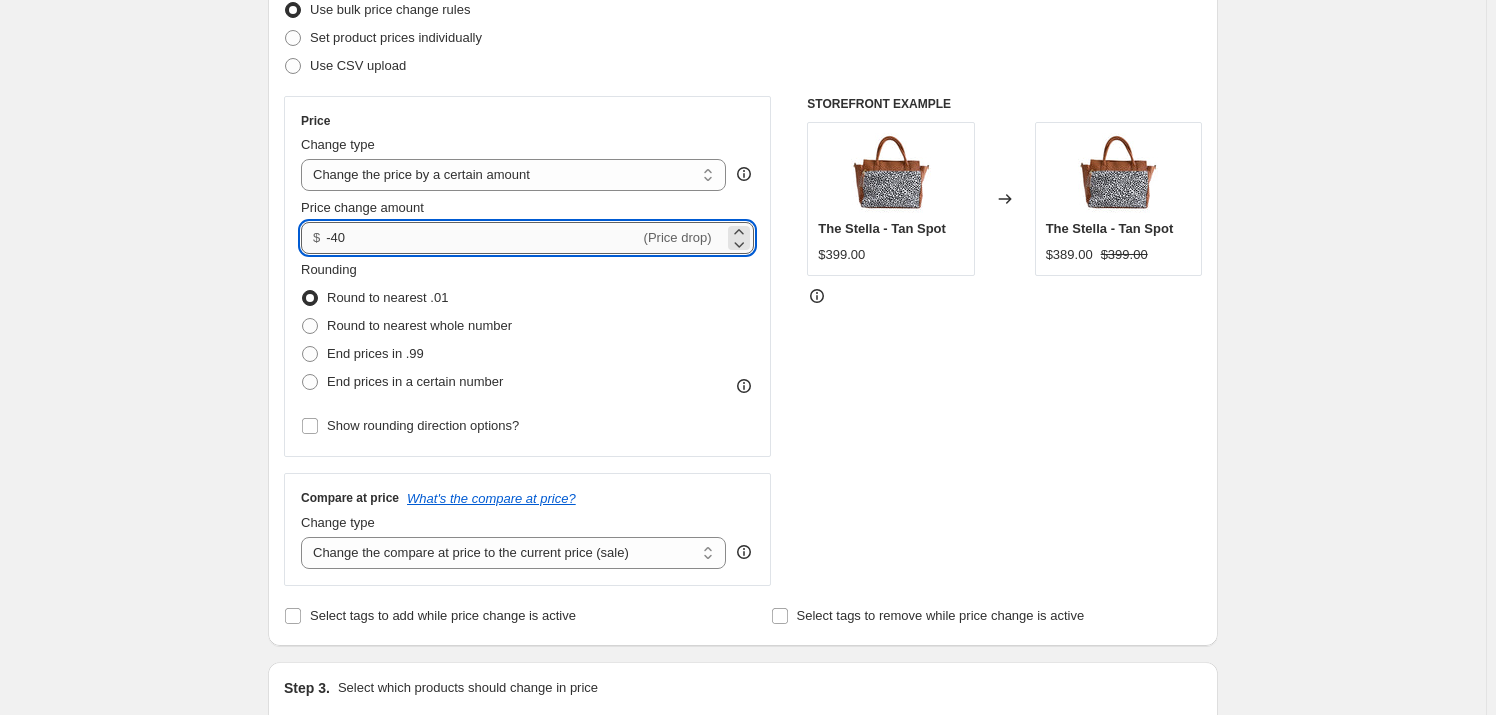 type on "-40.00" 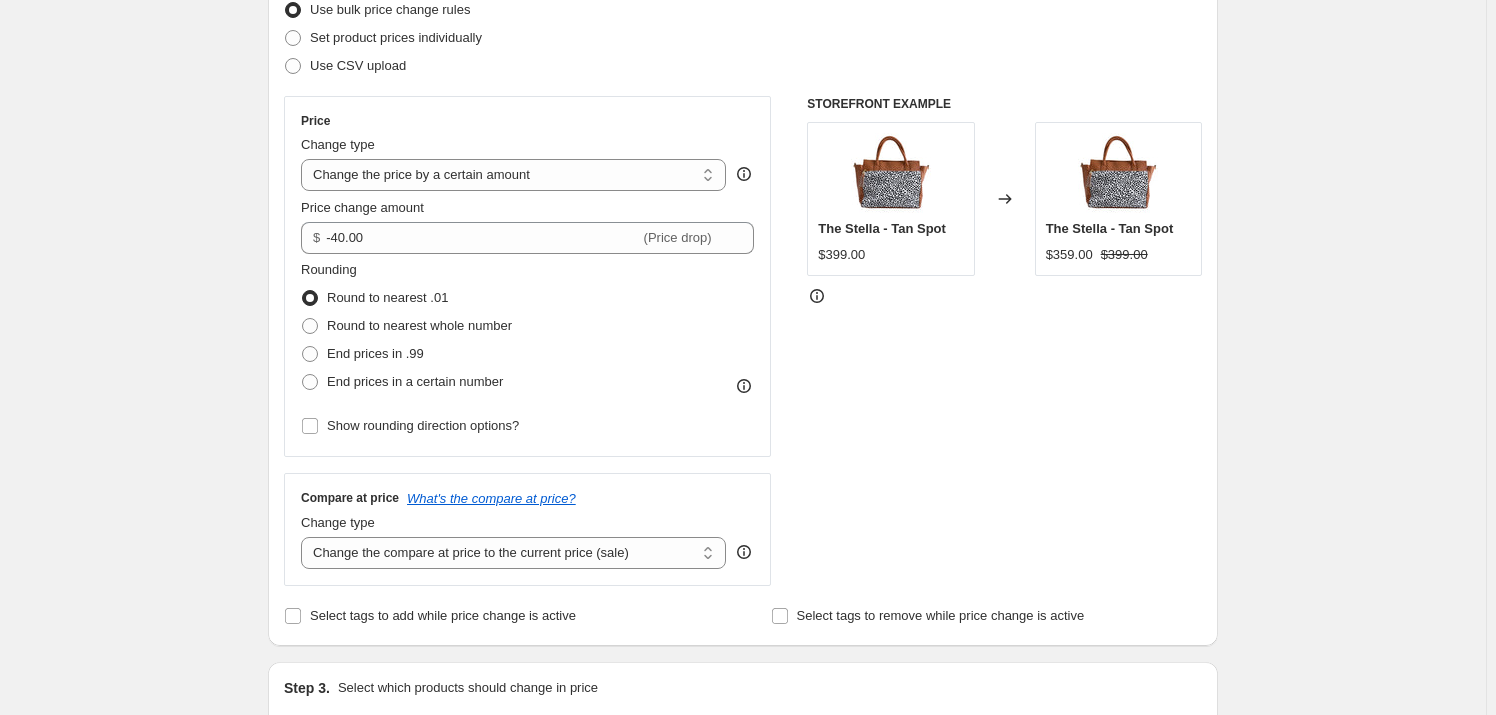 click on "Create new price change job. This page is ready Create new price change job Draft Step 1. Optionally give your price change job a title (eg "March 30% off sale on boots") Mesh Complete Gift Set (Black) - Save $40 (Aug 7, 2025) This title is just for internal use, customers won't see it Step 2. Select how the prices should change Use bulk price change rules Set product prices individually Use CSV upload Price Change type Change the price to a certain amount Change the price by a certain amount Change the price by a certain percentage Change the price to the current compare at price (price before sale) Change the price by a certain amount relative to the compare at price Change the price by a certain percentage relative to the compare at price Don't change the price Change the price by a certain percentage relative to the cost per item Change price to certain cost margin Change the price by a certain amount Price change amount $ -40.00  (Price drop) Rounding Round to nearest .01 Round to nearest whole number" at bounding box center (743, 783) 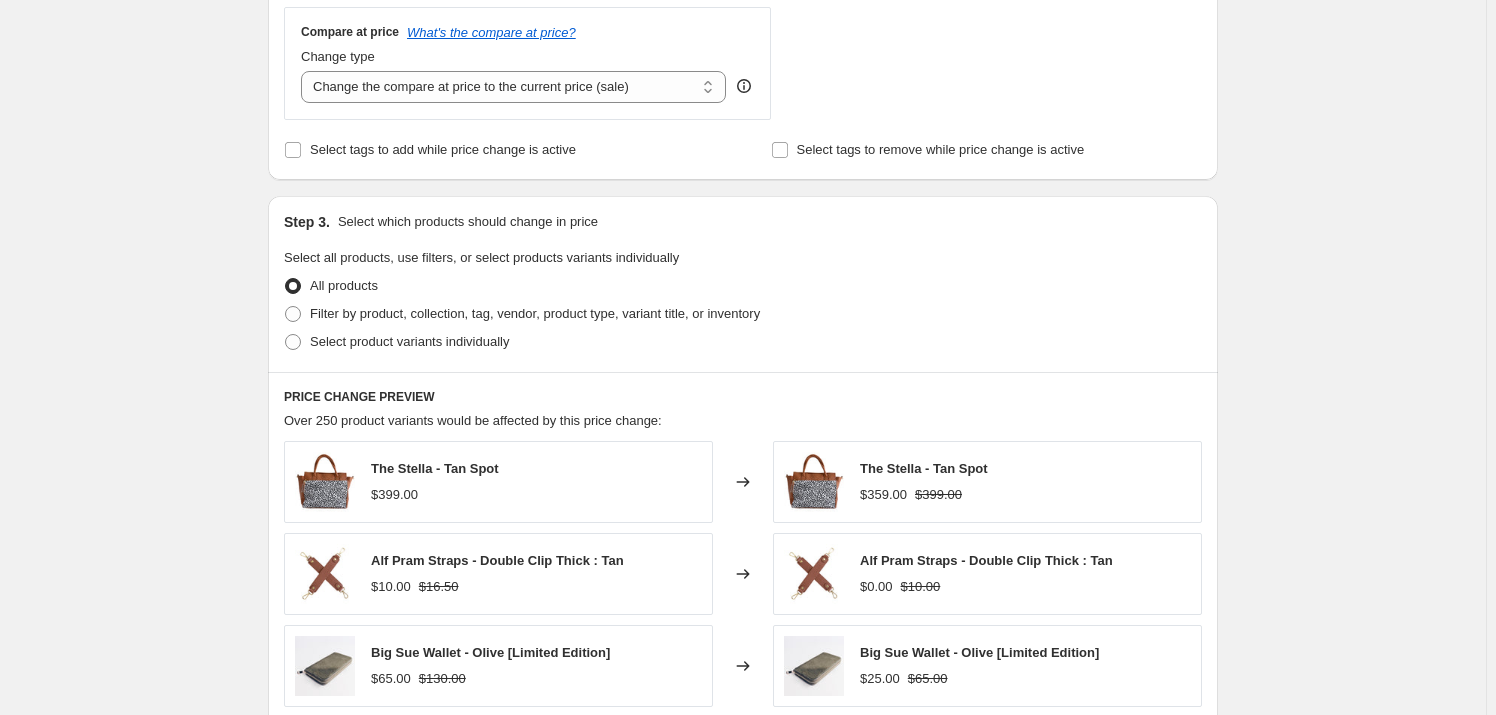 scroll, scrollTop: 909, scrollLeft: 0, axis: vertical 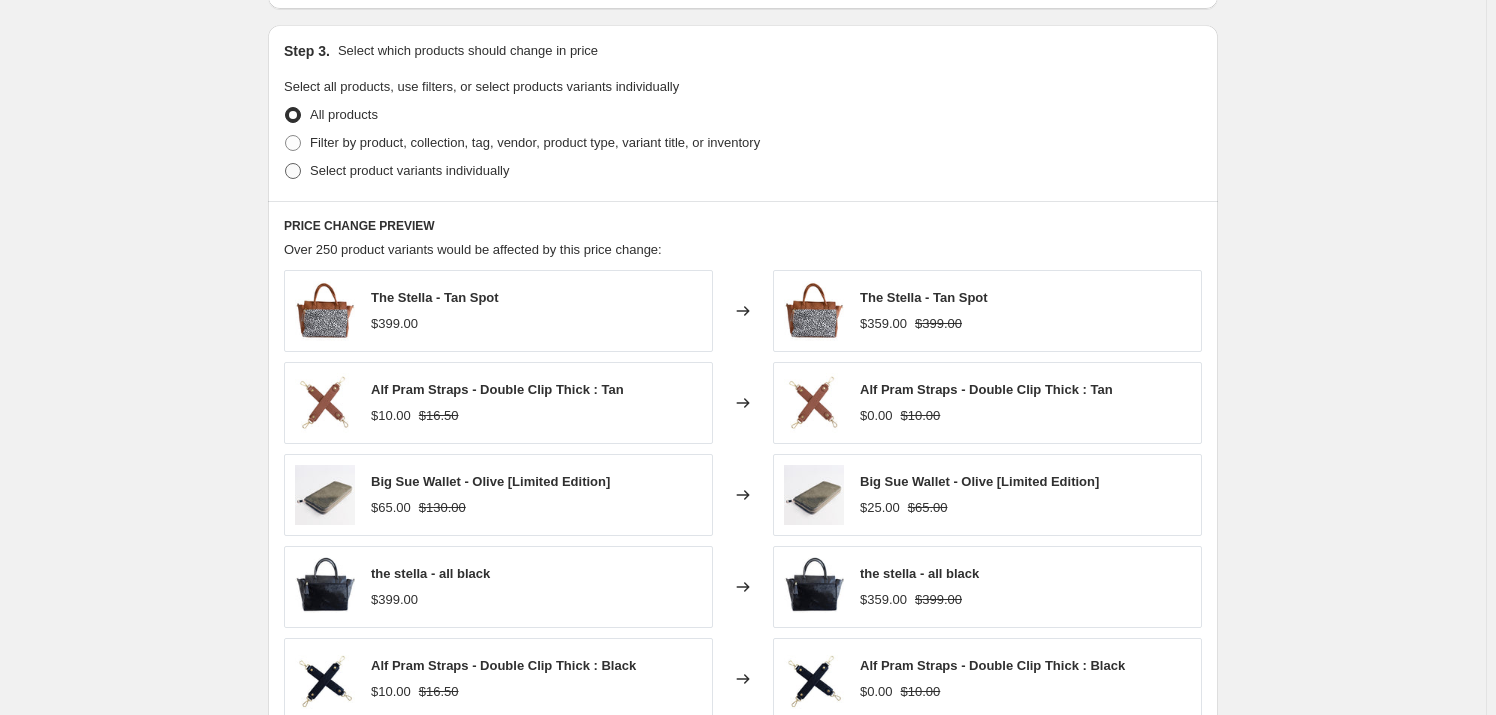 click on "Select product variants individually" at bounding box center [409, 170] 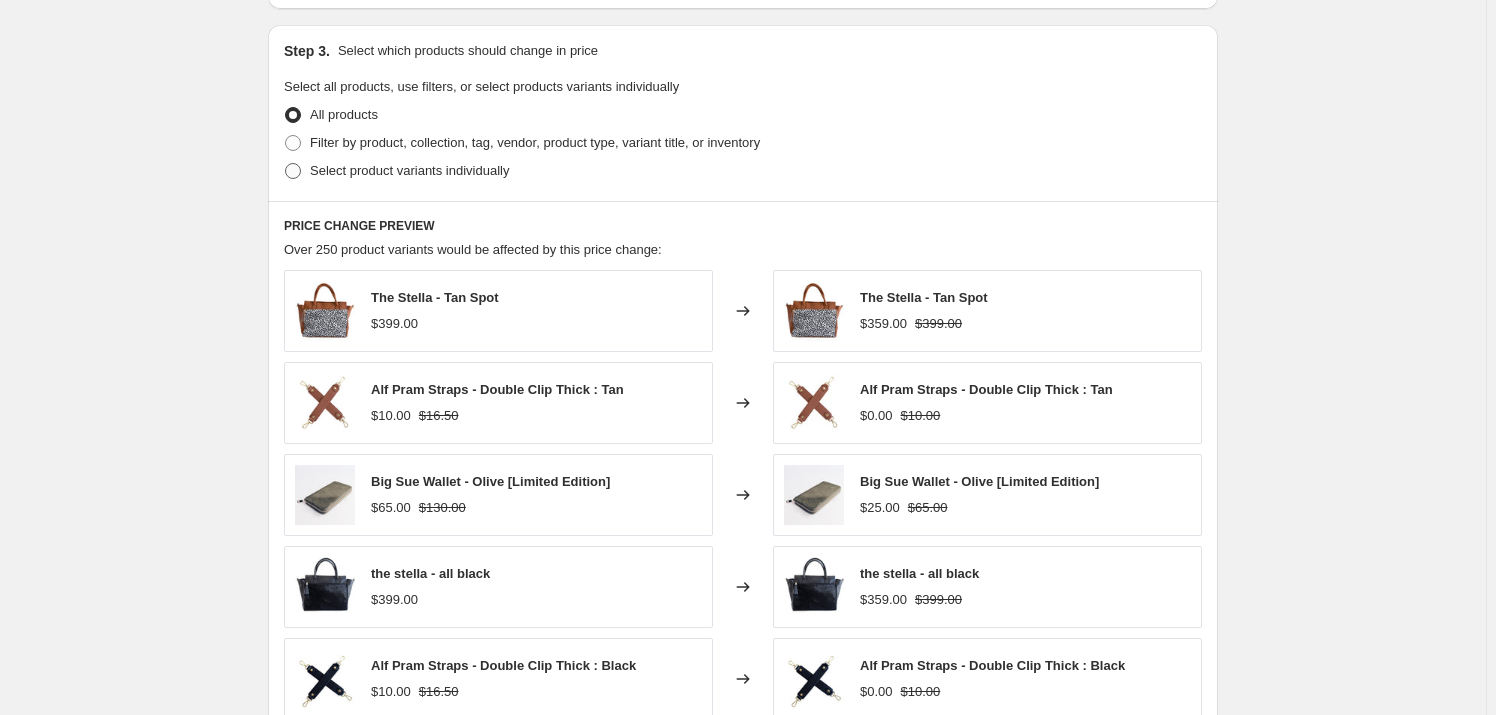 radio on "true" 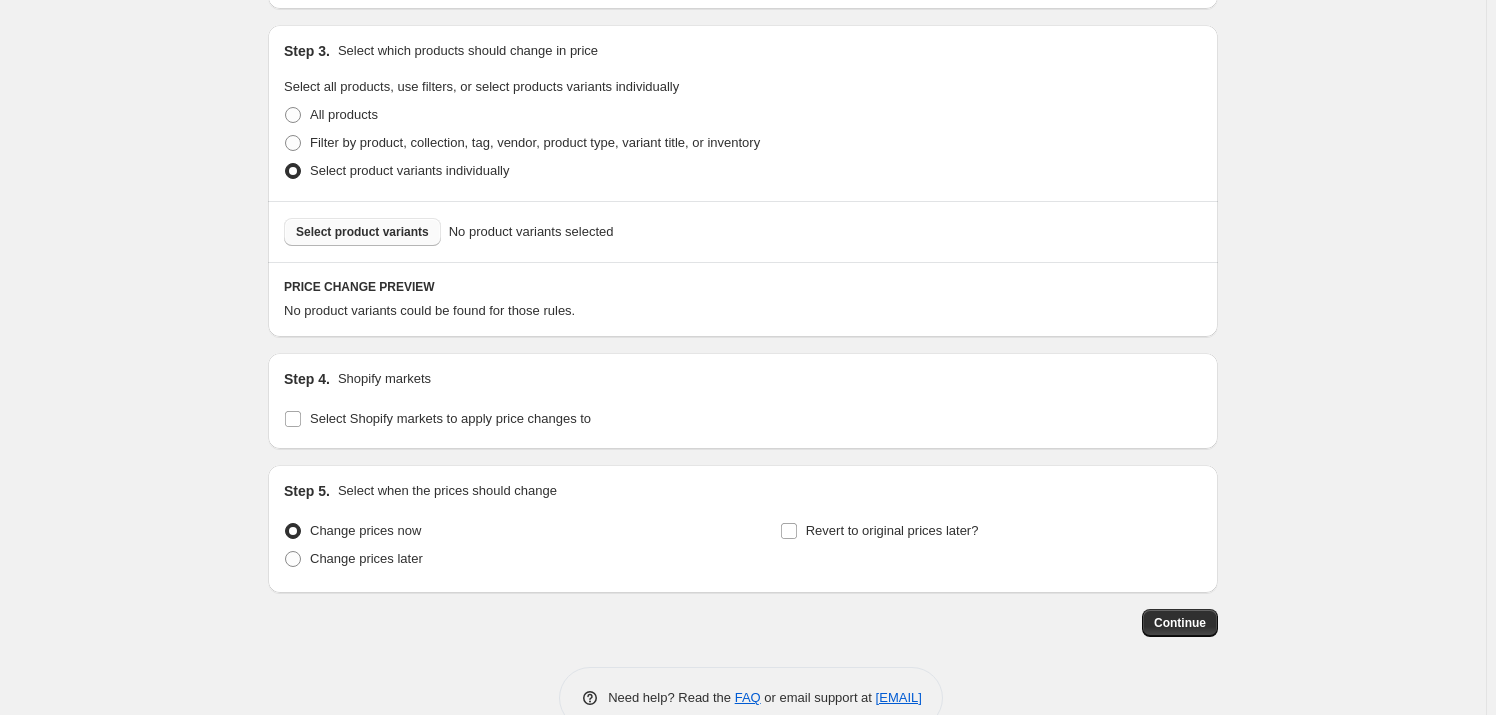 click on "Select product variants" at bounding box center (362, 232) 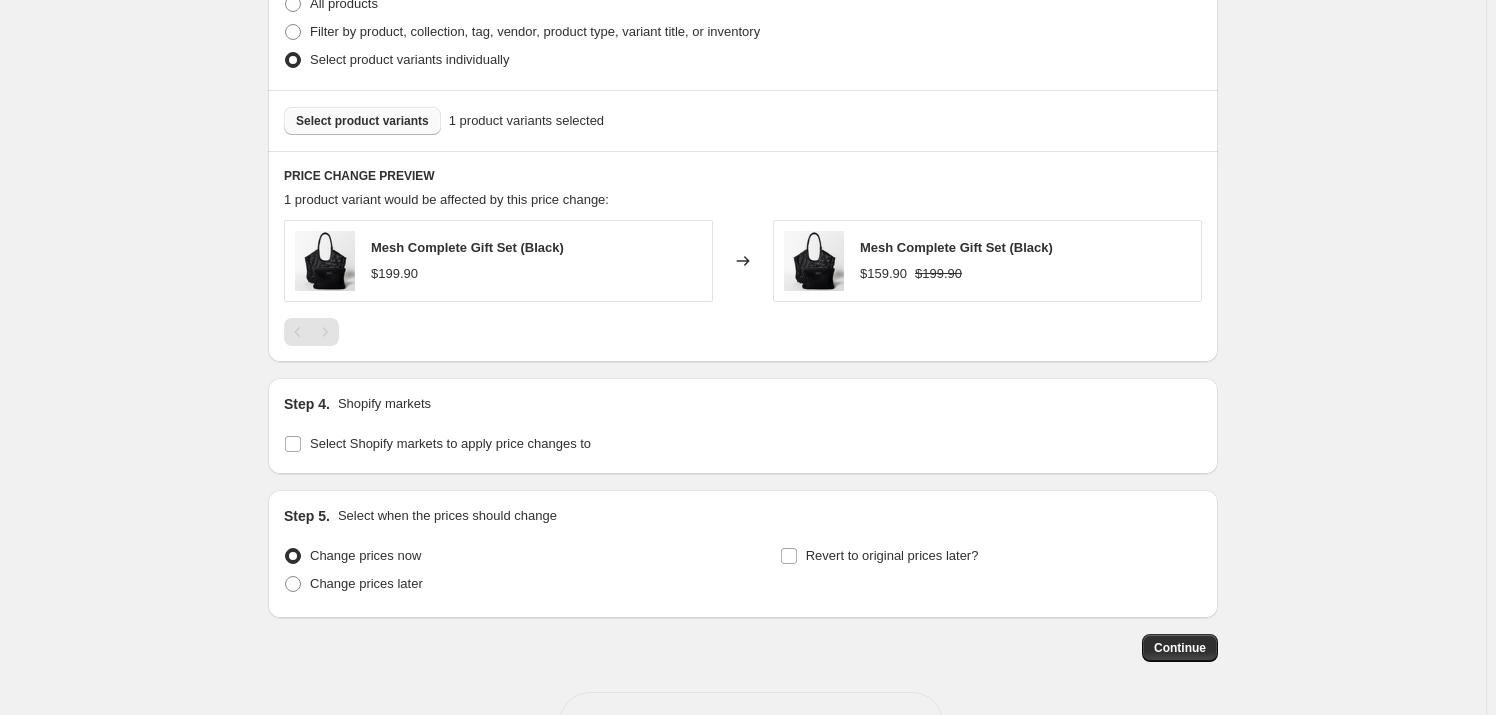 scroll, scrollTop: 1088, scrollLeft: 0, axis: vertical 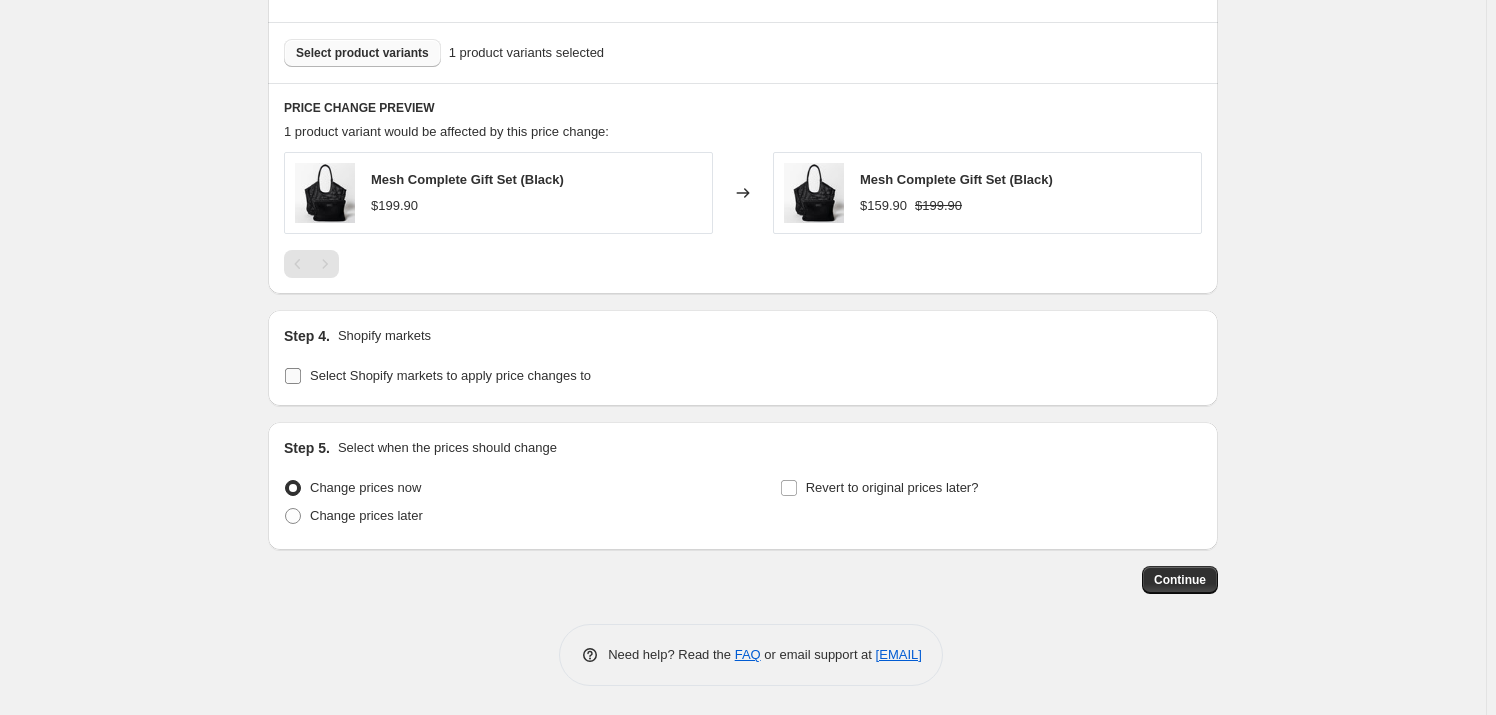 click on "Select Shopify markets to apply price changes to" at bounding box center [450, 375] 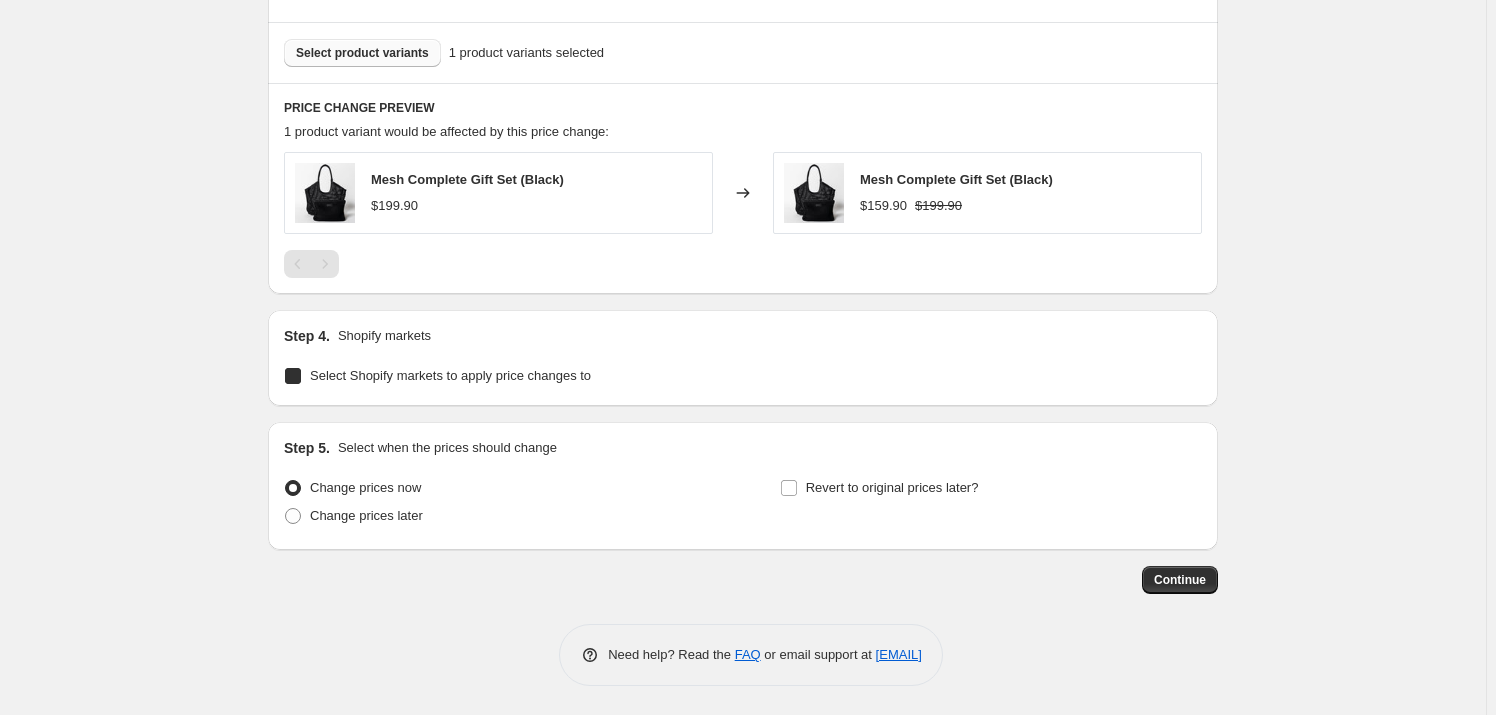 checkbox on "true" 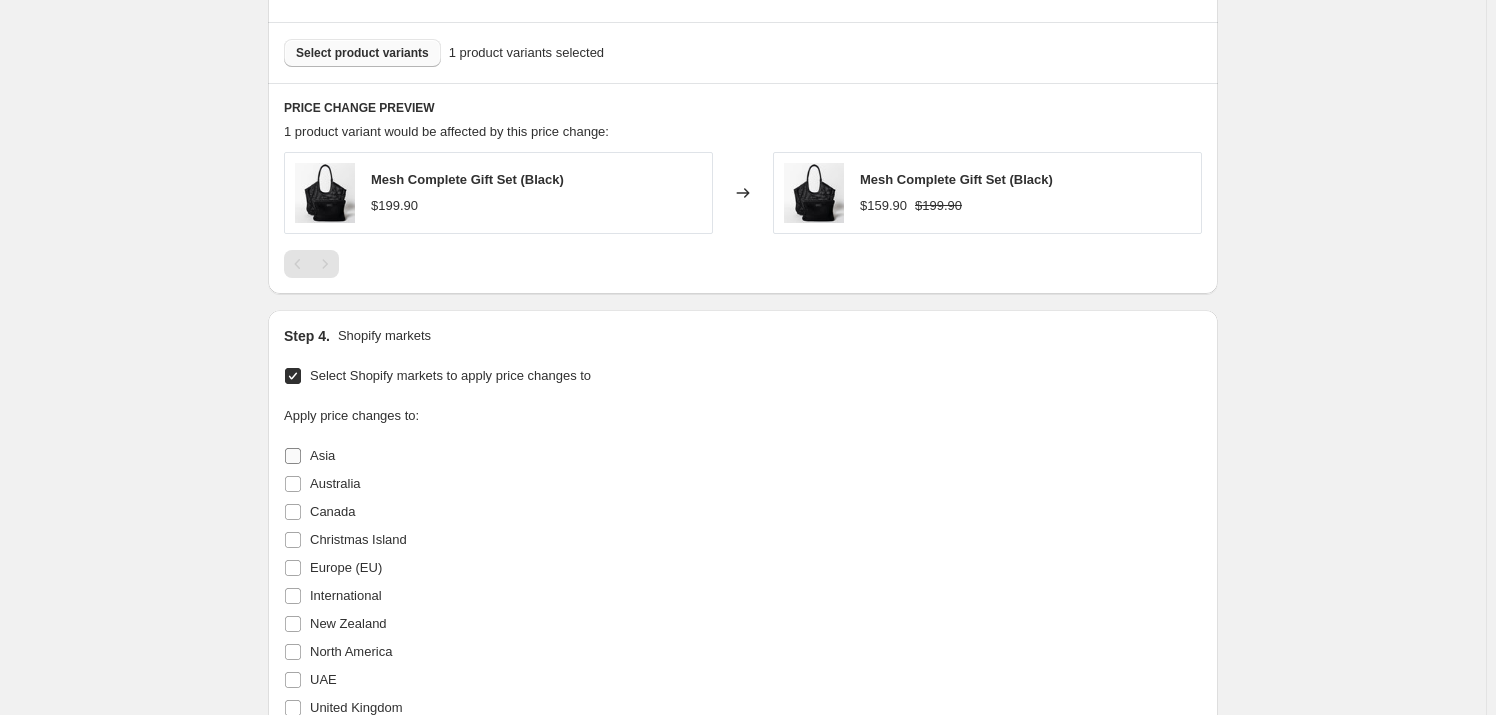 drag, startPoint x: 303, startPoint y: 460, endPoint x: 303, endPoint y: 479, distance: 19 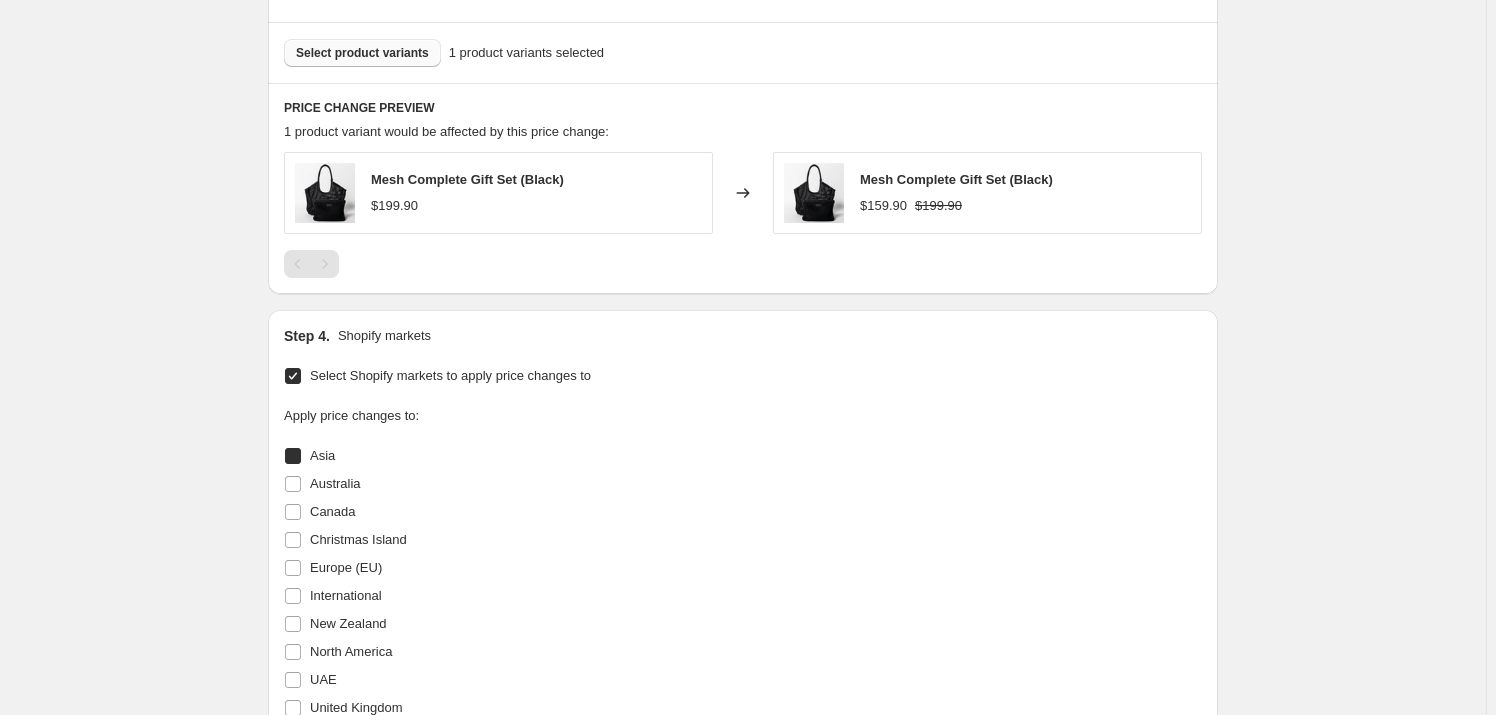 checkbox on "true" 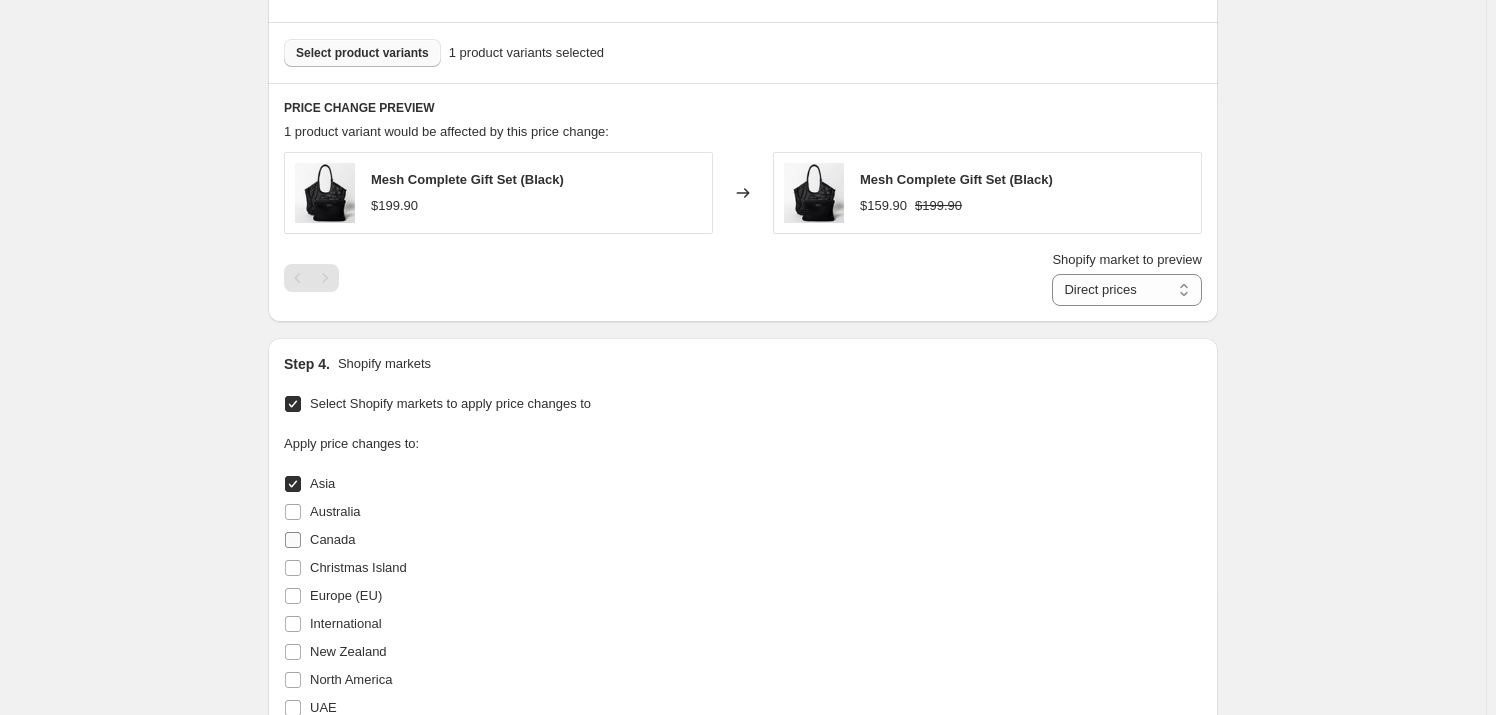 drag, startPoint x: 300, startPoint y: 508, endPoint x: 303, endPoint y: 541, distance: 33.13608 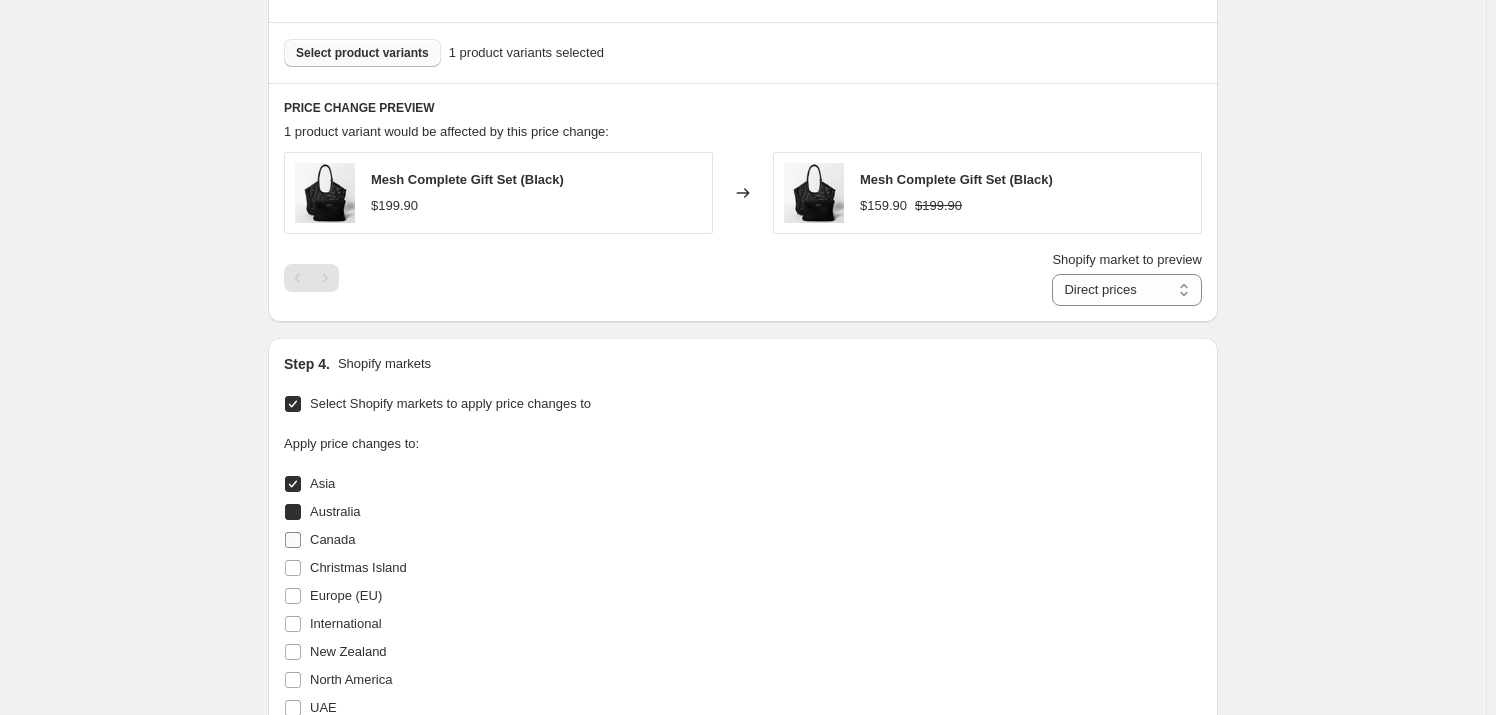 checkbox on "true" 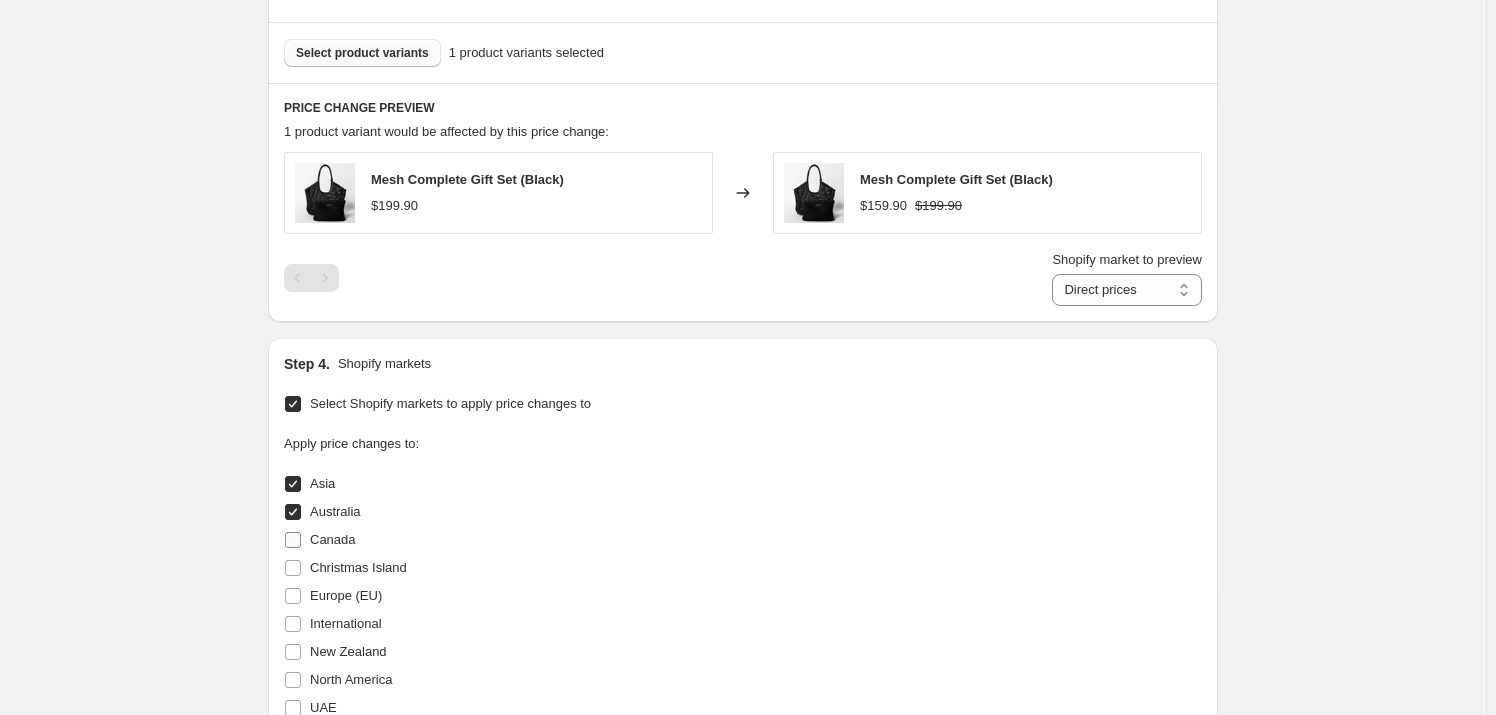 click on "Canada" at bounding box center [320, 540] 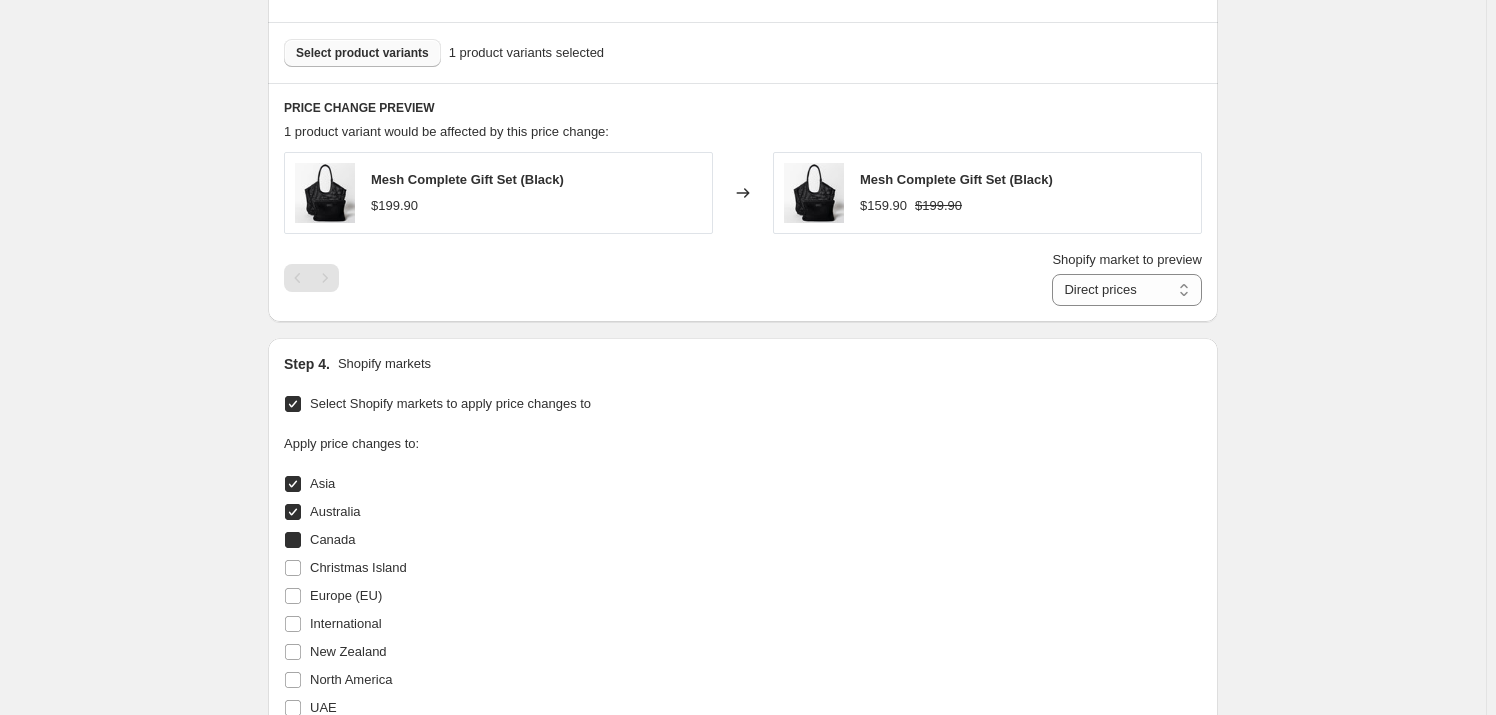 checkbox on "true" 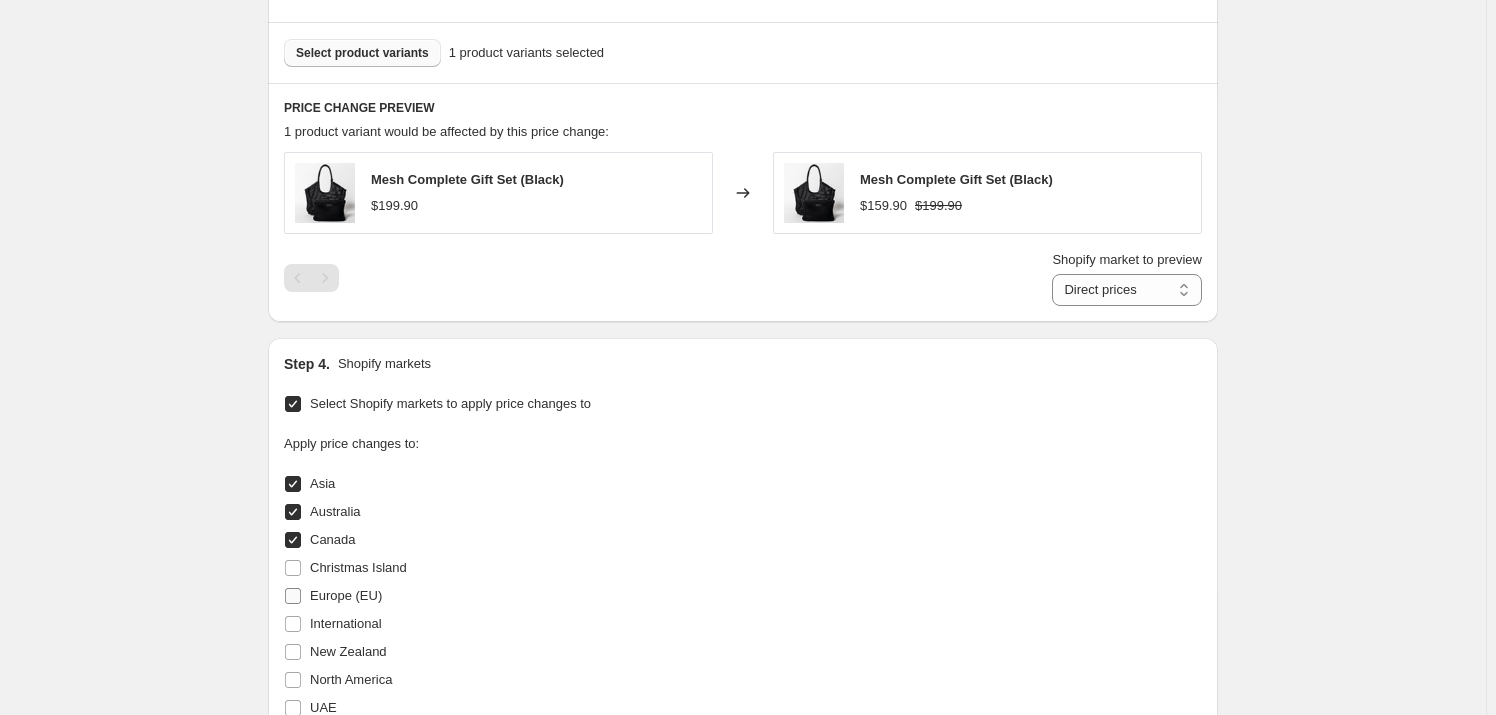drag, startPoint x: 307, startPoint y: 571, endPoint x: 307, endPoint y: 591, distance: 20 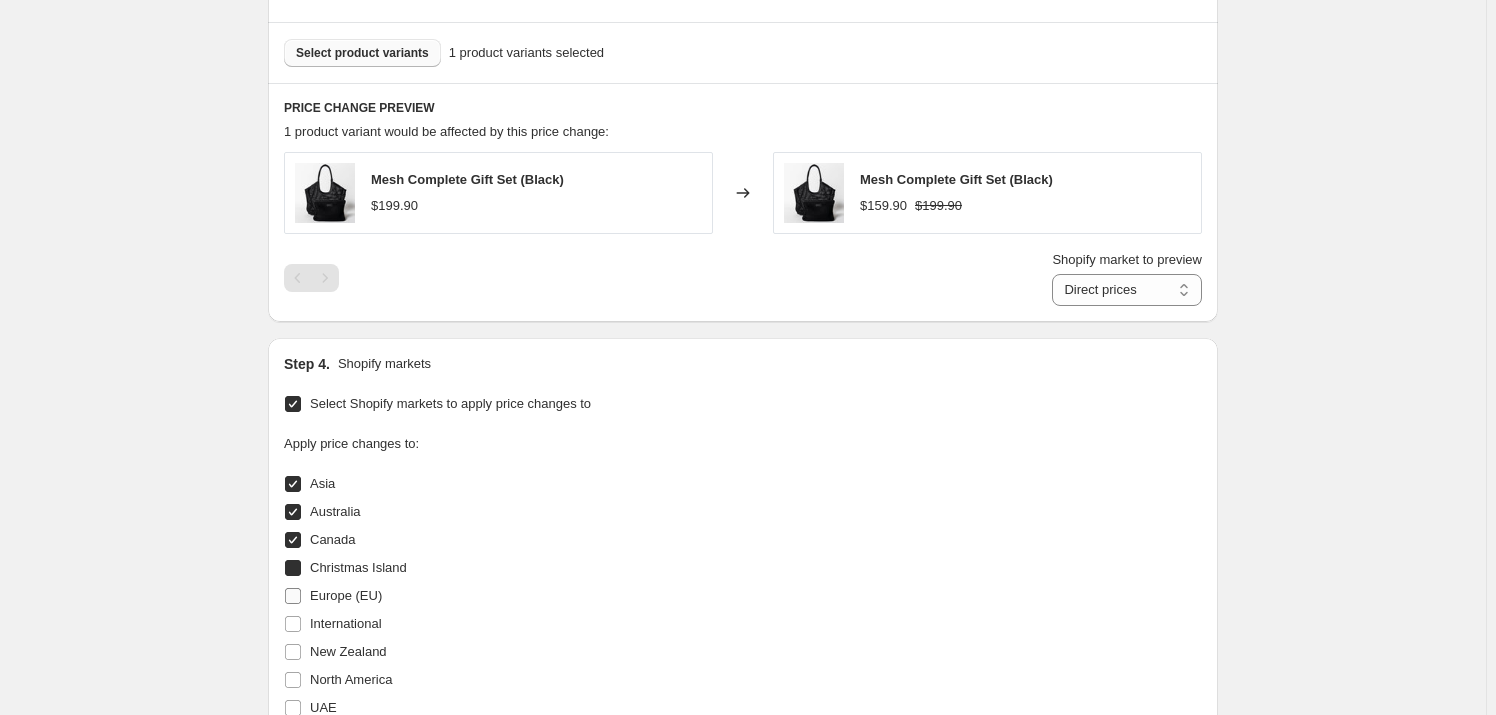 checkbox on "true" 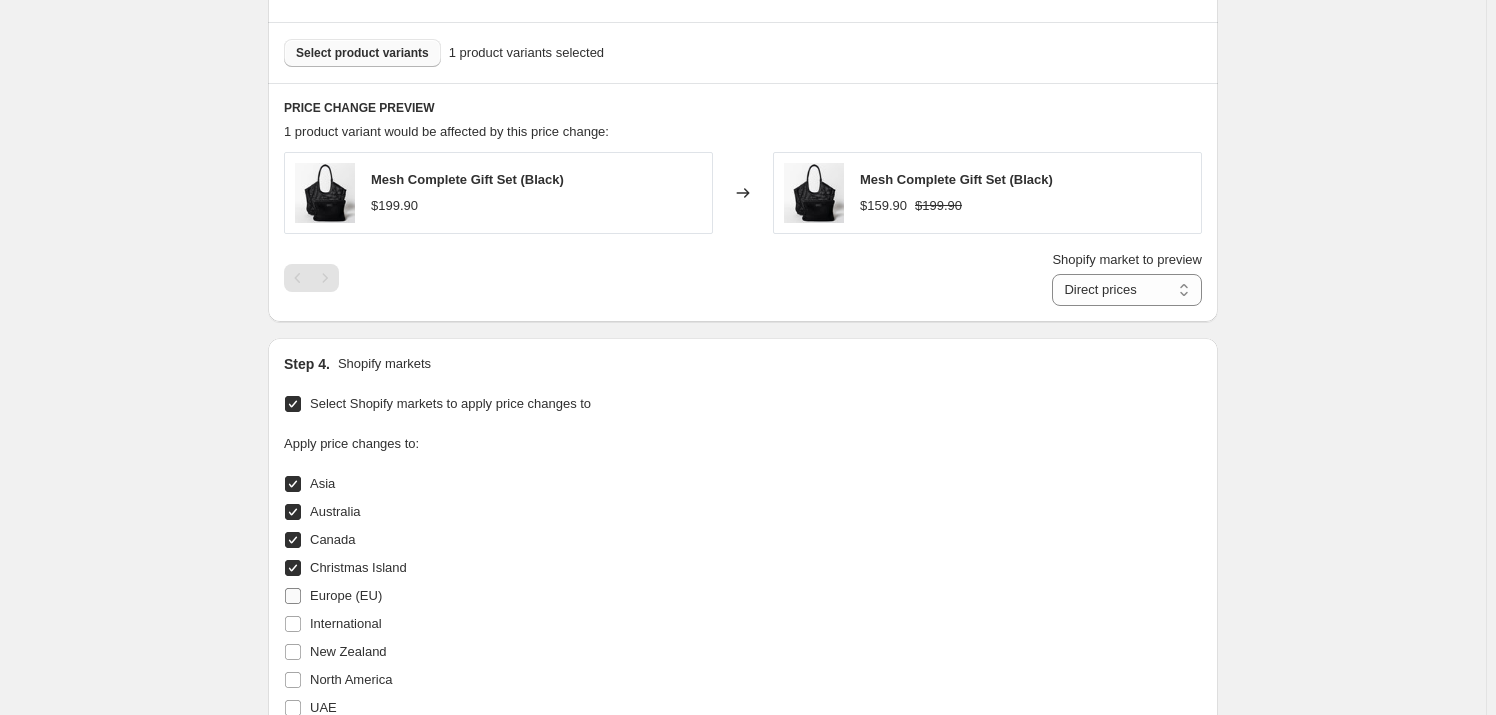 click on "Europe (EU)" at bounding box center [333, 596] 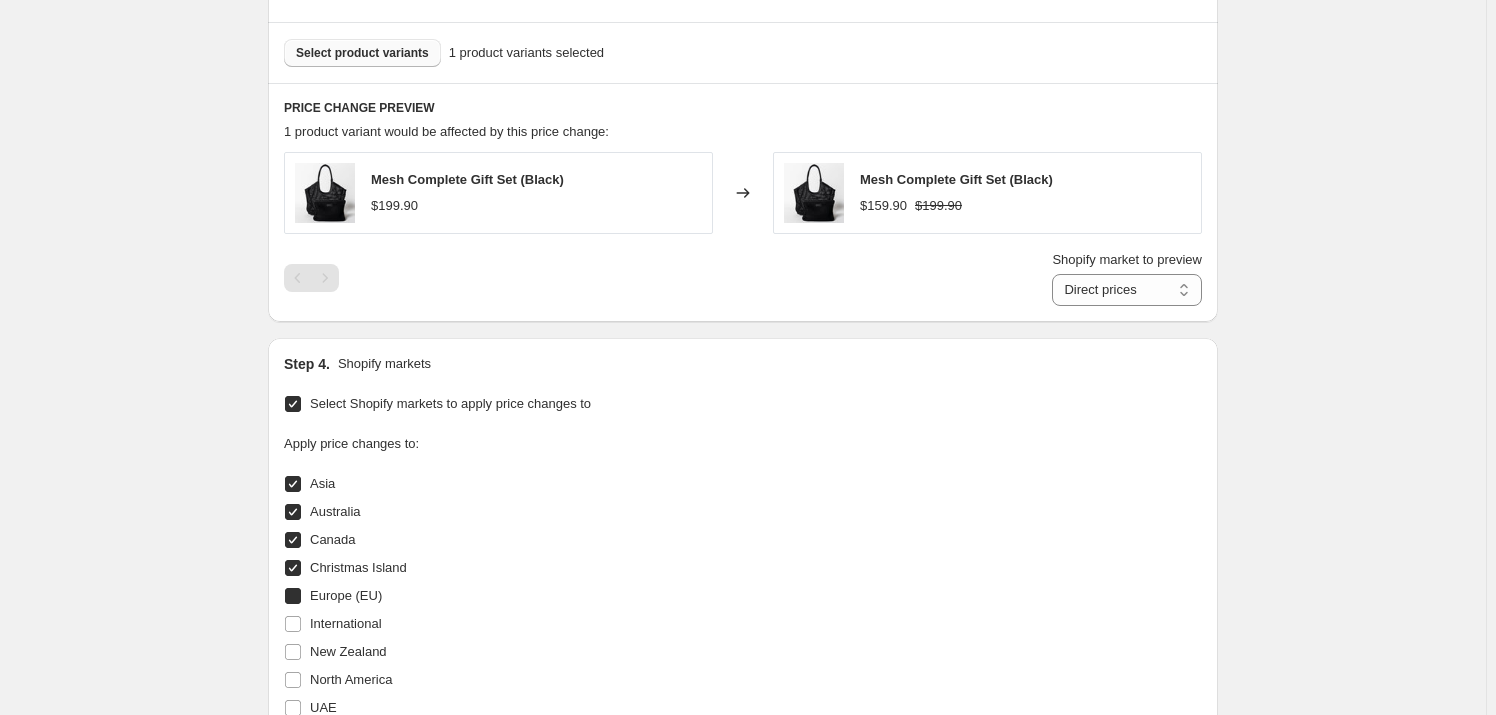 checkbox on "true" 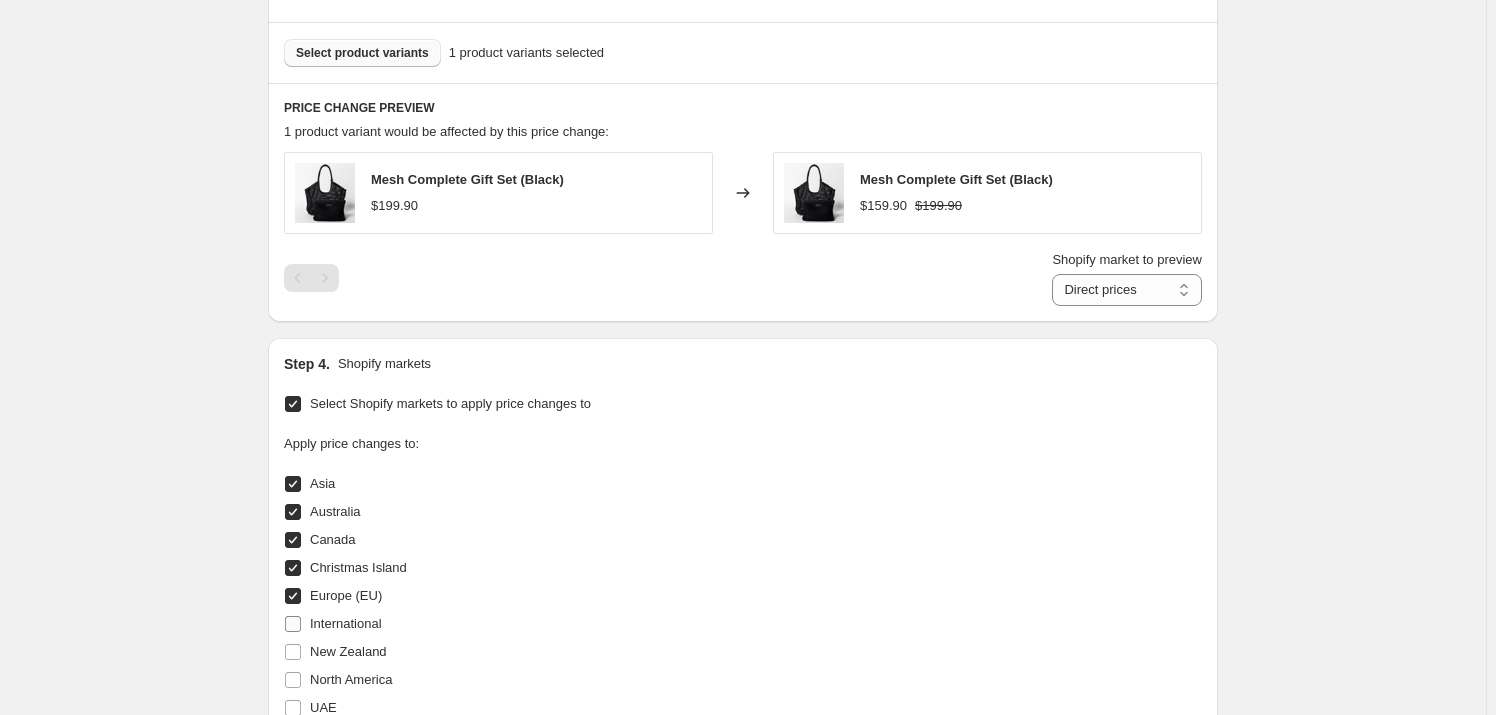 click on "International" at bounding box center (333, 624) 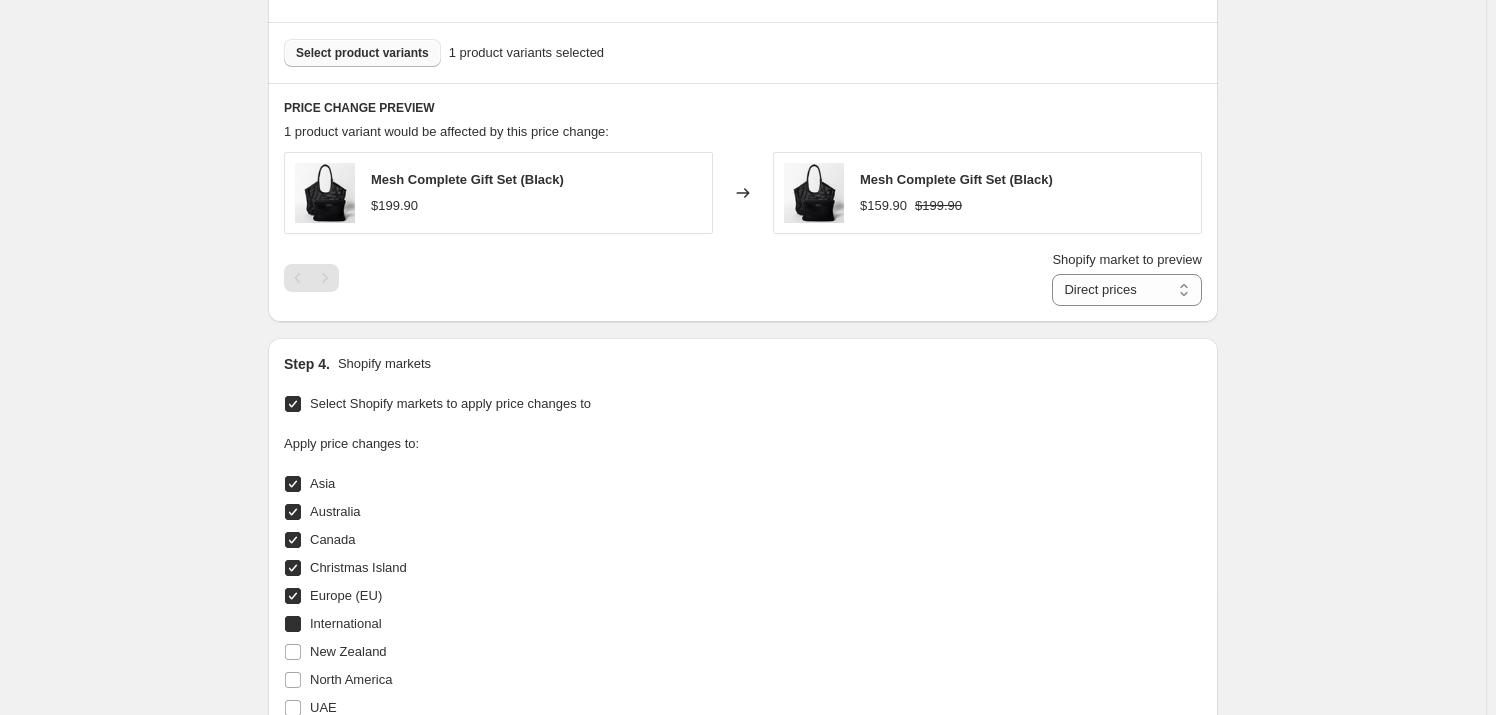 checkbox on "true" 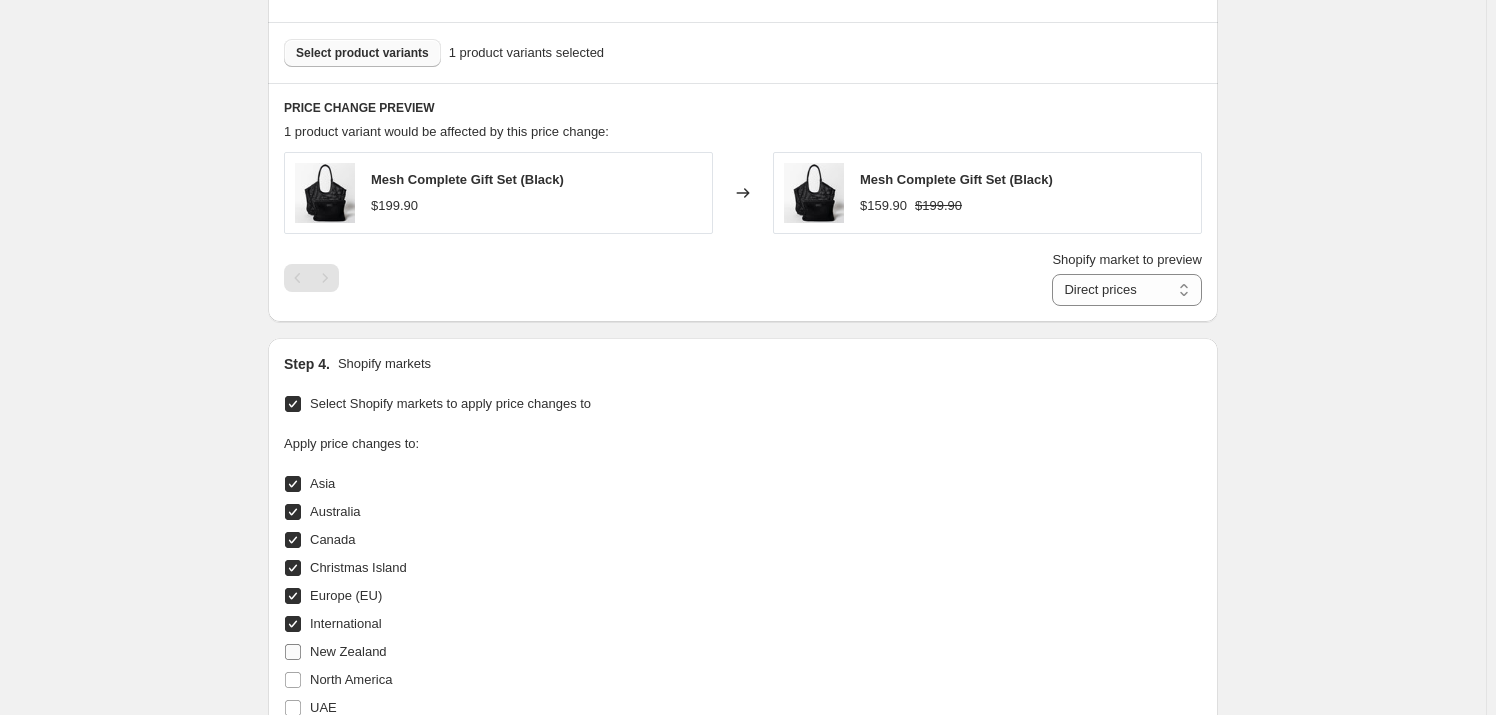 click on "New Zealand" at bounding box center [348, 651] 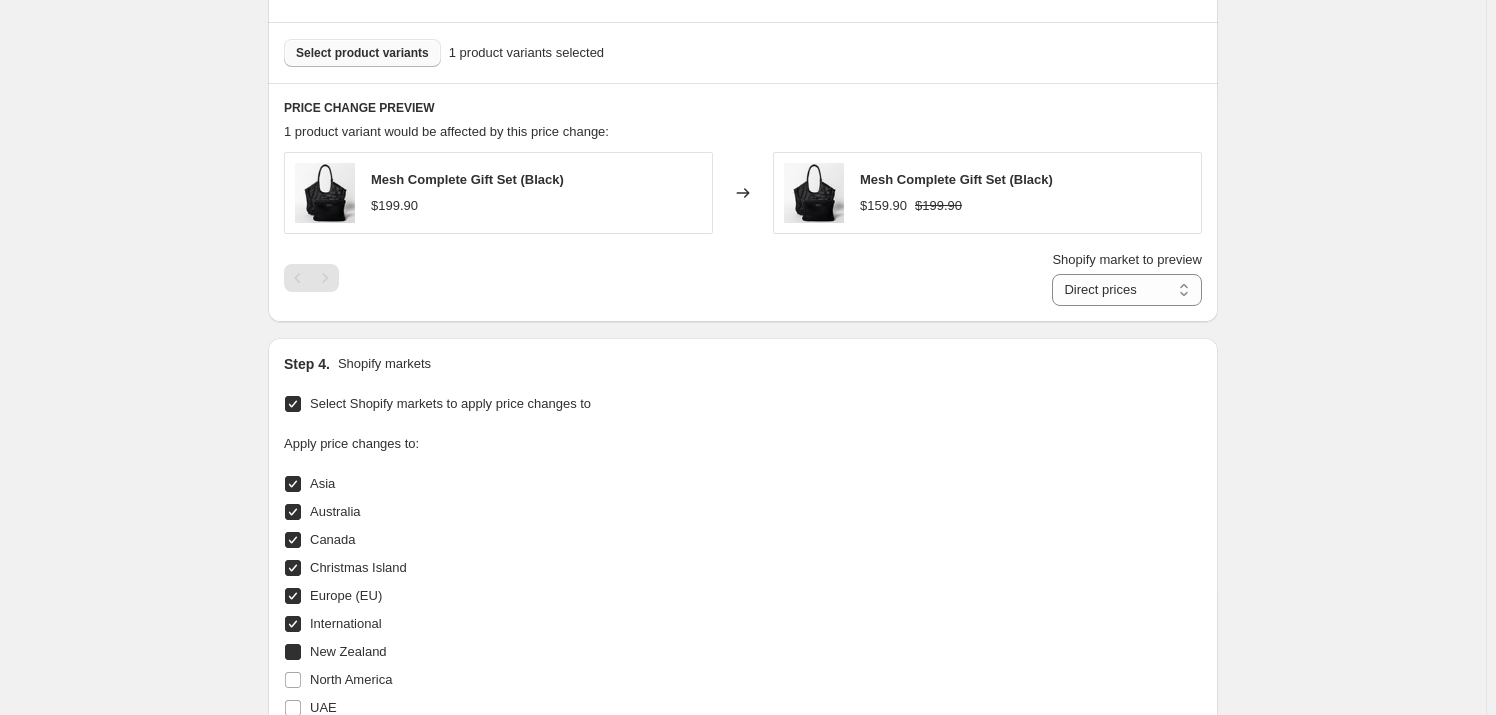 checkbox on "true" 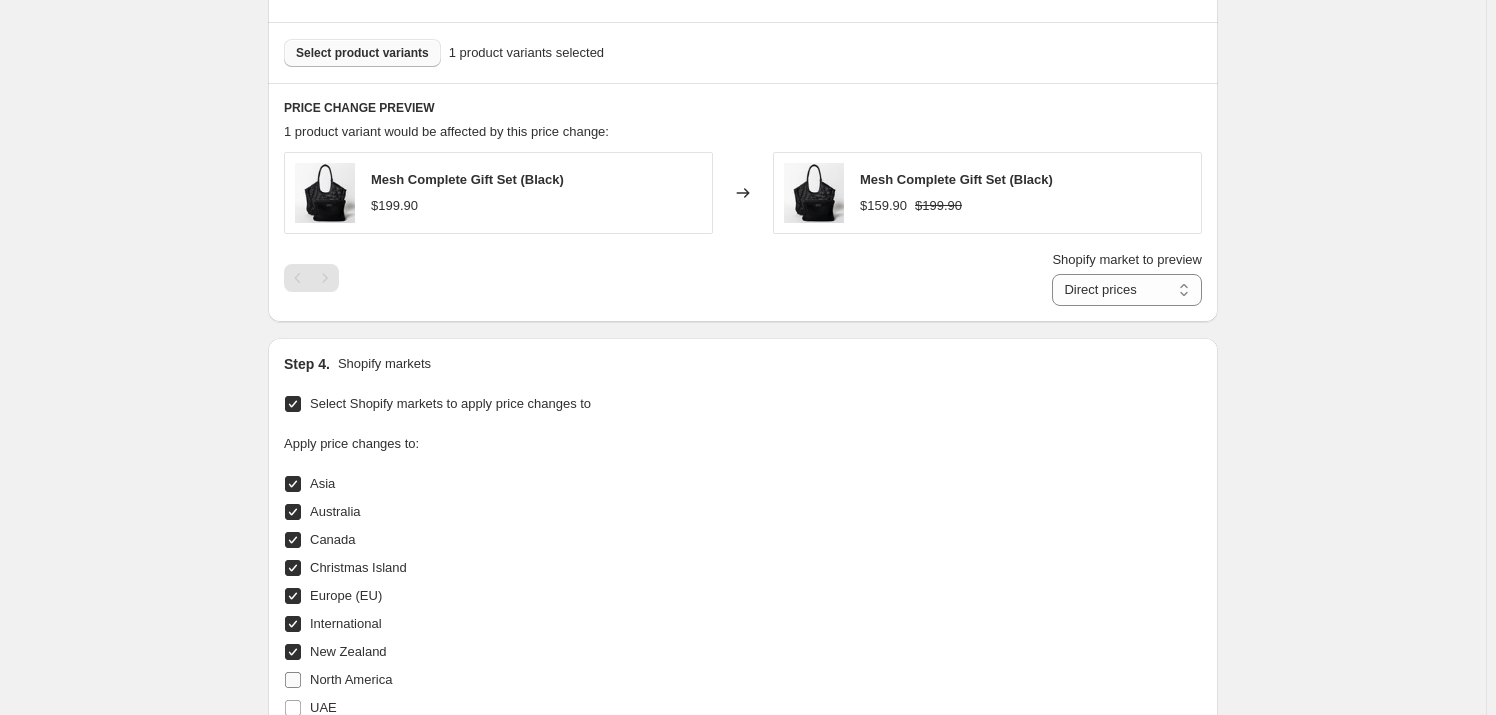 drag, startPoint x: 320, startPoint y: 681, endPoint x: 322, endPoint y: 670, distance: 11.18034 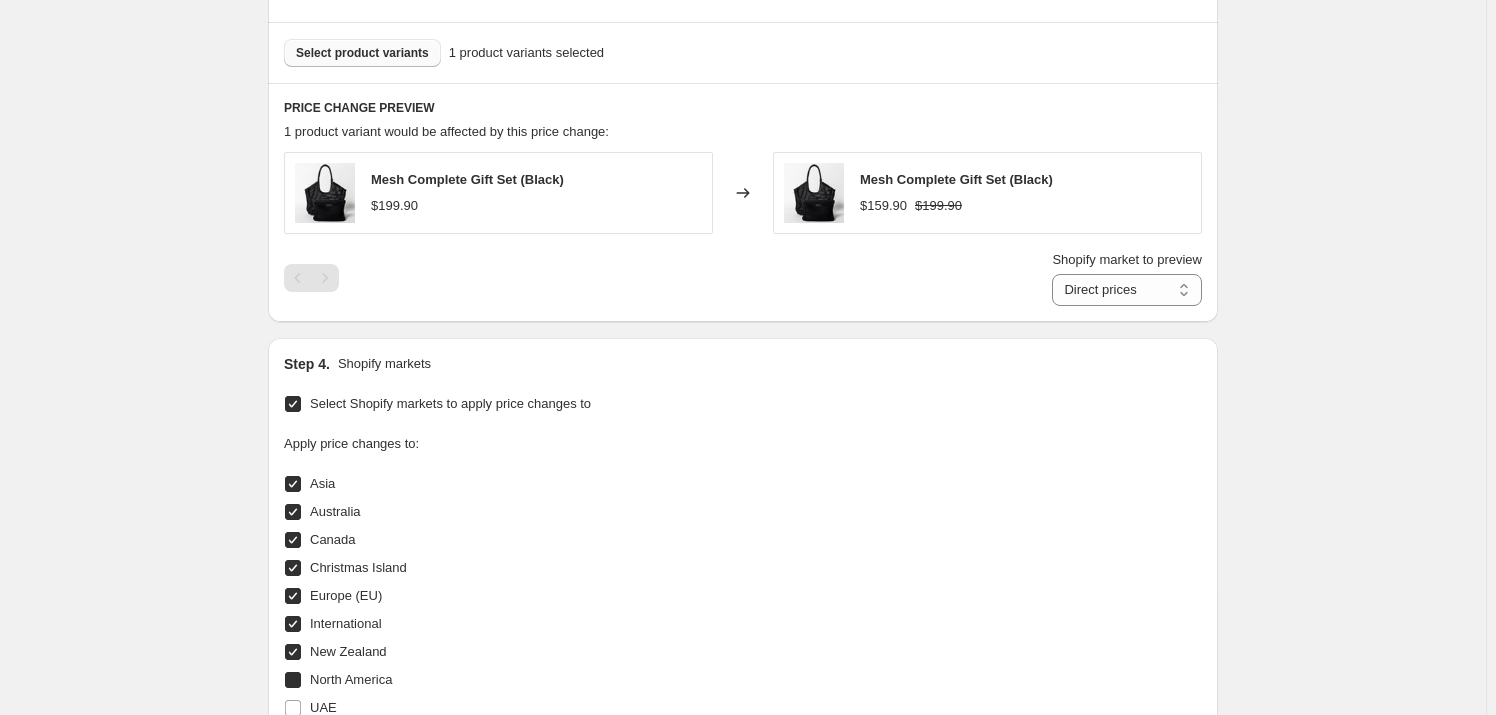 checkbox on "true" 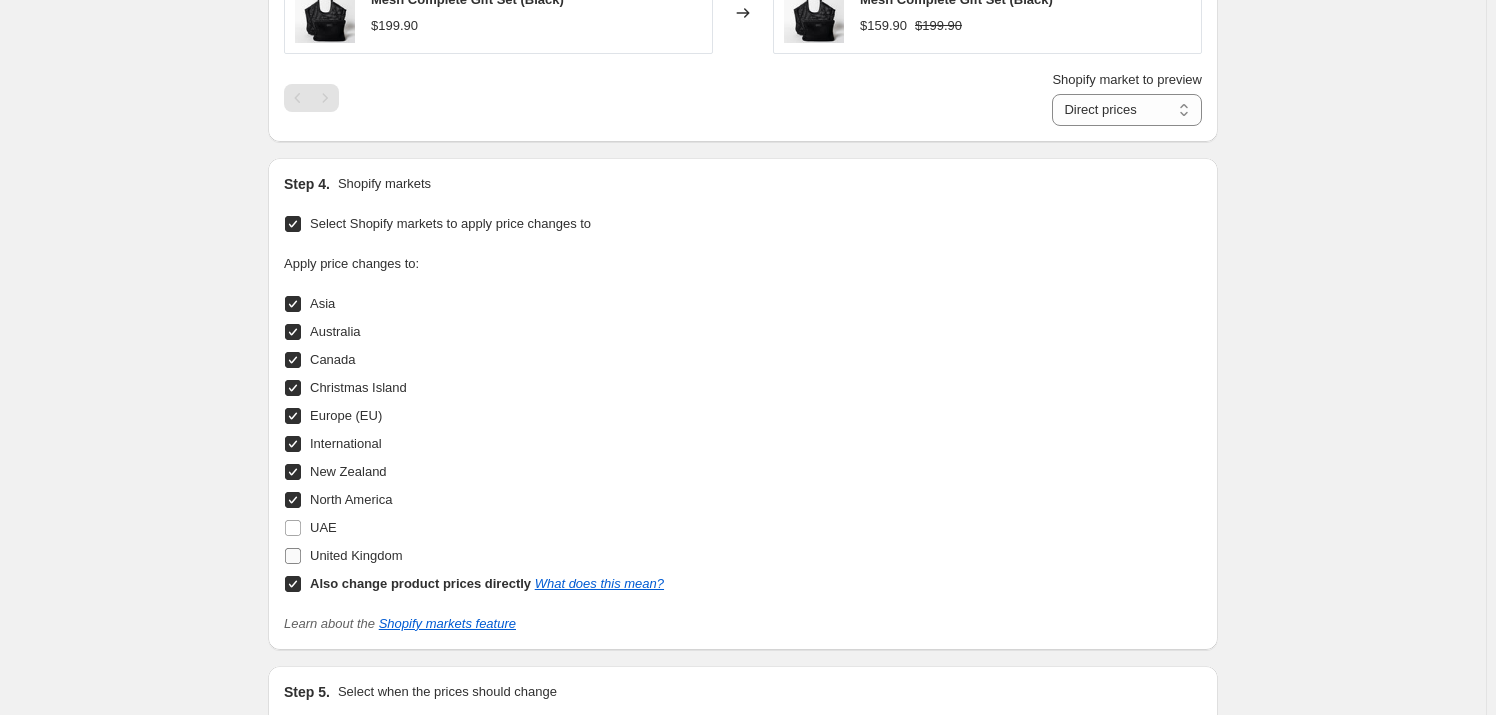 scroll, scrollTop: 1270, scrollLeft: 0, axis: vertical 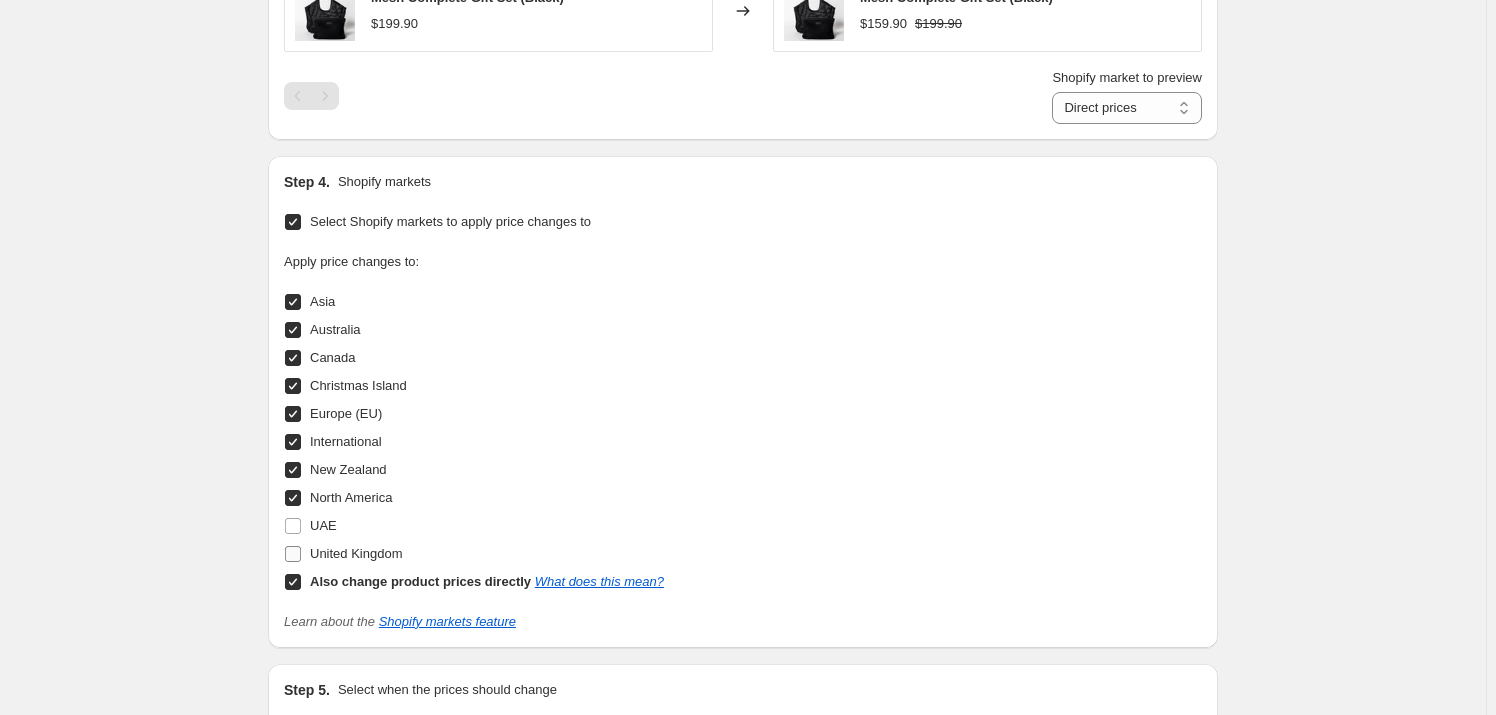 drag, startPoint x: 304, startPoint y: 526, endPoint x: 324, endPoint y: 543, distance: 26.24881 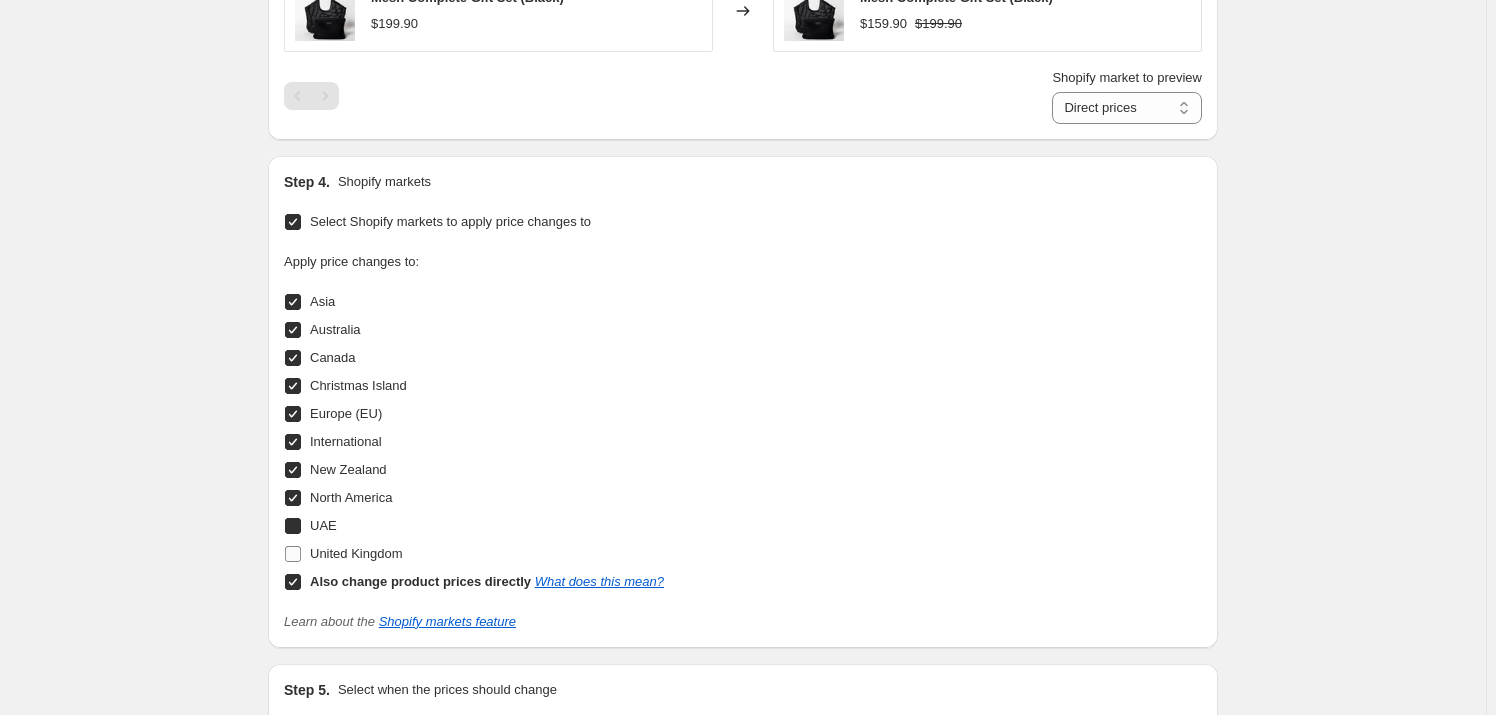 checkbox on "true" 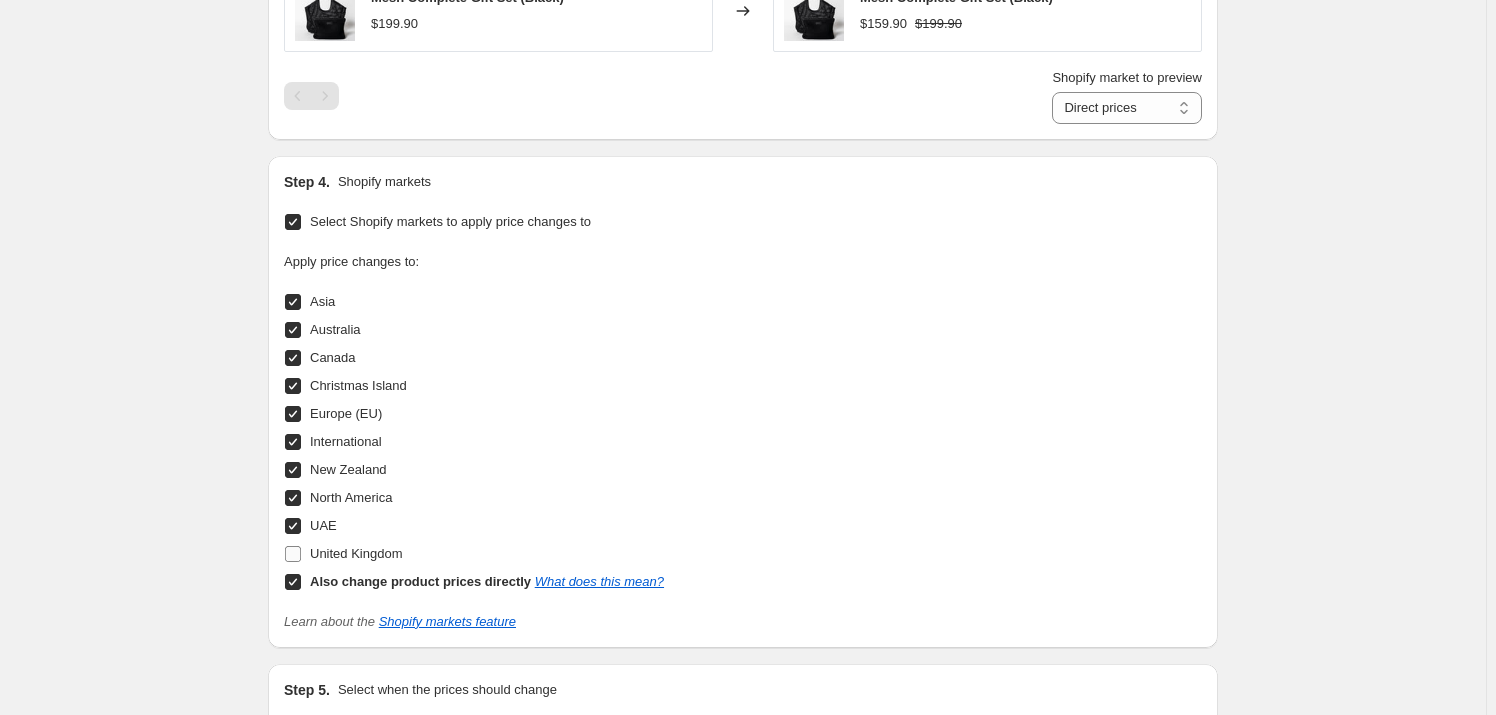 click on "United Kingdom" at bounding box center (356, 553) 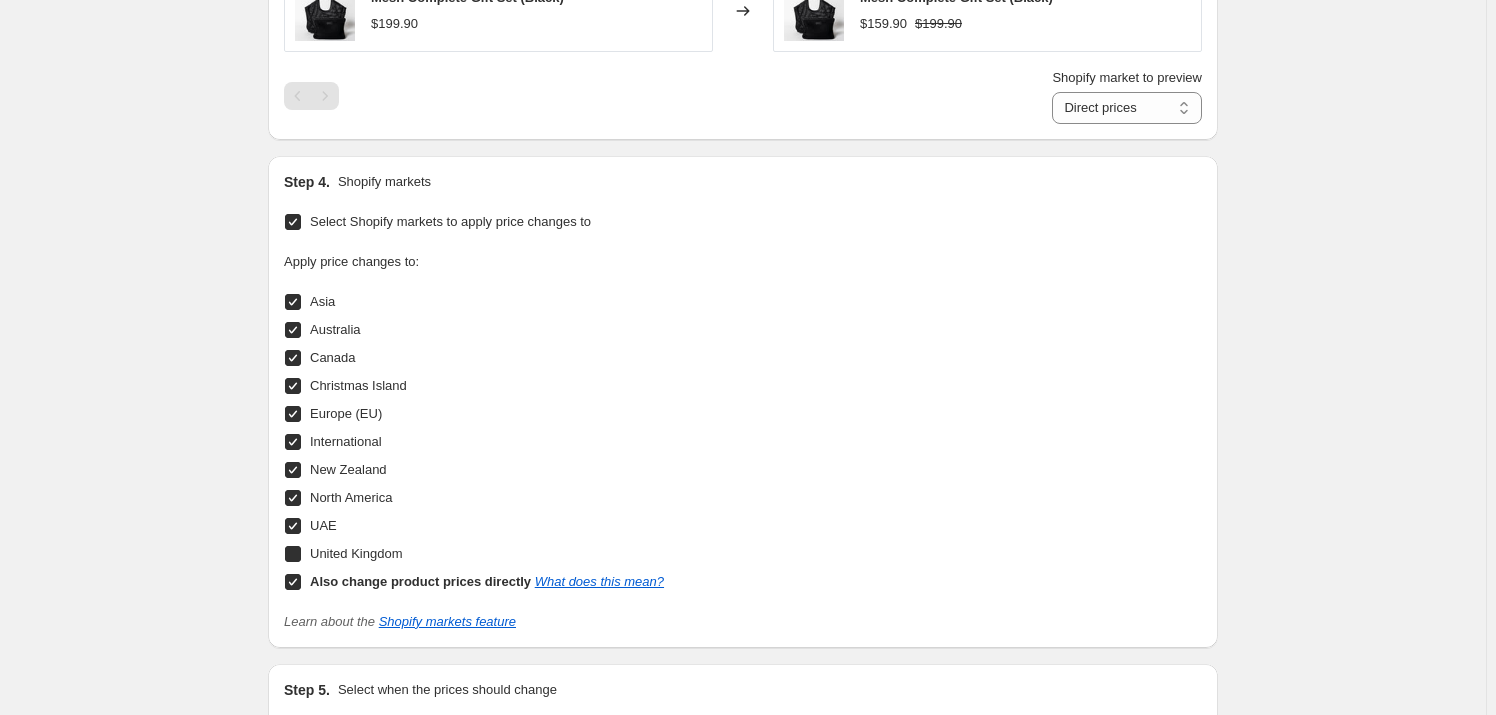 checkbox on "true" 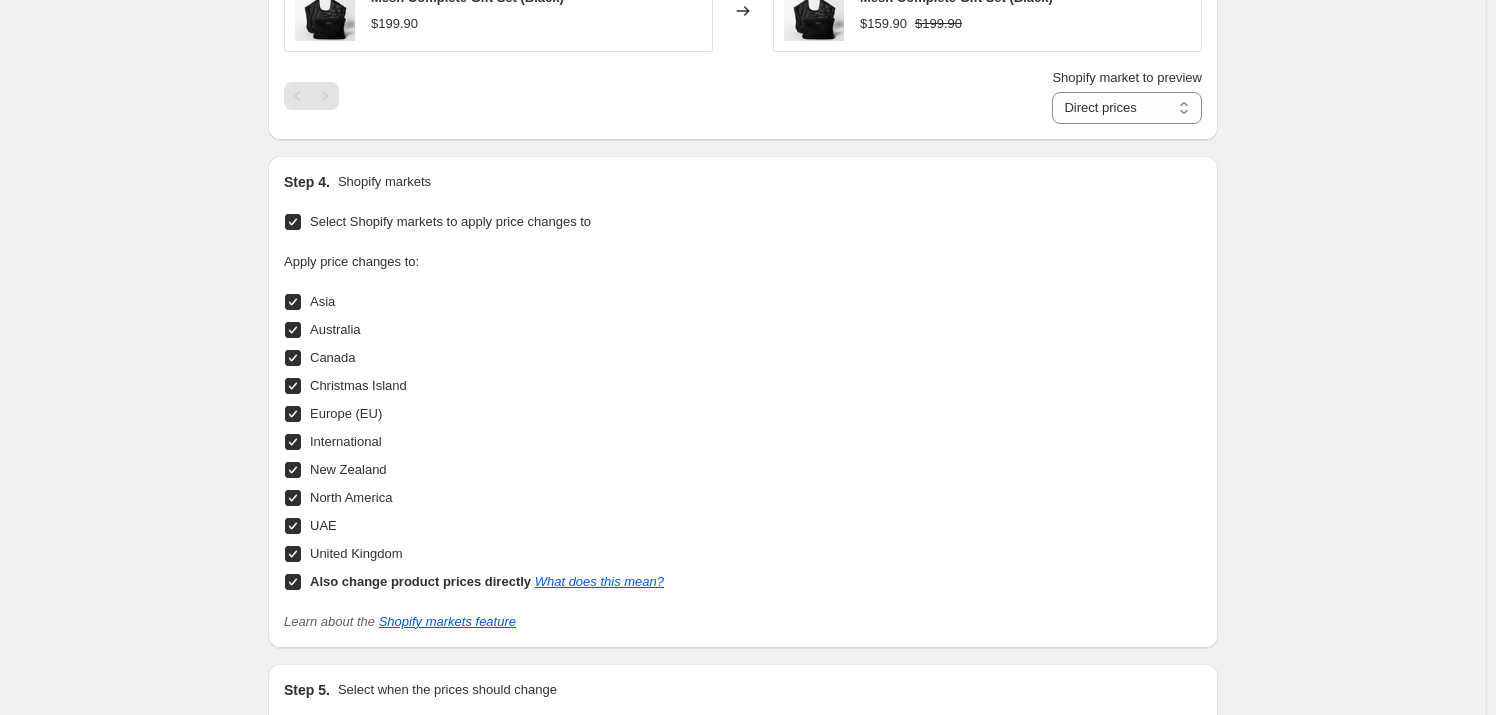 click on "Also change product prices directly   What does this mean?" at bounding box center [474, 582] 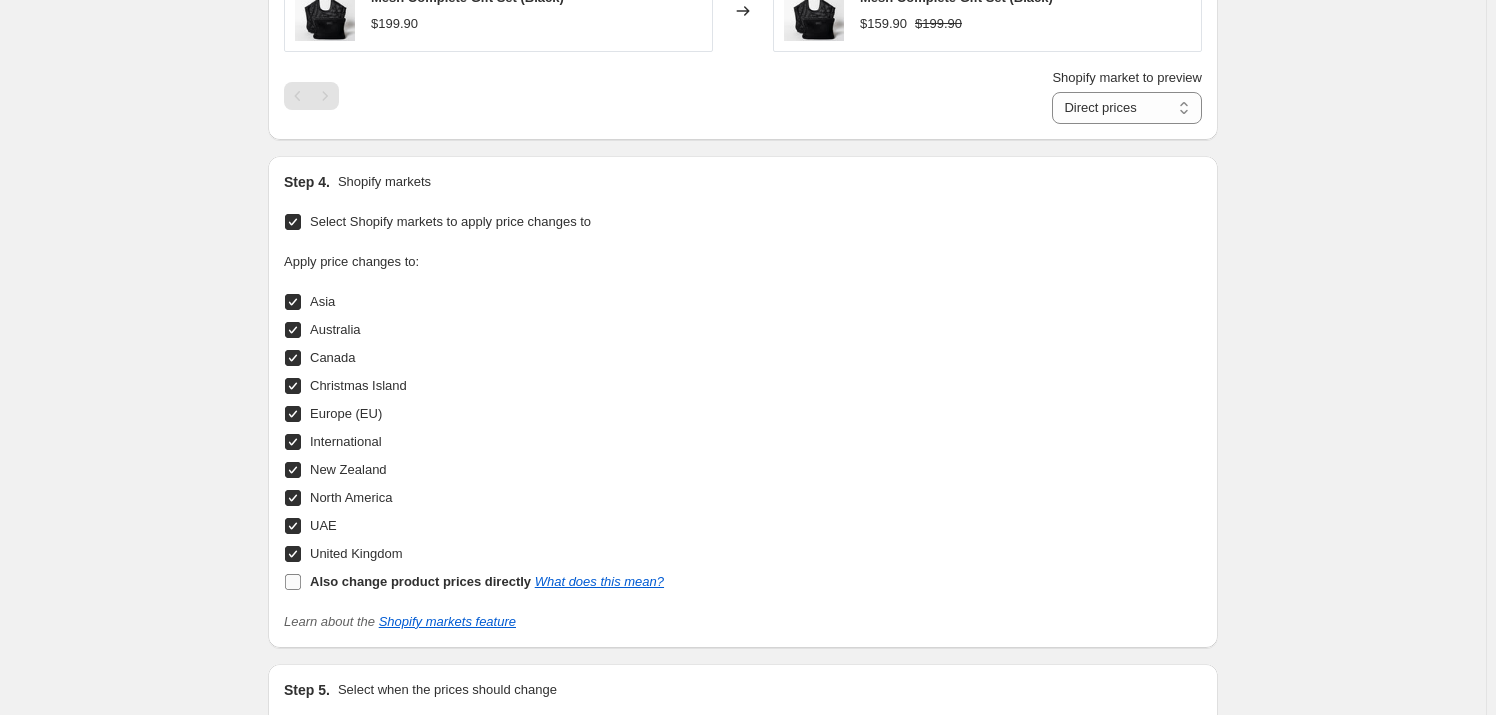 checkbox on "false" 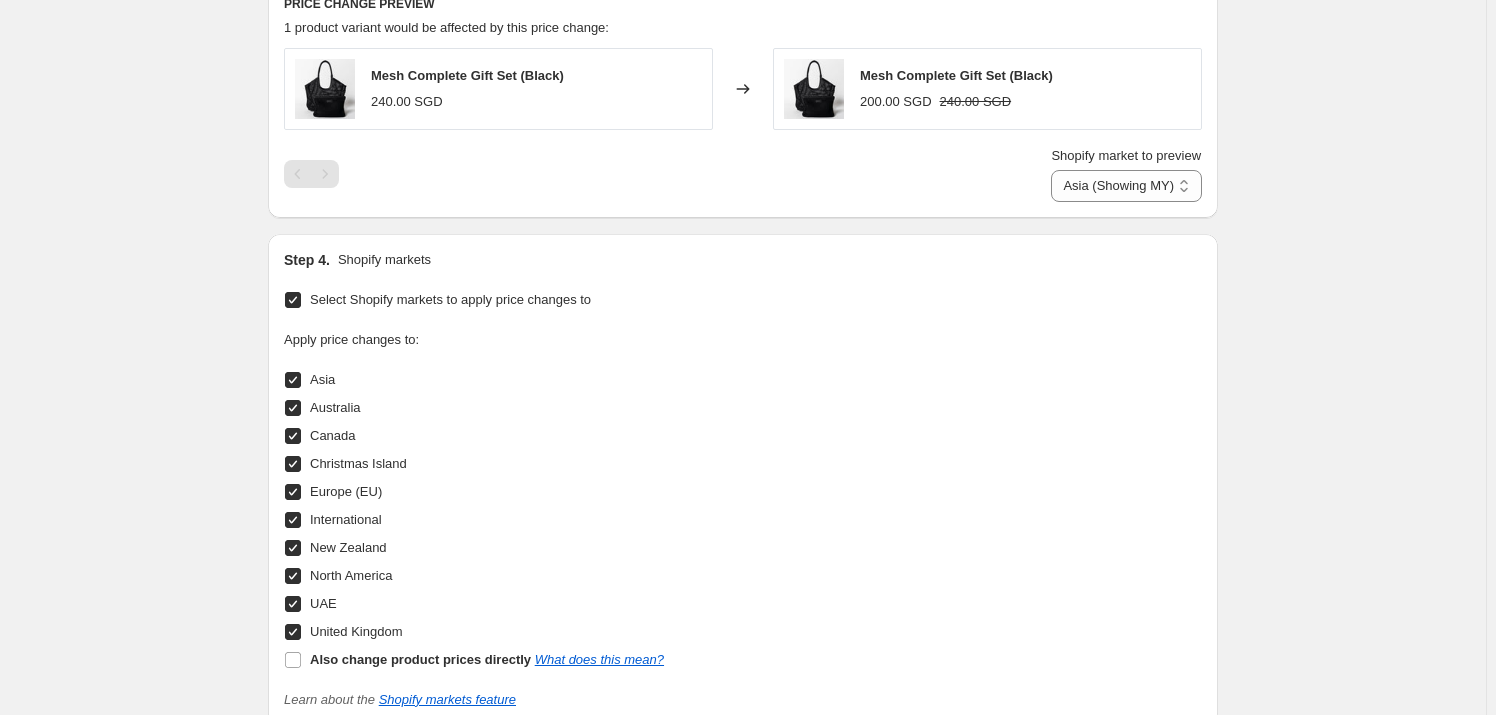 scroll, scrollTop: 1088, scrollLeft: 0, axis: vertical 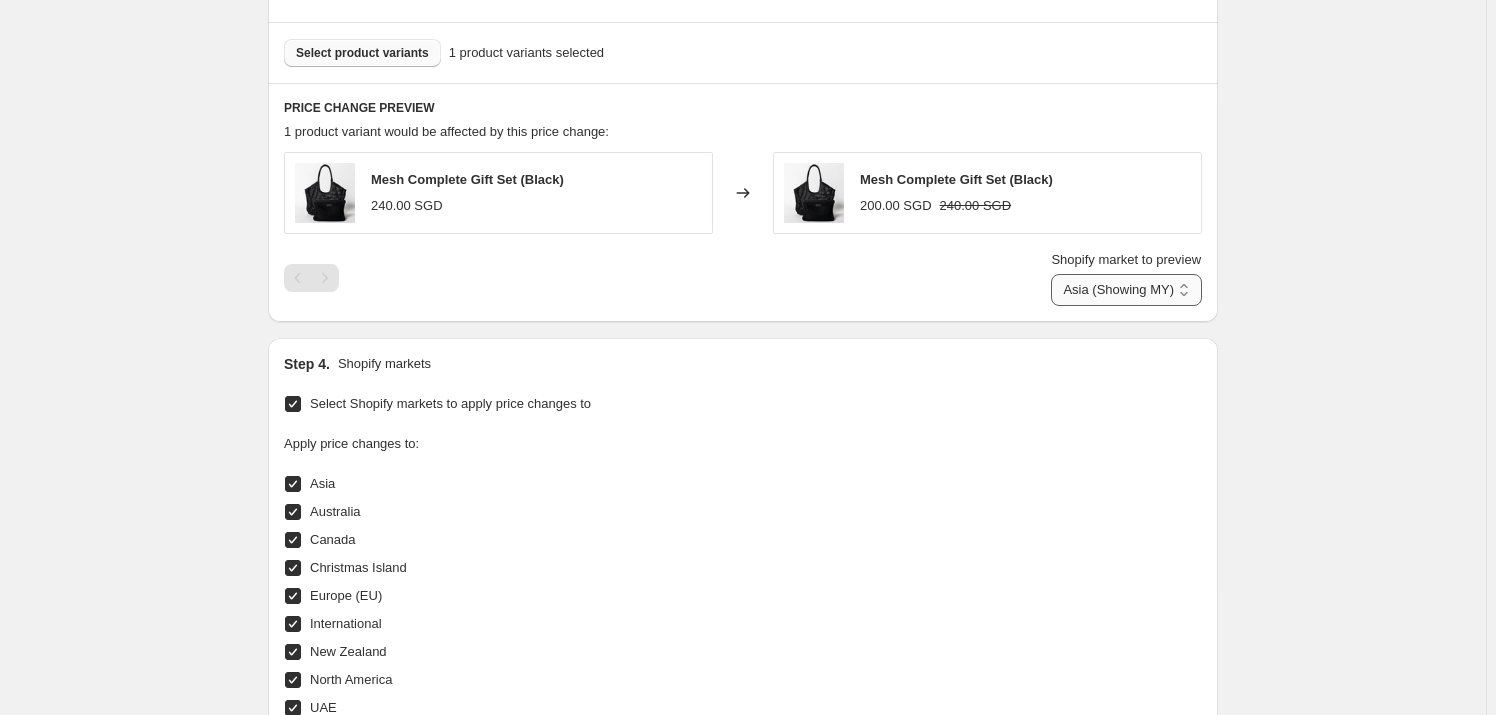 click on "Asia (Showing MY) Australia Canada Christmas Island Europe (EU) International New Zealand North America UAE United Kingdom" at bounding box center [1126, 290] 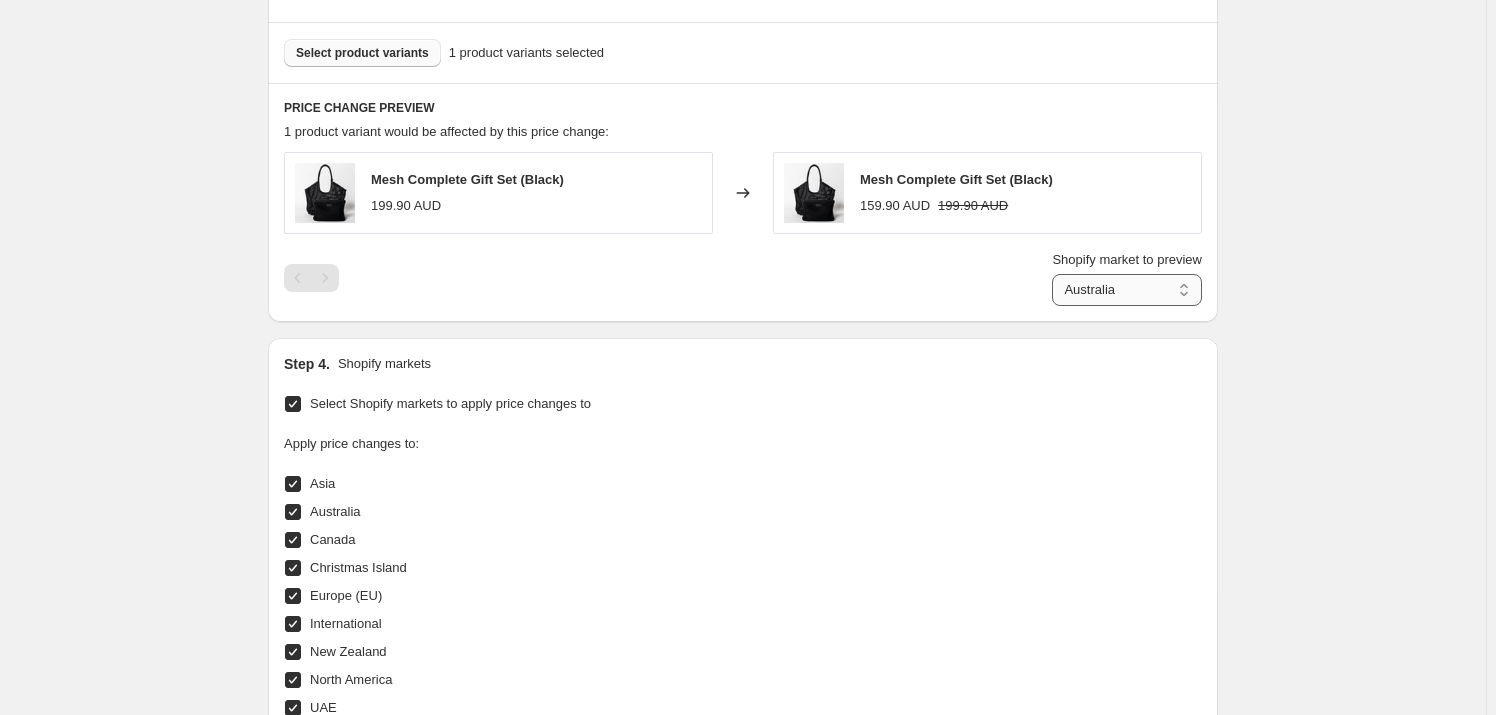 click on "Asia Australia Canada Christmas Island Europe (EU) International New Zealand North America UAE United Kingdom" at bounding box center [1127, 290] 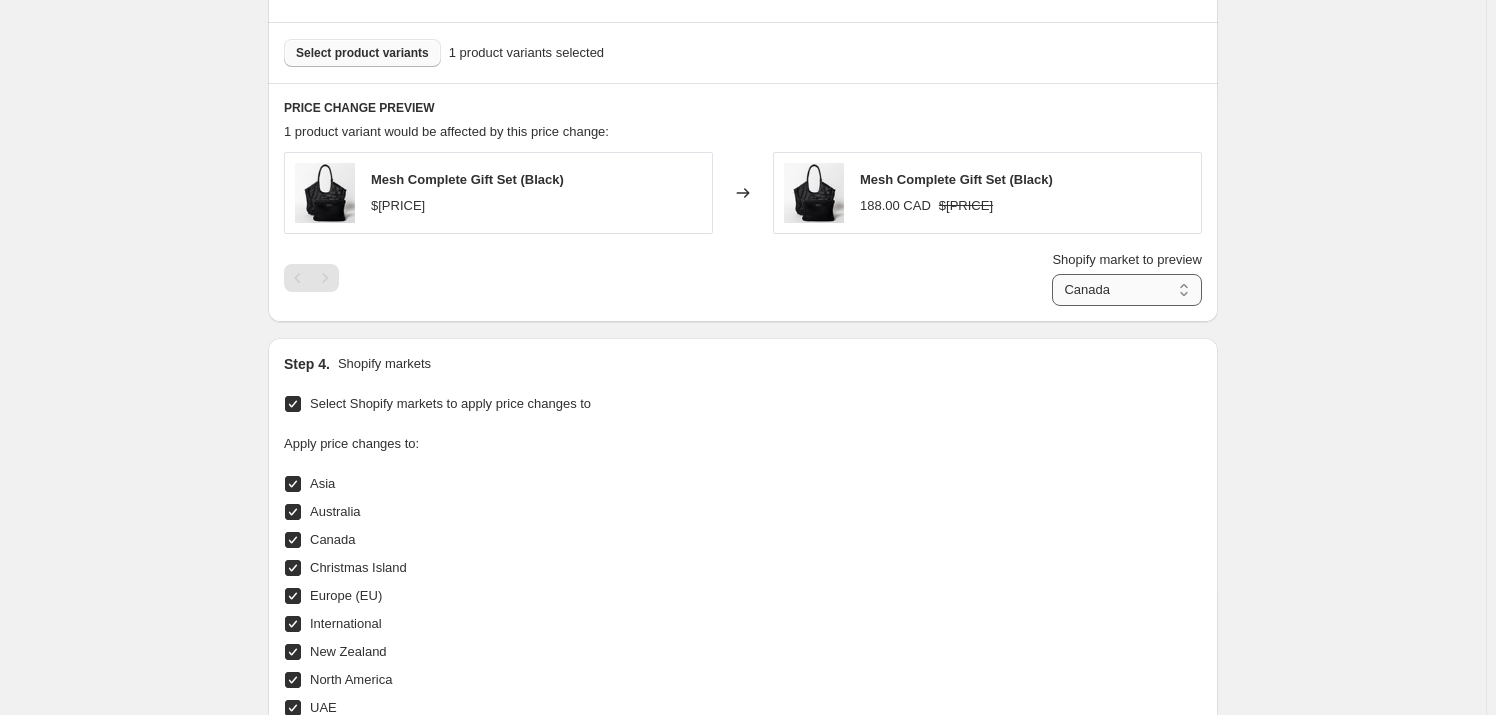 click on "Asia Australia Canada Christmas Island Europe (EU) International New Zealand North America UAE United Kingdom" at bounding box center (1127, 290) 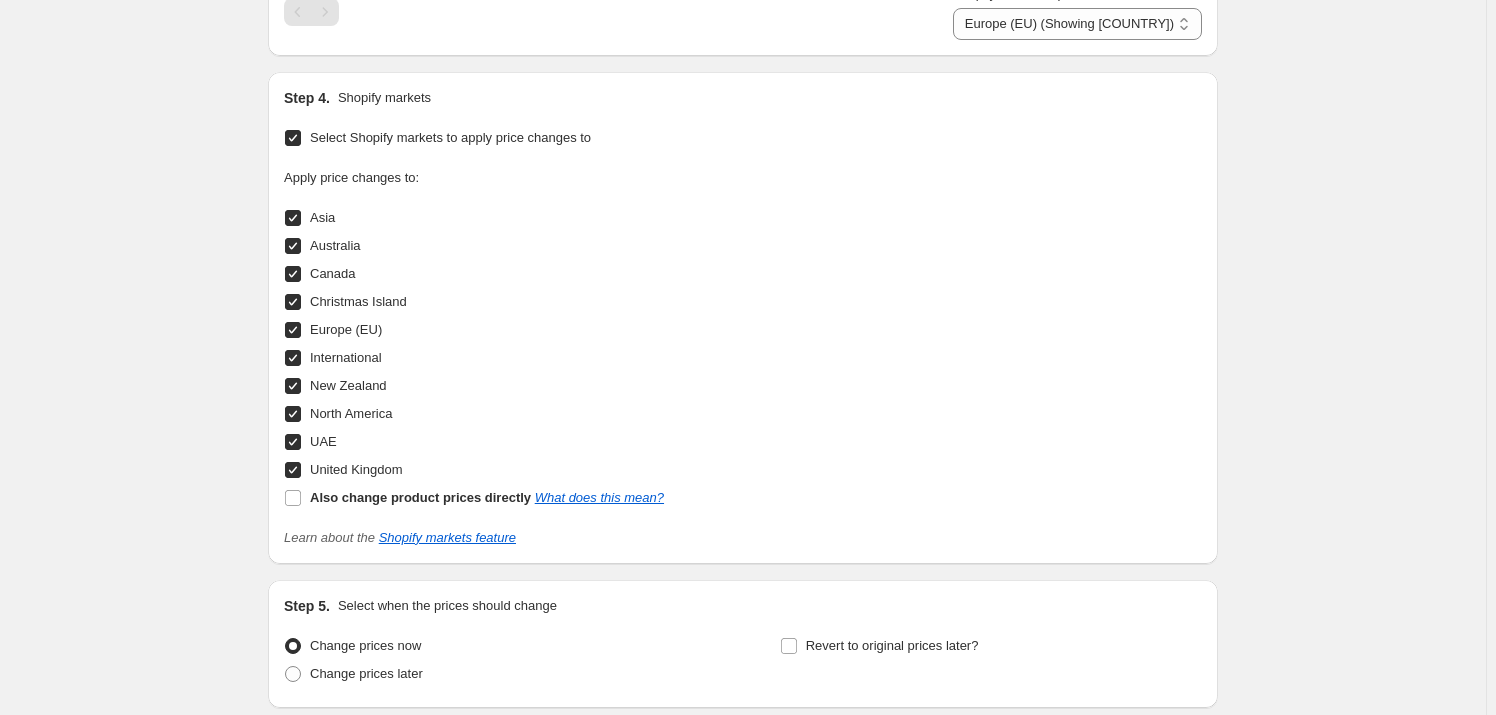 scroll, scrollTop: 1511, scrollLeft: 0, axis: vertical 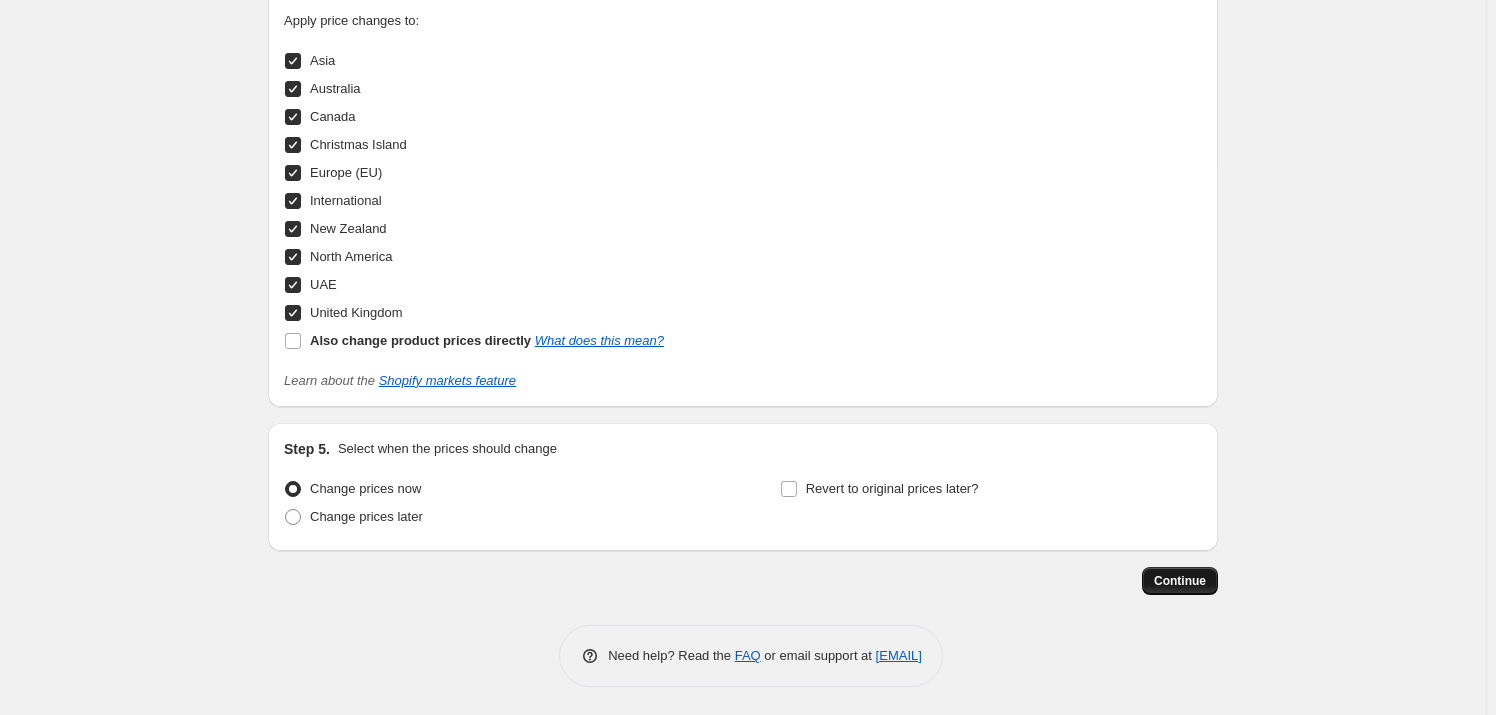 click on "Continue" at bounding box center (1180, 581) 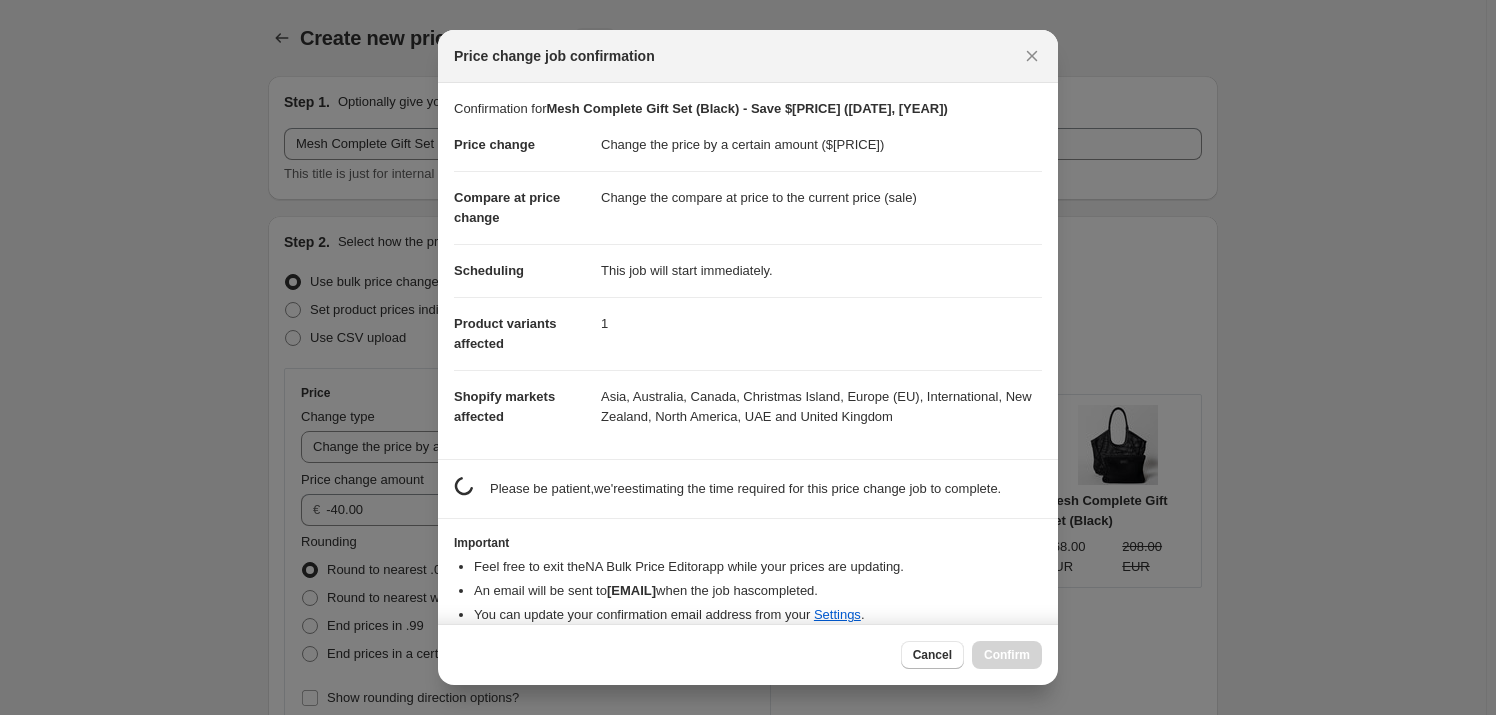scroll, scrollTop: 0, scrollLeft: 0, axis: both 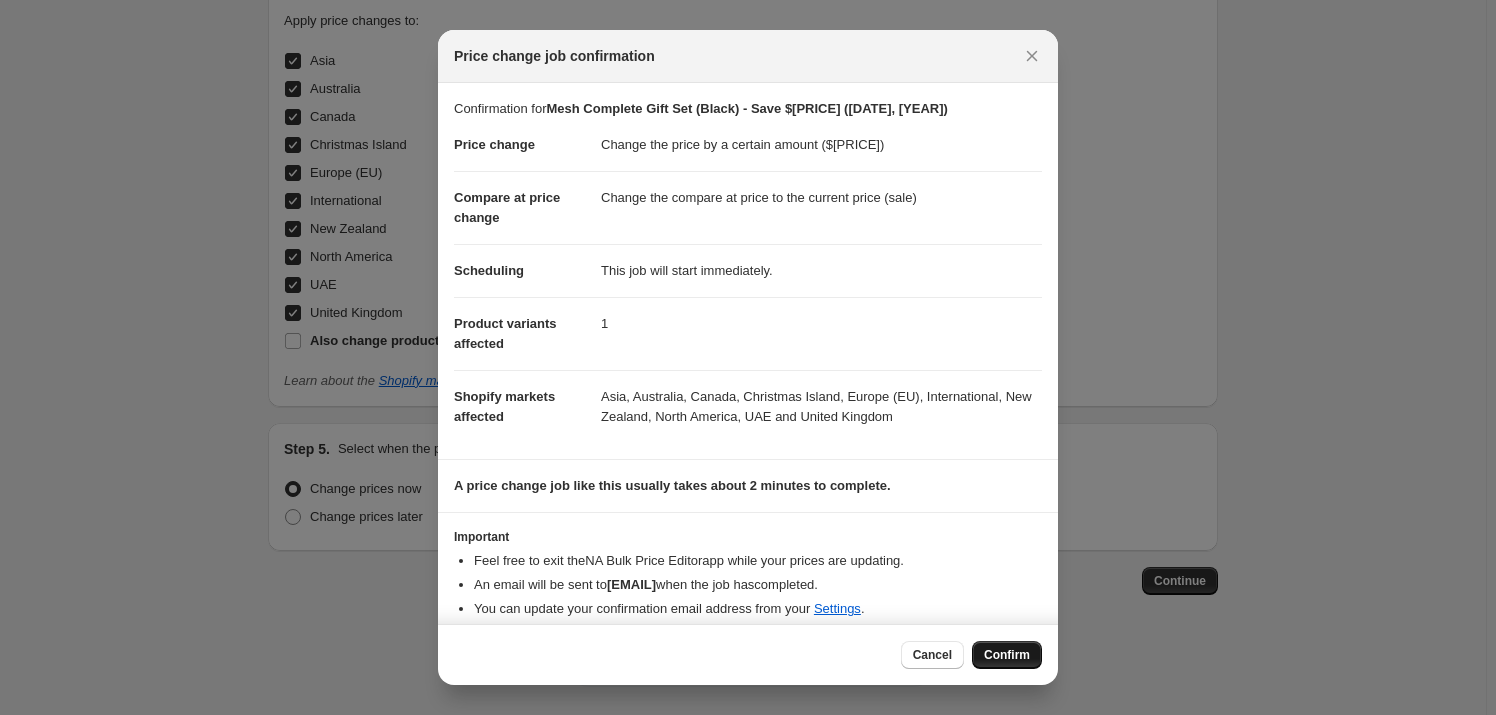 click on "Confirm" at bounding box center [1007, 655] 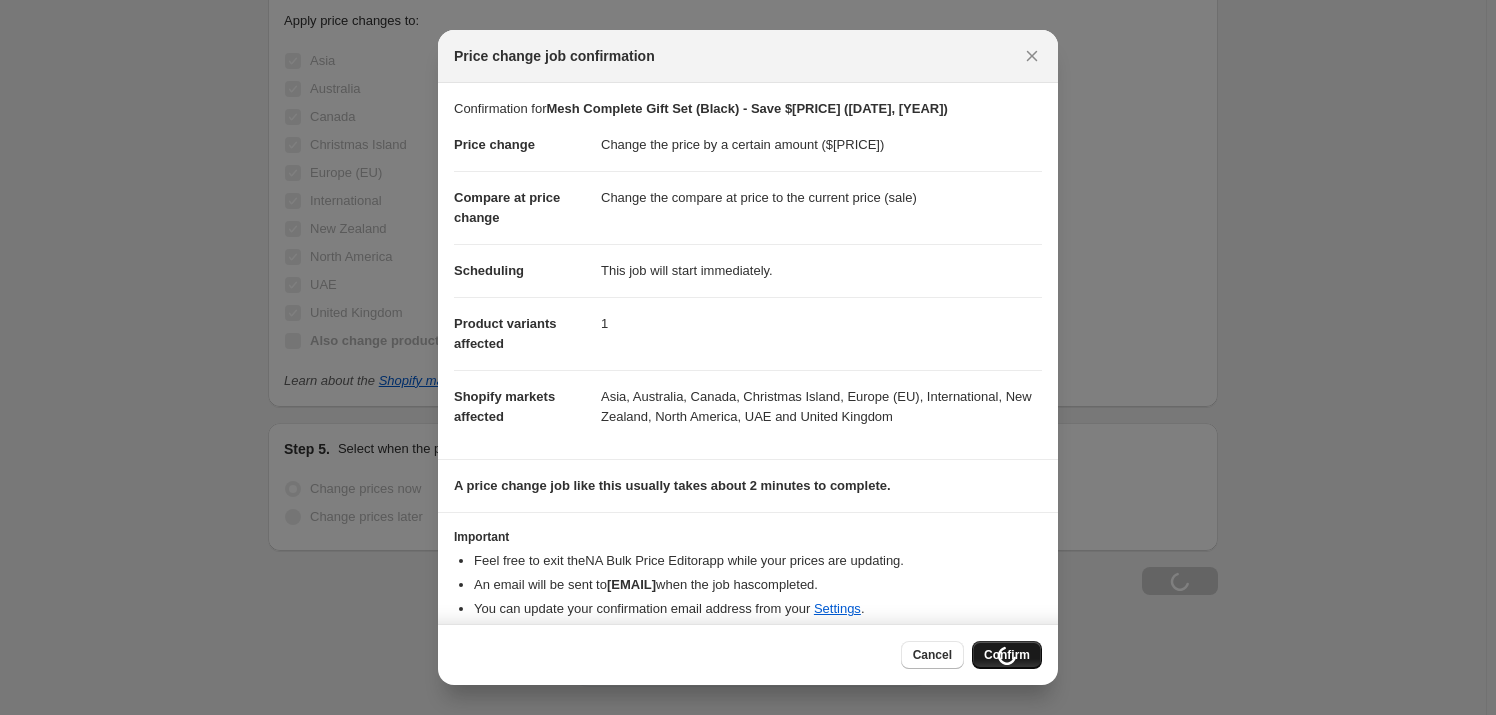 scroll, scrollTop: 1579, scrollLeft: 0, axis: vertical 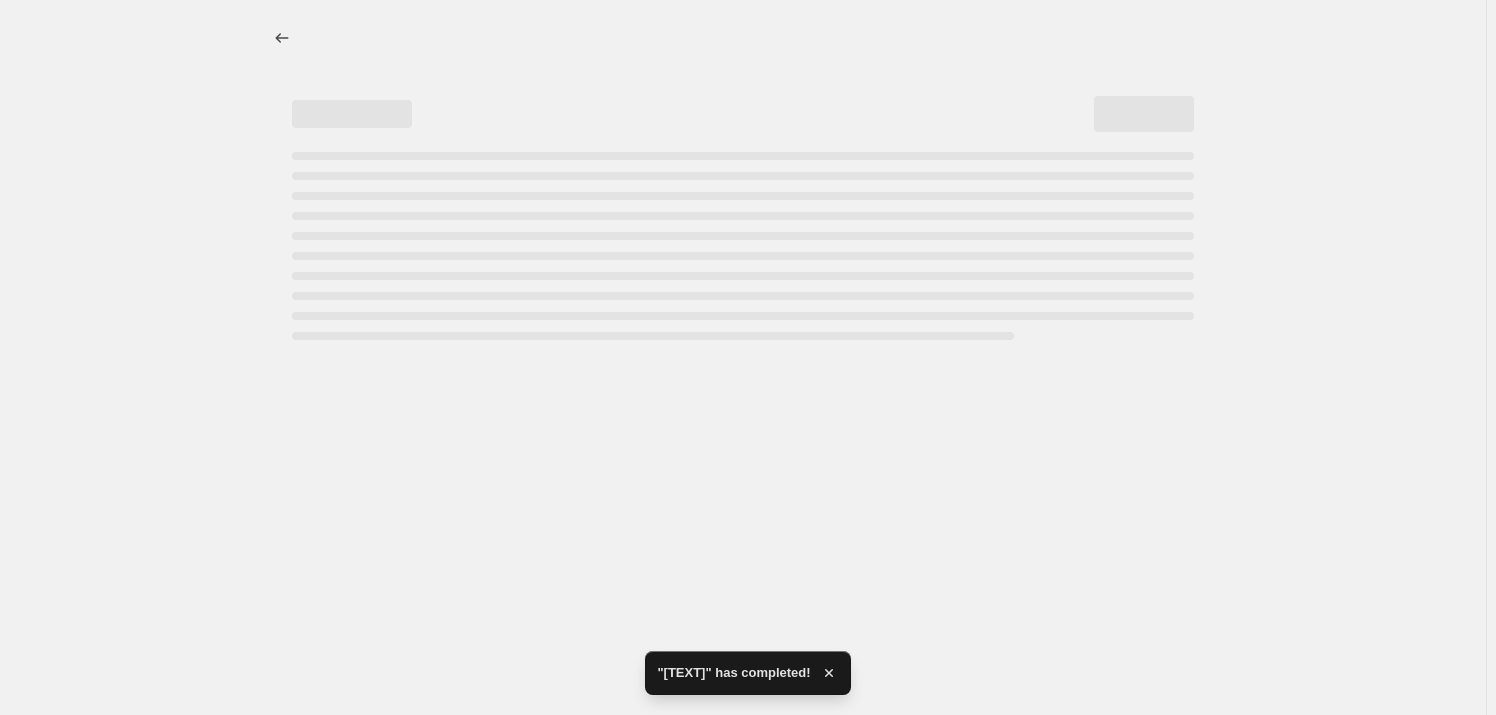 select on "by" 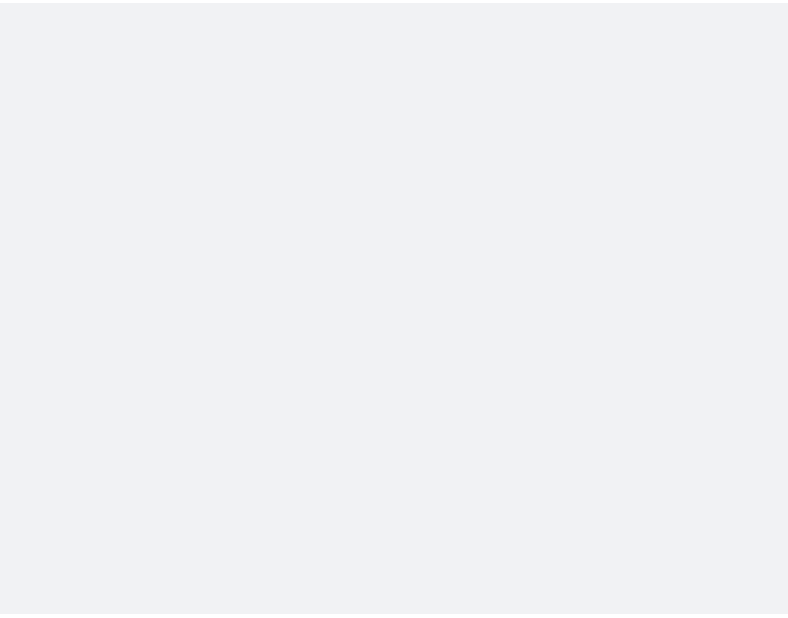 scroll, scrollTop: 0, scrollLeft: 0, axis: both 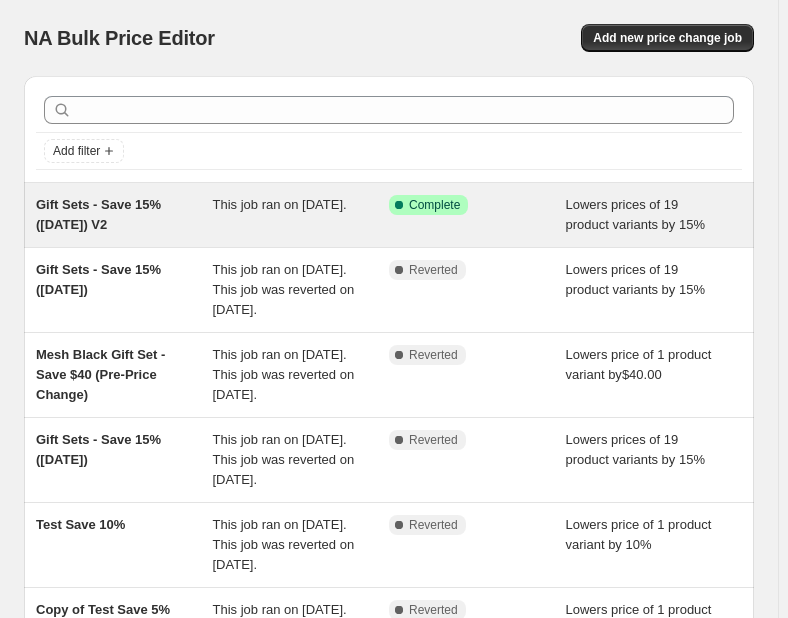 click on "This job ran on [DATE]." at bounding box center [301, 215] 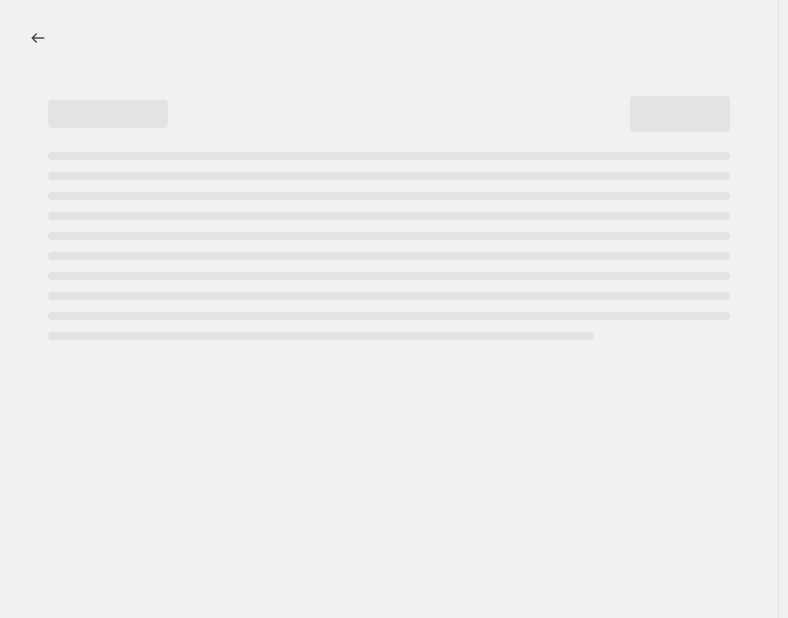 select on "percentage" 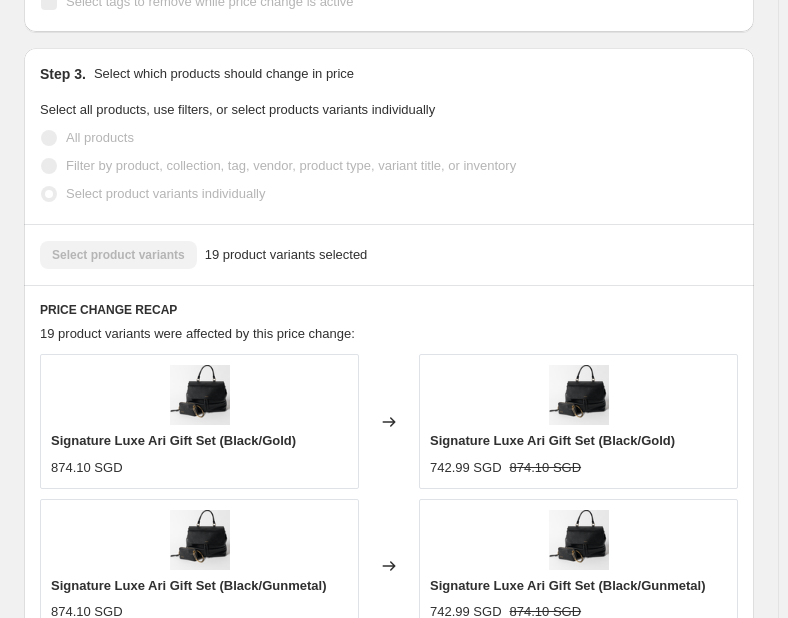 scroll, scrollTop: 1363, scrollLeft: 0, axis: vertical 